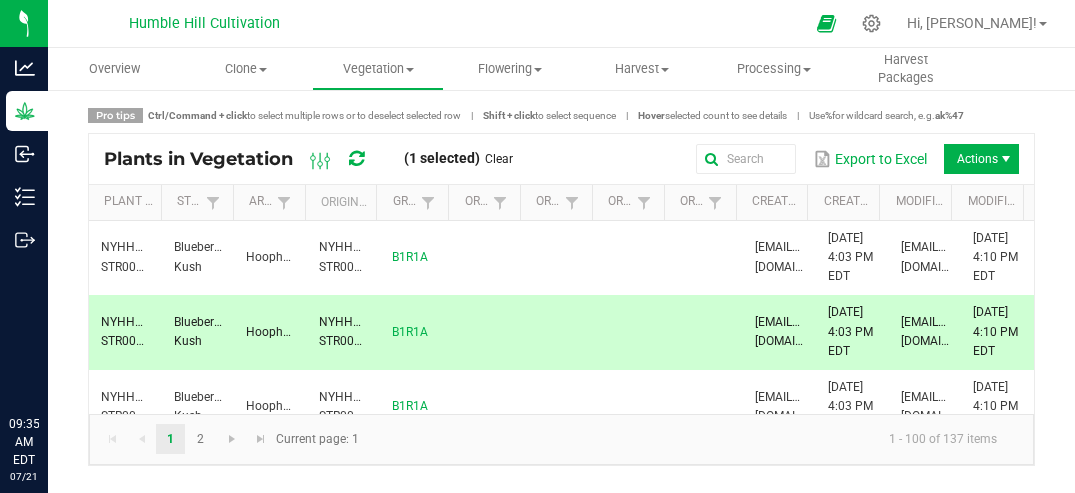 scroll, scrollTop: 0, scrollLeft: 0, axis: both 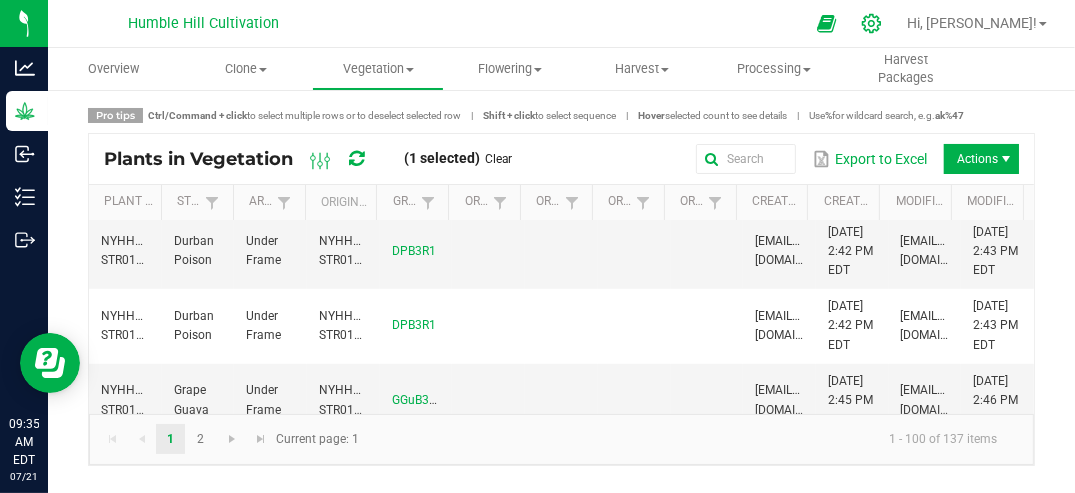 click 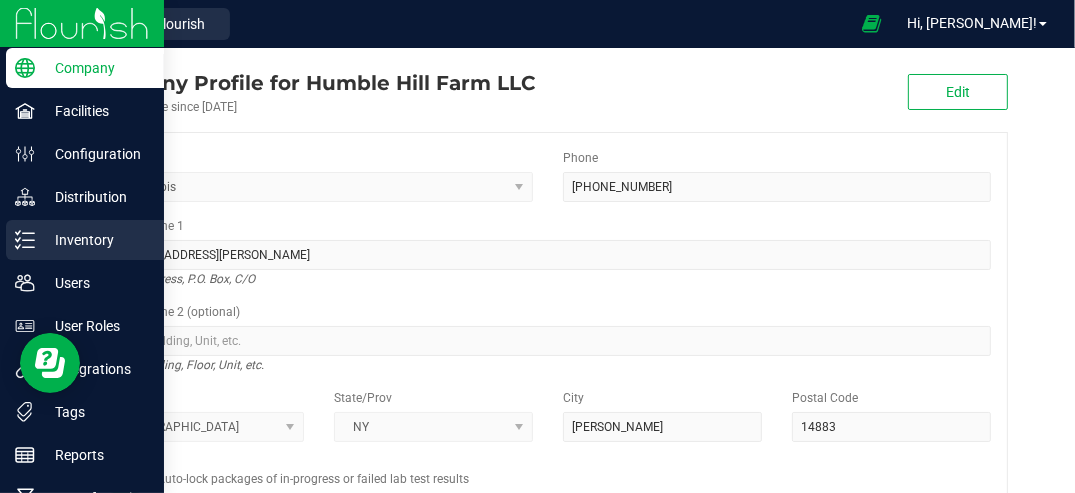 click on "Inventory" at bounding box center [95, 240] 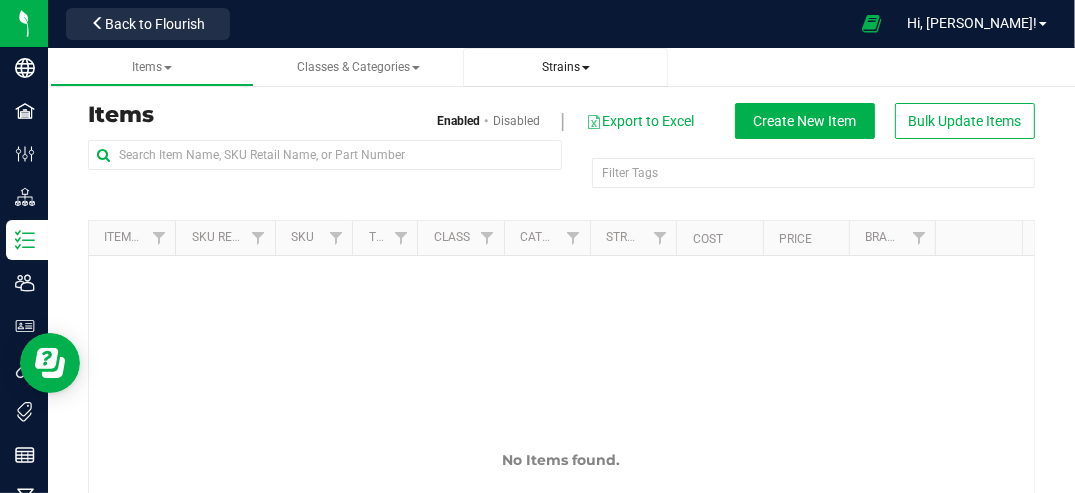 click on "Strains" at bounding box center [566, 67] 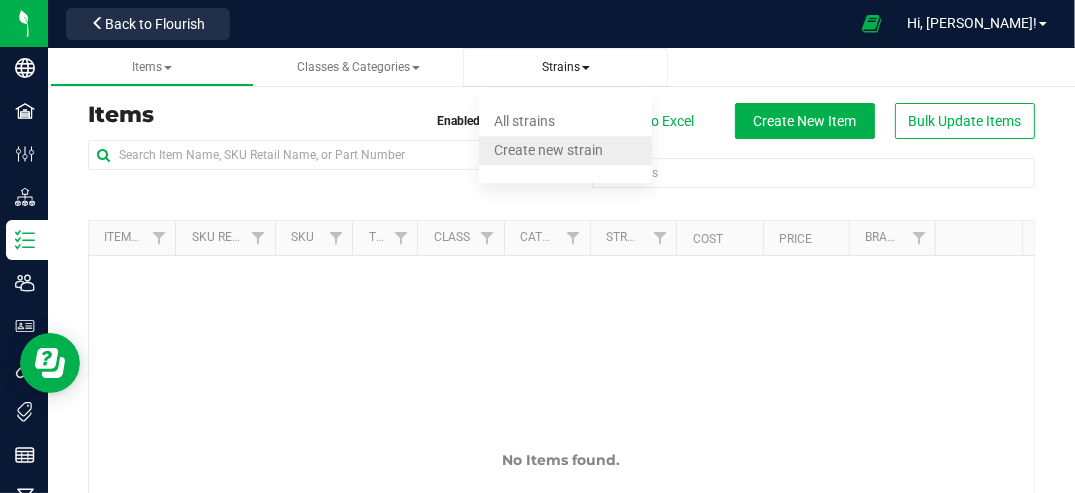 click on "Create new strain" at bounding box center (548, 150) 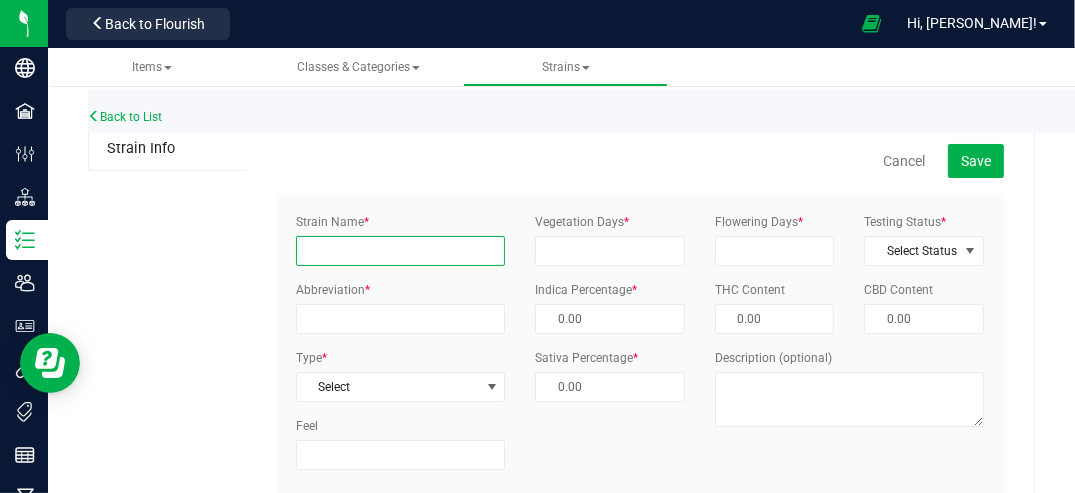 click on "Strain Name
*" at bounding box center [400, 251] 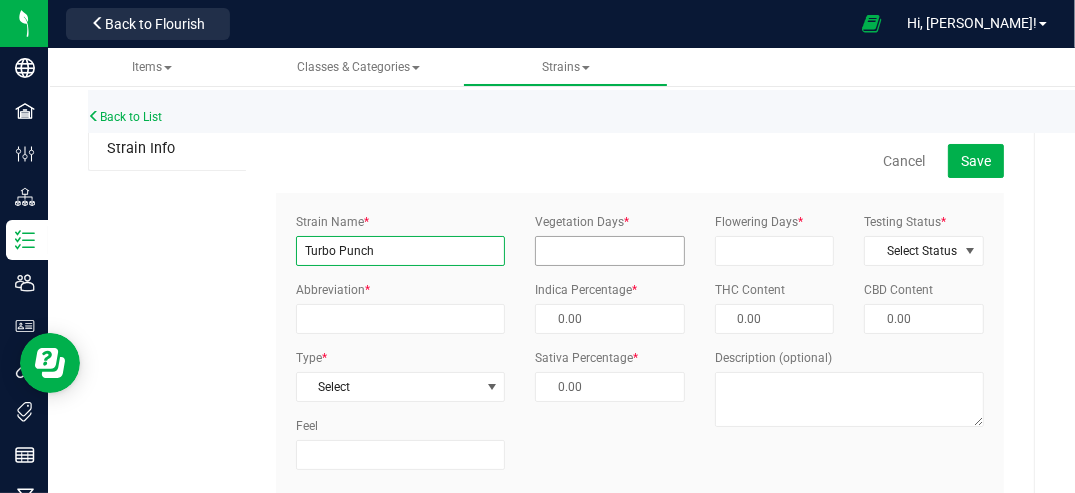 type on "Turbo Punch" 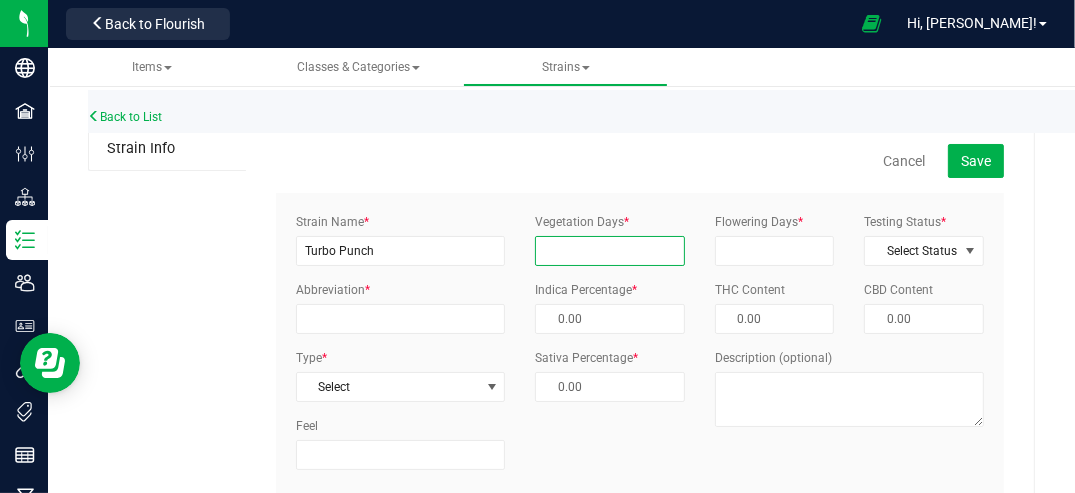 click on "Vegetation Days
*" at bounding box center (610, 251) 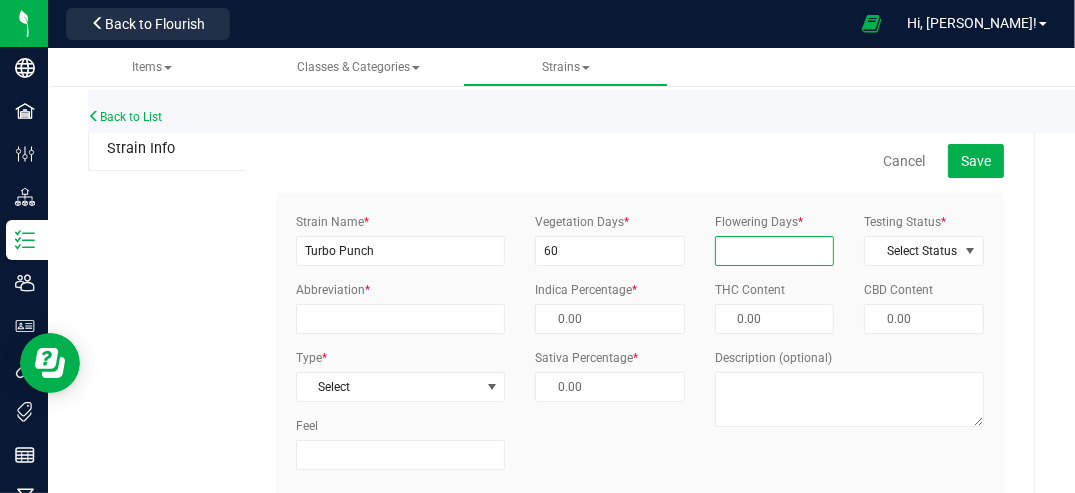 drag, startPoint x: 735, startPoint y: 251, endPoint x: 745, endPoint y: 273, distance: 24.166092 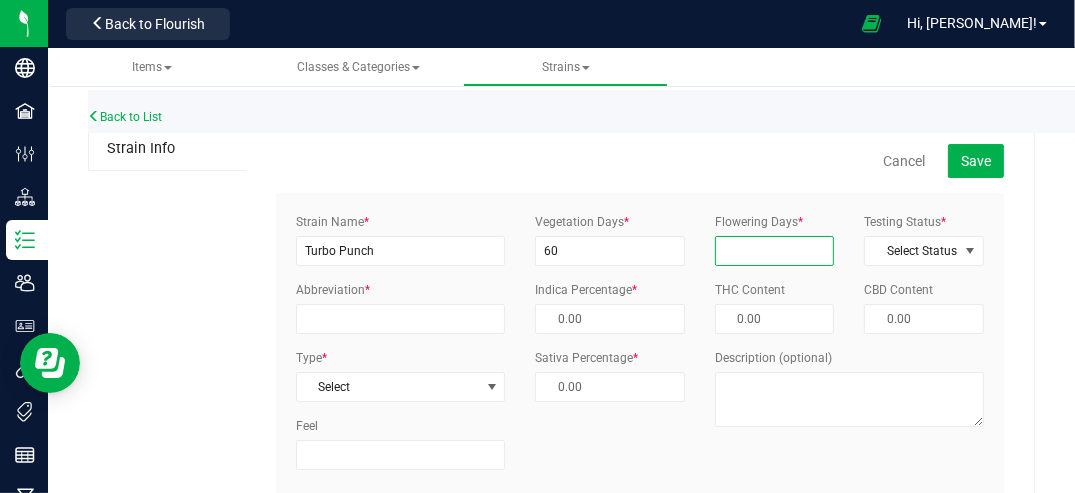 click on "Flowering Days
*" at bounding box center (775, 251) 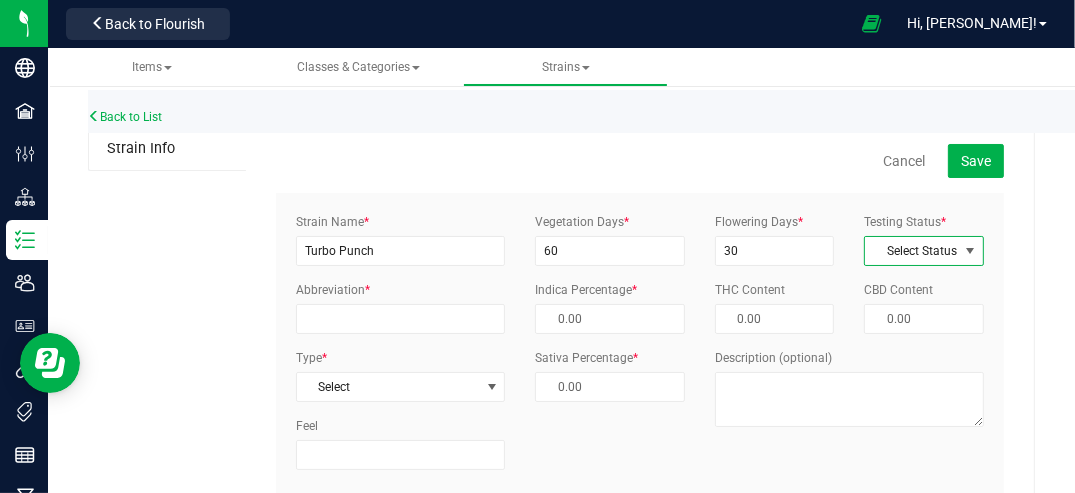 click at bounding box center (970, 251) 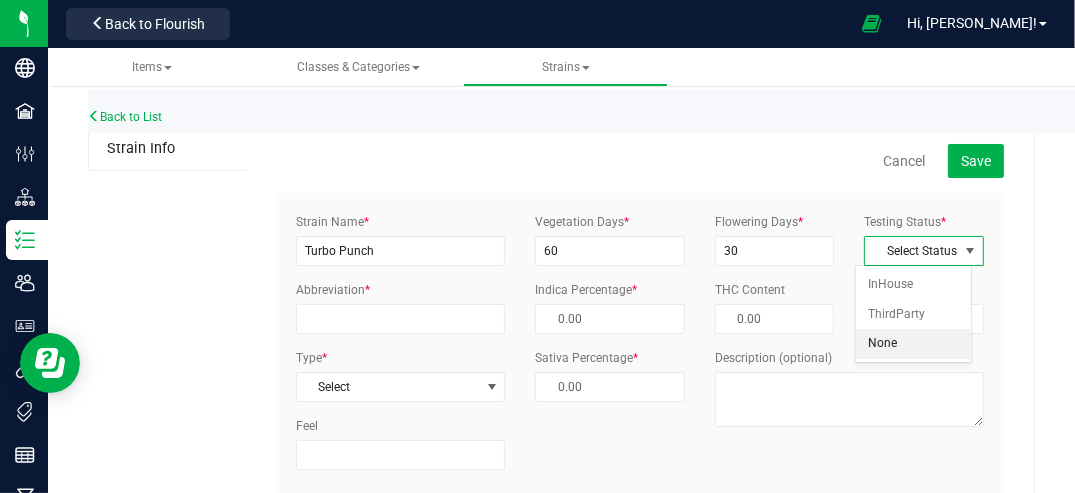 click on "None" at bounding box center [914, 344] 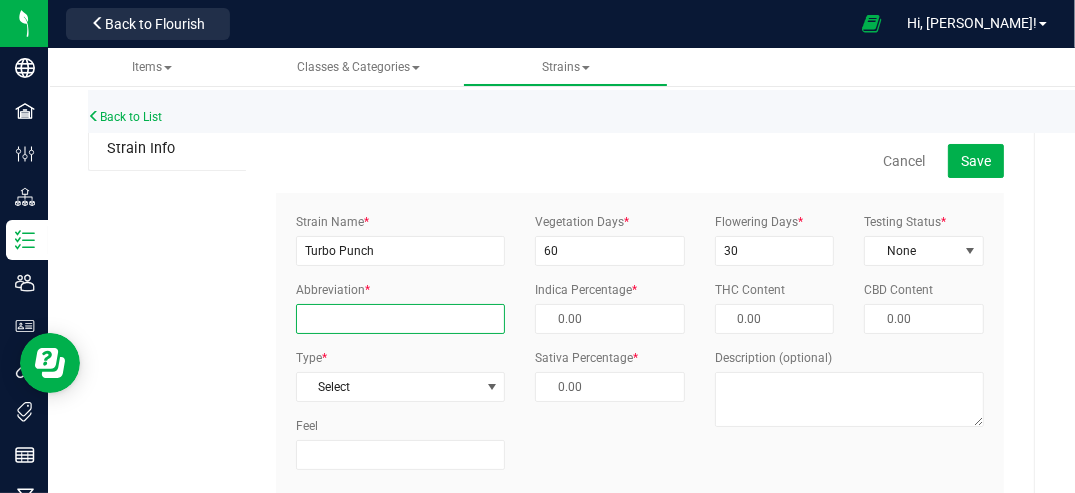 click on "Abbreviation
*" at bounding box center (400, 319) 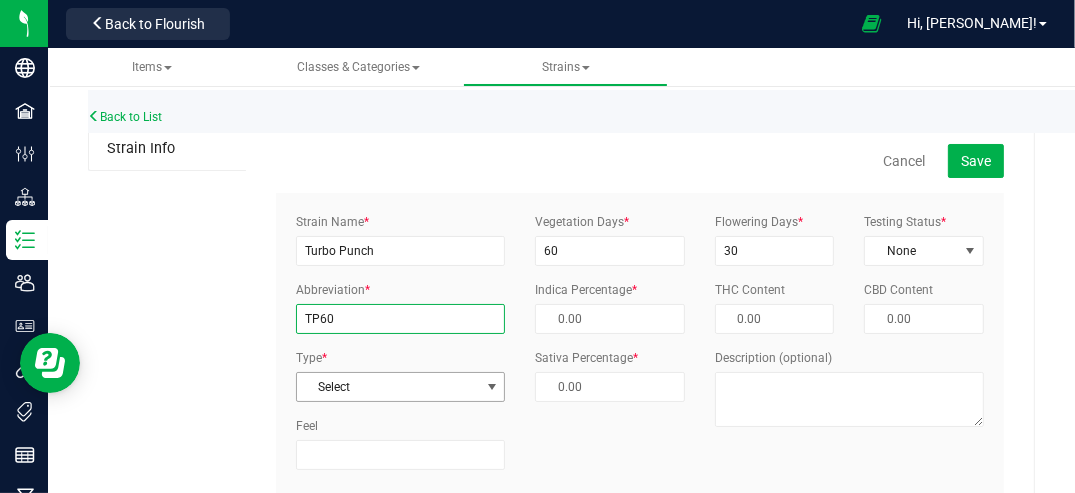 type on "TP60" 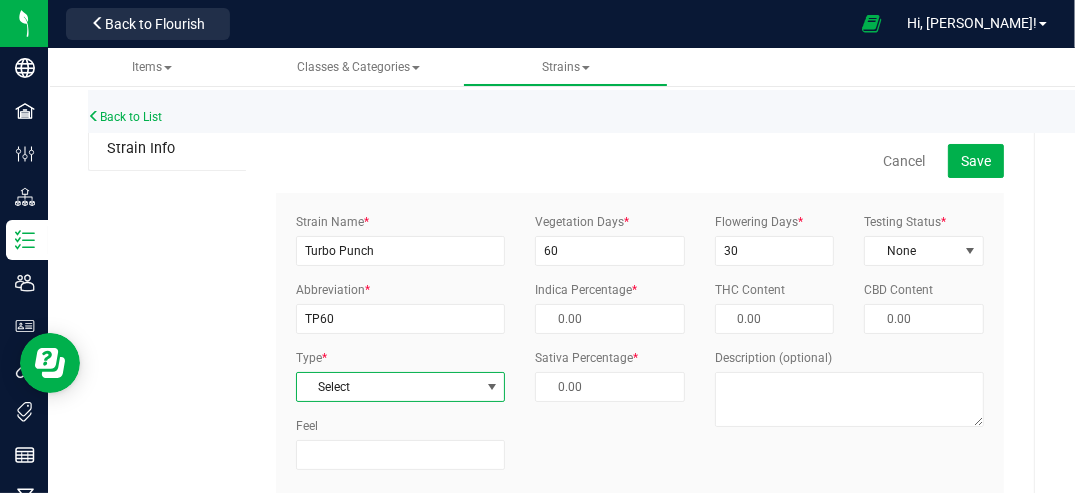 click at bounding box center (492, 387) 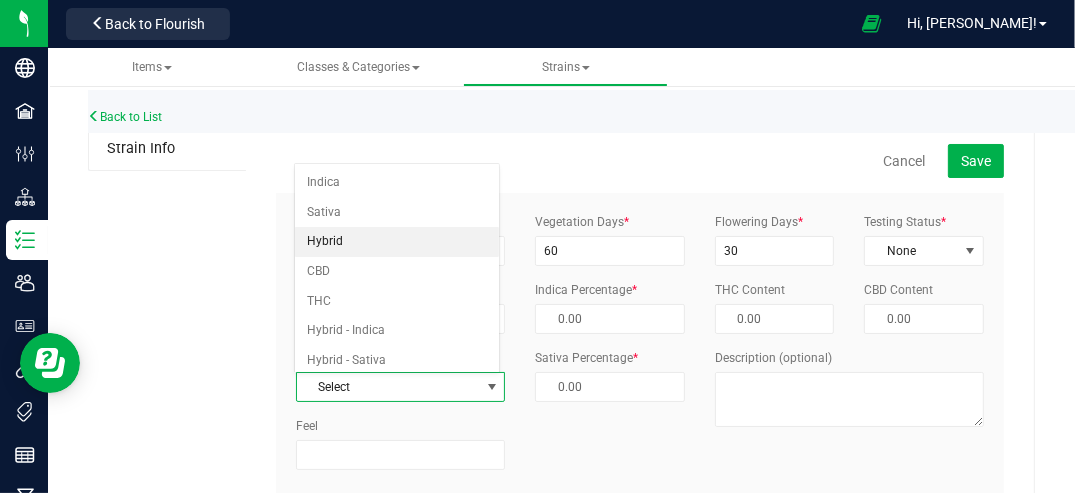 click on "Hybrid" at bounding box center (397, 242) 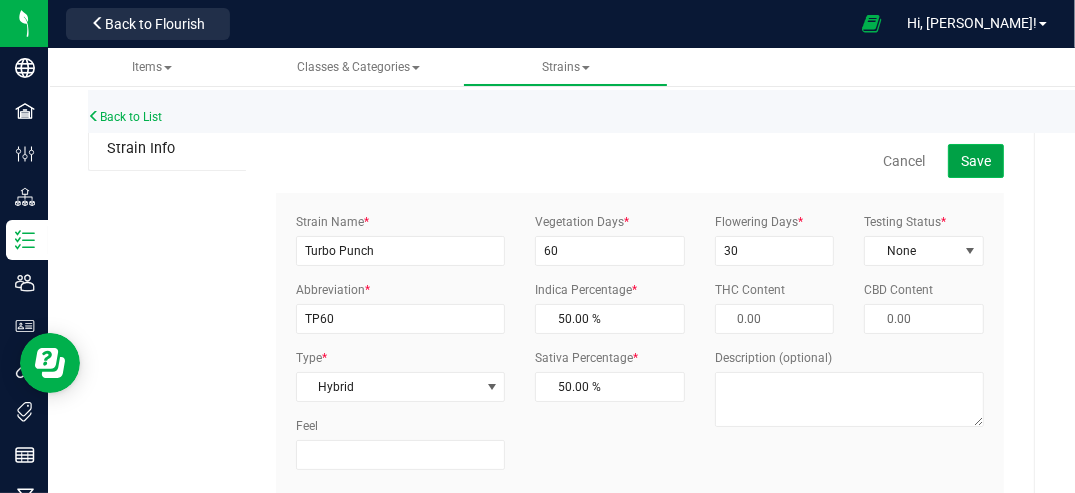 drag, startPoint x: 970, startPoint y: 161, endPoint x: 958, endPoint y: 160, distance: 12.0415945 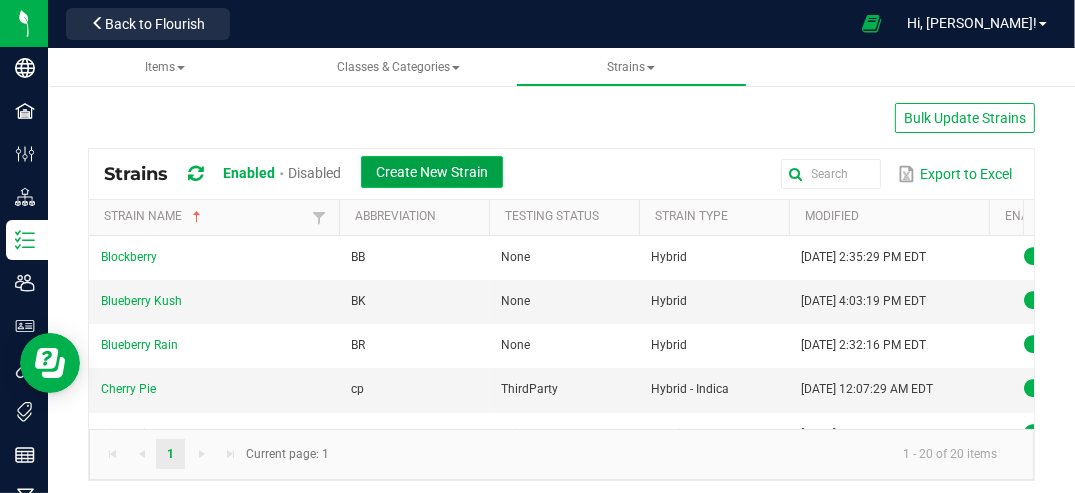 click on "Create New Strain" at bounding box center [432, 172] 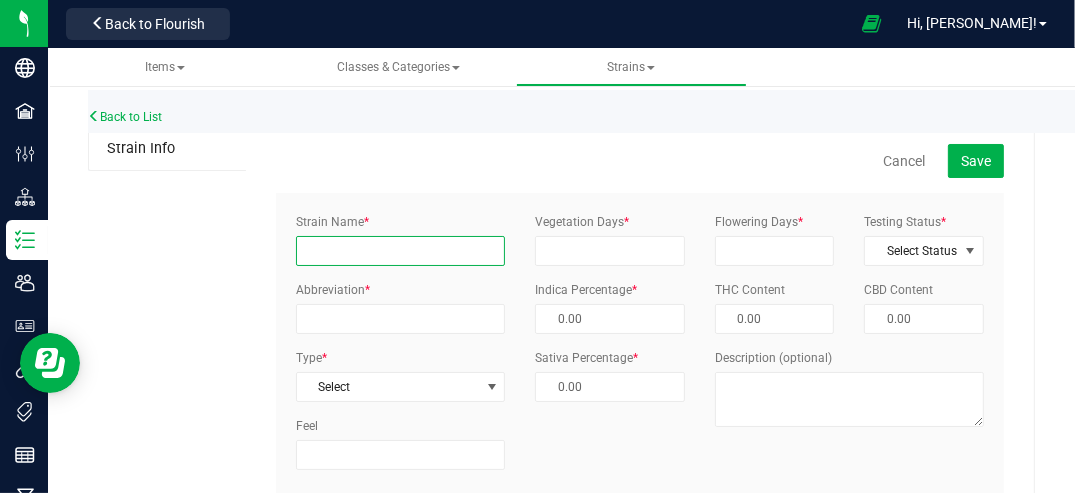 click on "Strain Name
*" at bounding box center (400, 251) 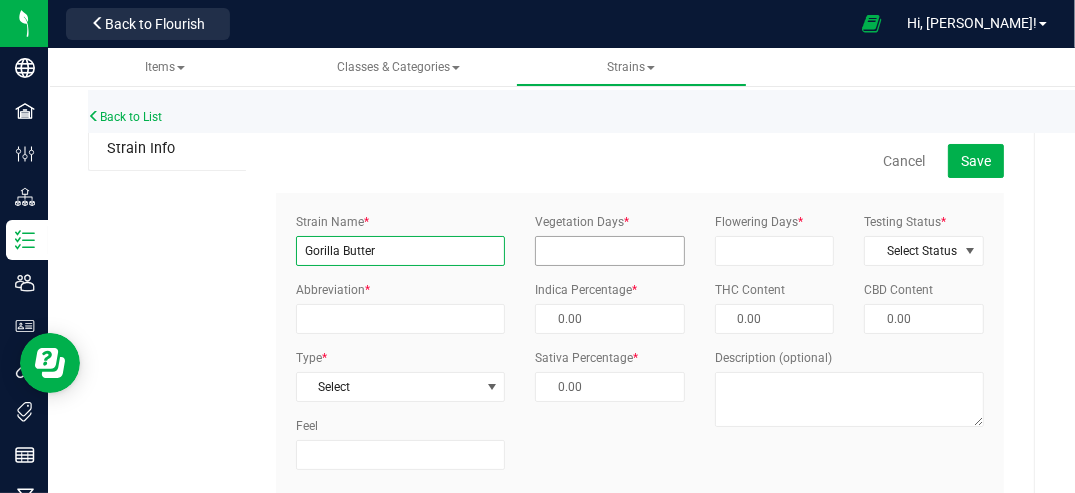 type on "Gorilla Butter" 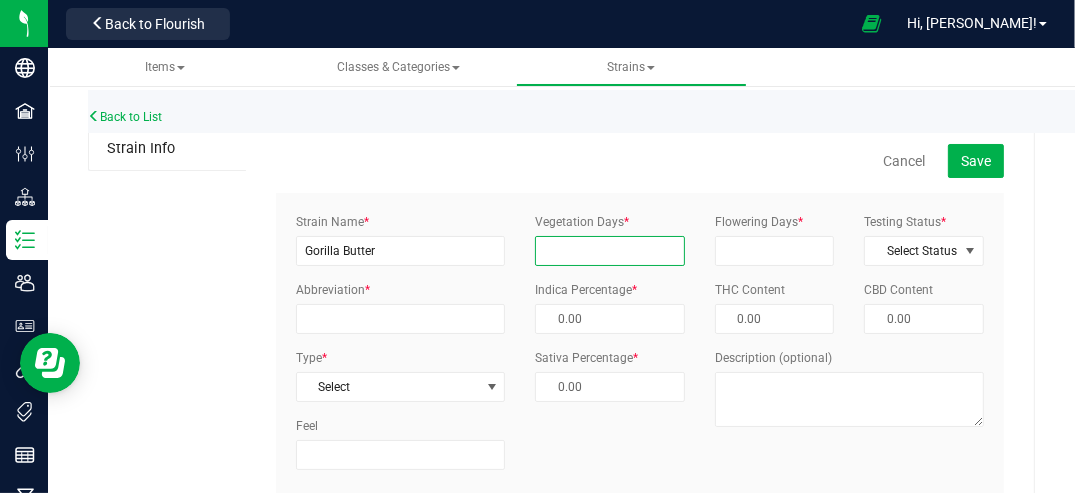 click on "Vegetation Days
*" at bounding box center [610, 251] 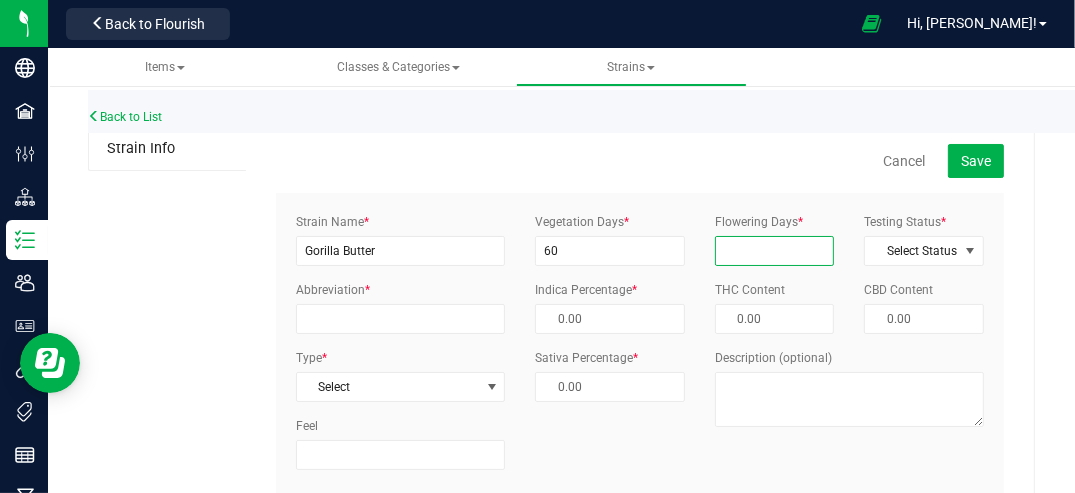click on "Flowering Days
*" at bounding box center [775, 251] 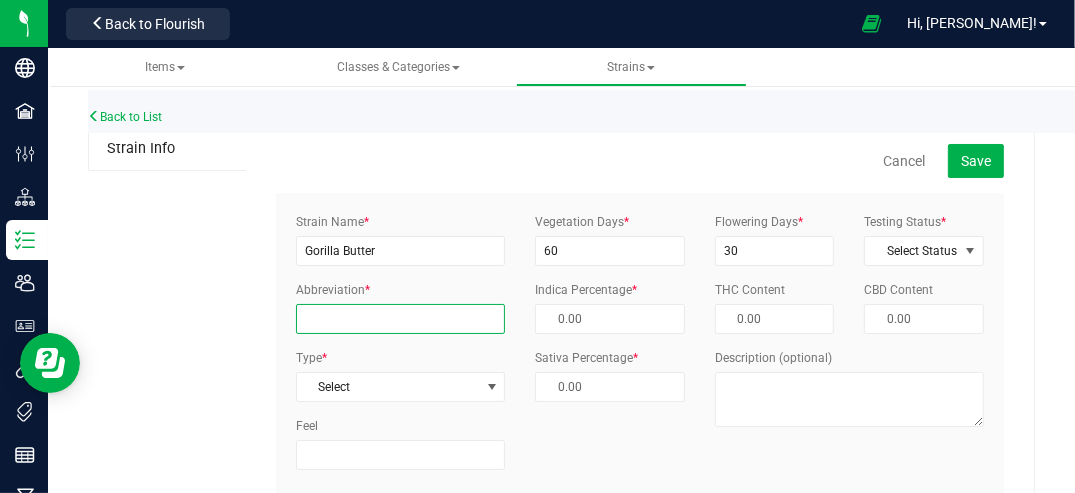 click on "Abbreviation
*" at bounding box center (400, 319) 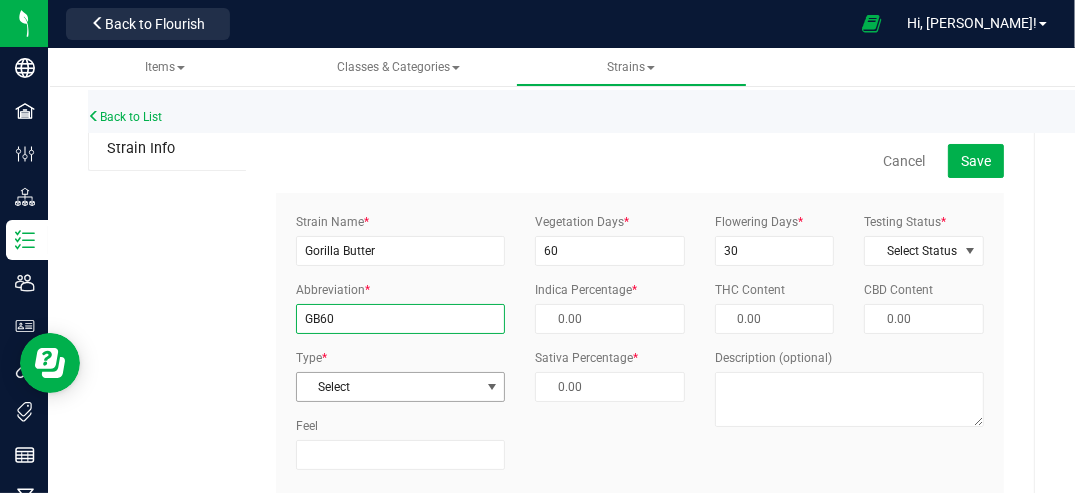 type on "GB60" 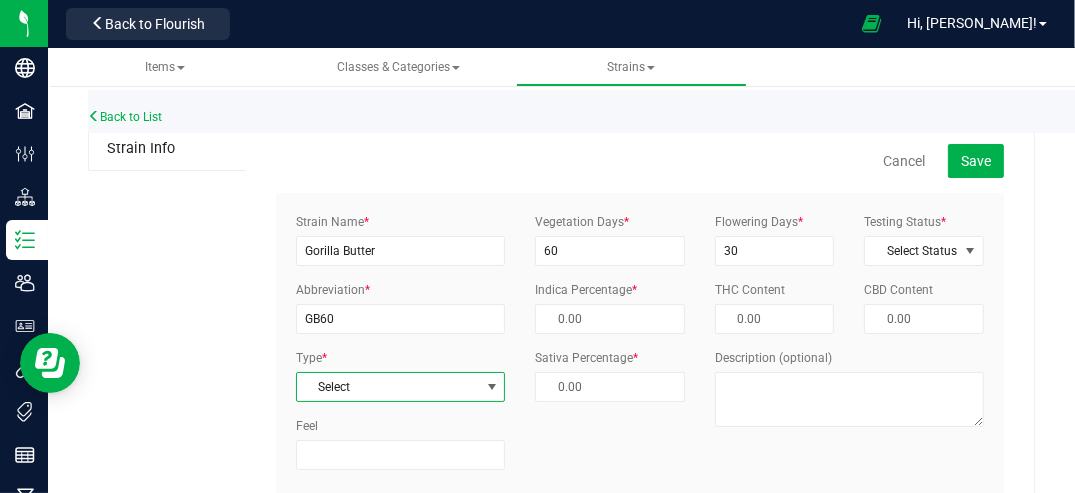 click at bounding box center [492, 387] 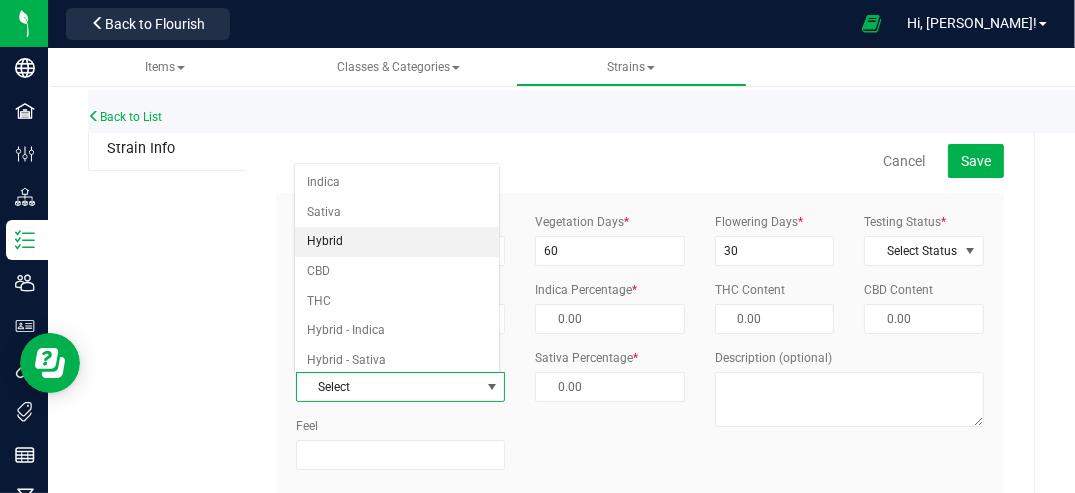 click on "Hybrid" at bounding box center (397, 242) 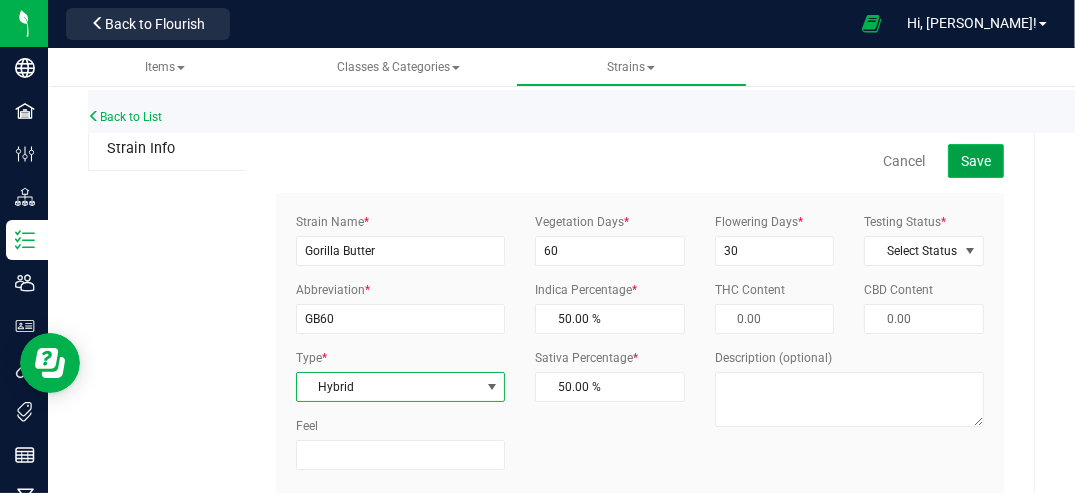 click on "Save" at bounding box center [976, 161] 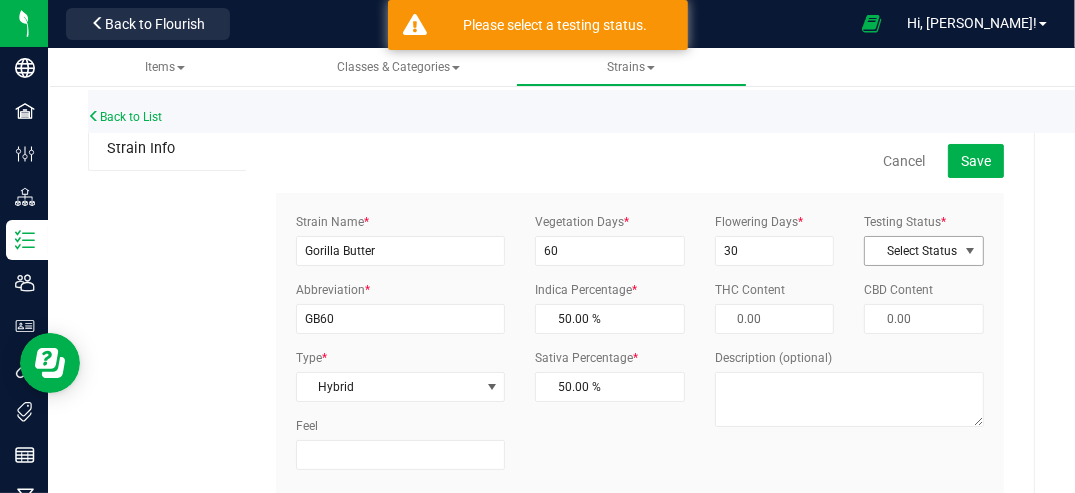 click at bounding box center (970, 251) 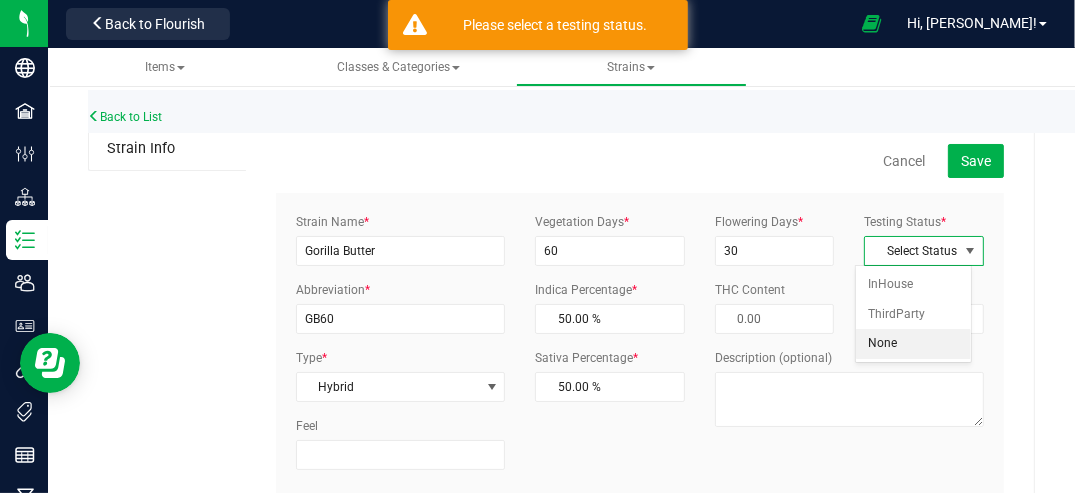 click on "None" at bounding box center (914, 344) 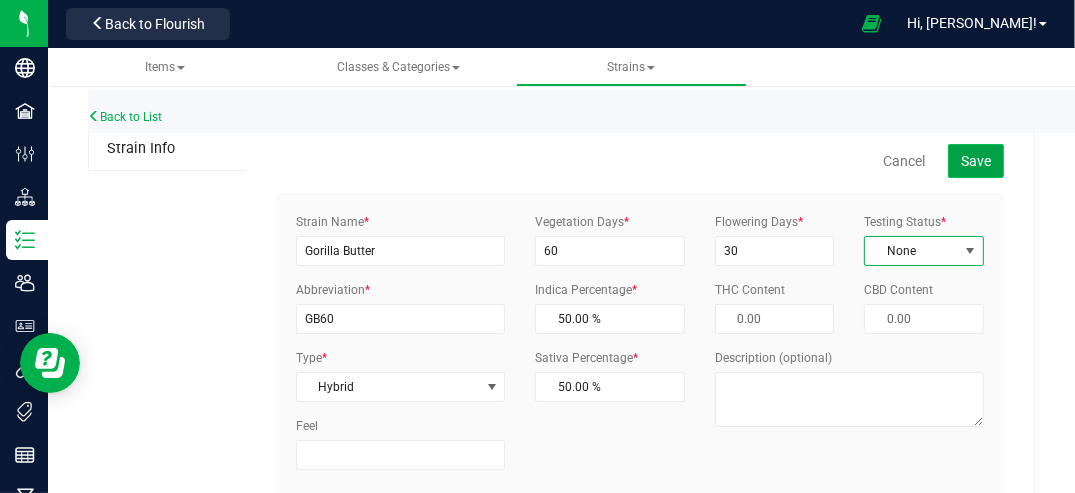 click on "Save" at bounding box center [976, 161] 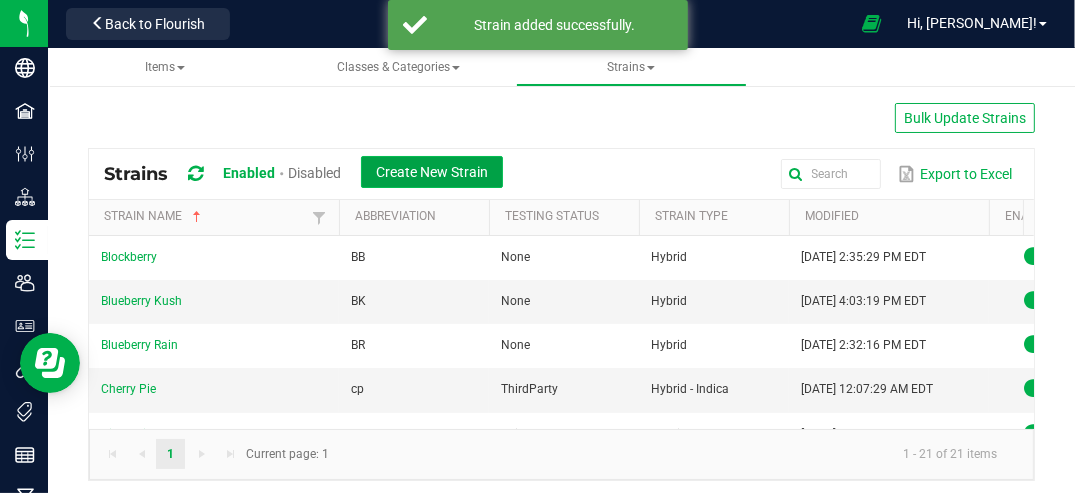 click on "Create New Strain" at bounding box center (432, 172) 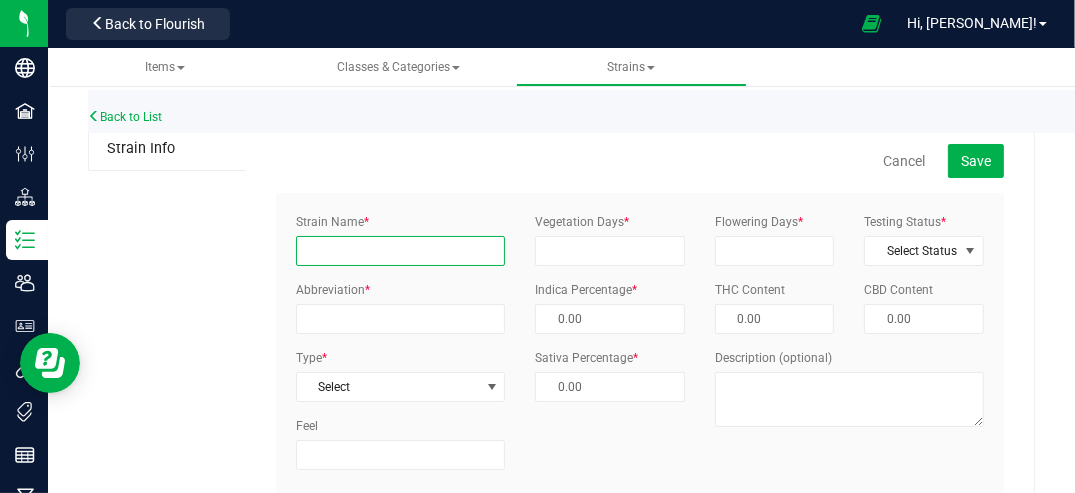 click on "Strain Name
*" at bounding box center [400, 251] 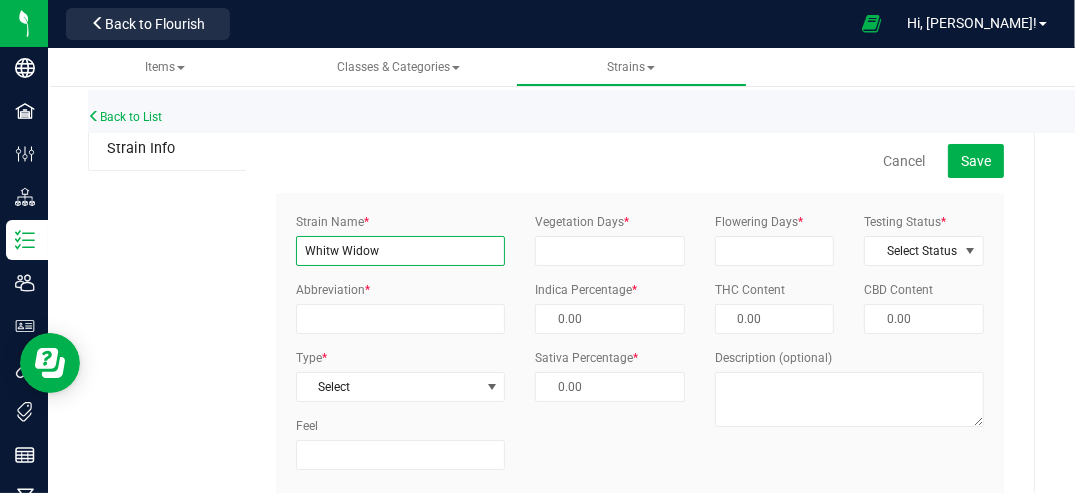 click on "Whitw Widow" at bounding box center (400, 251) 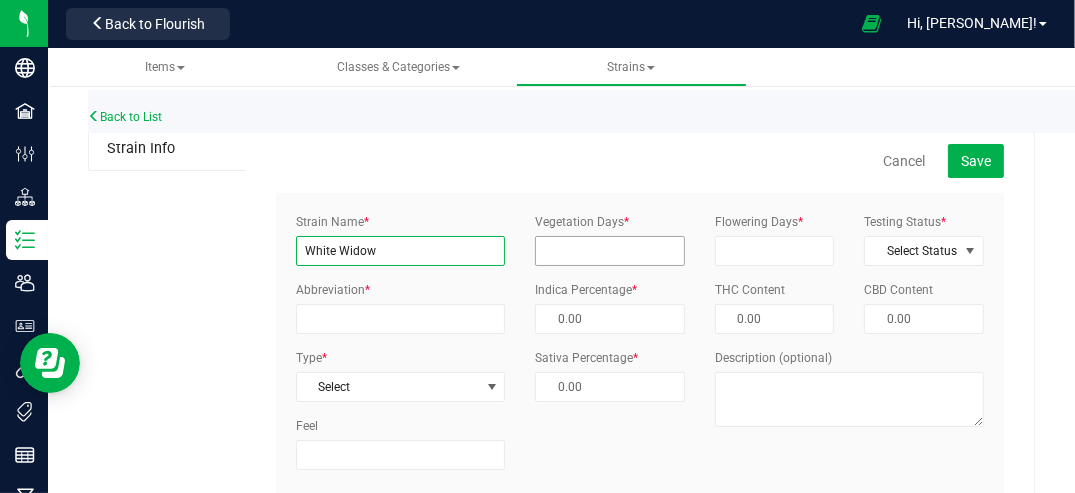 type on "White Widow" 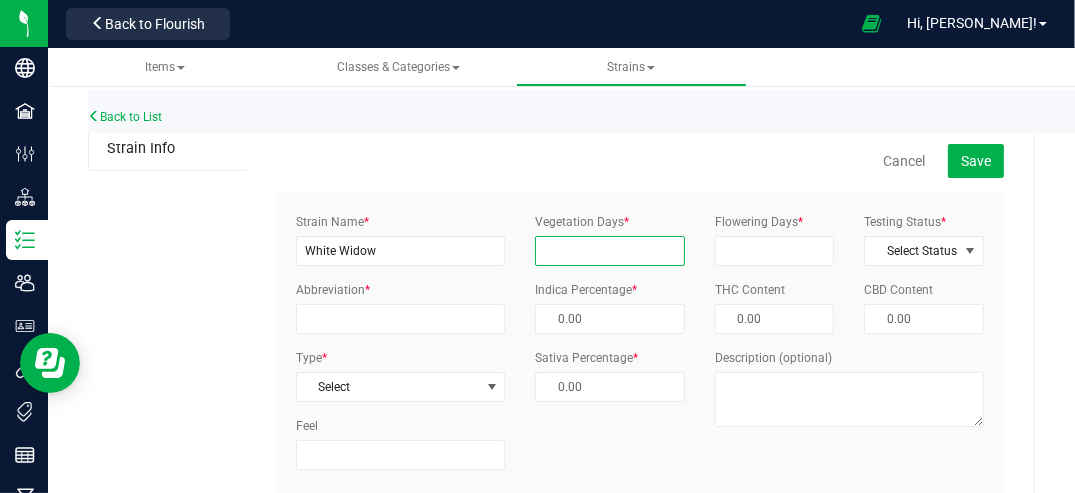 click on "Vegetation Days
*" at bounding box center [610, 251] 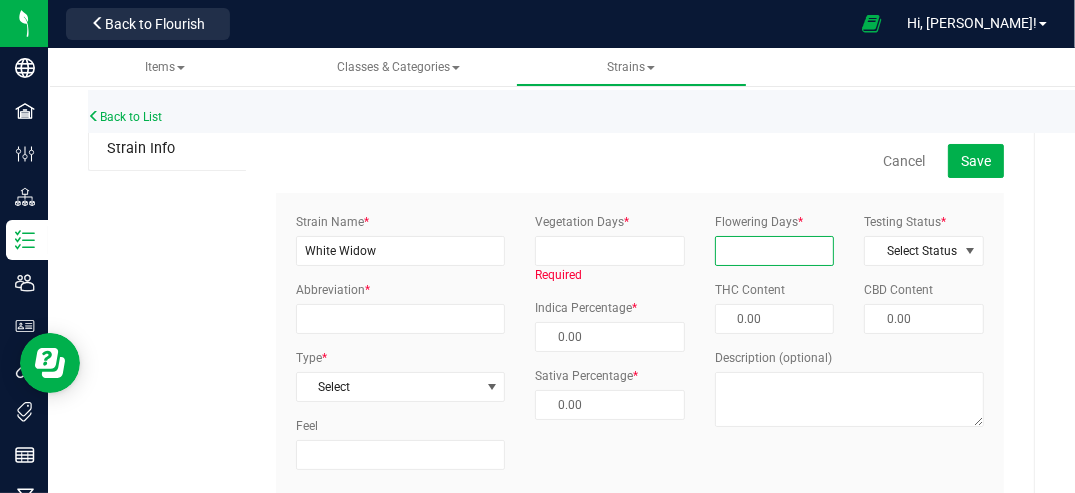 click on "Flowering Days
*" at bounding box center [775, 251] 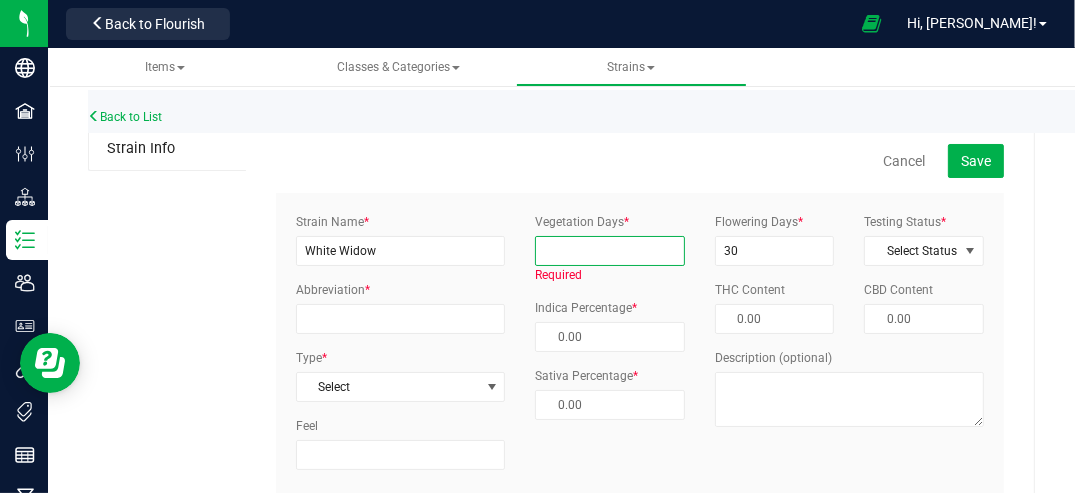 click on "Vegetation Days
*" at bounding box center [610, 251] 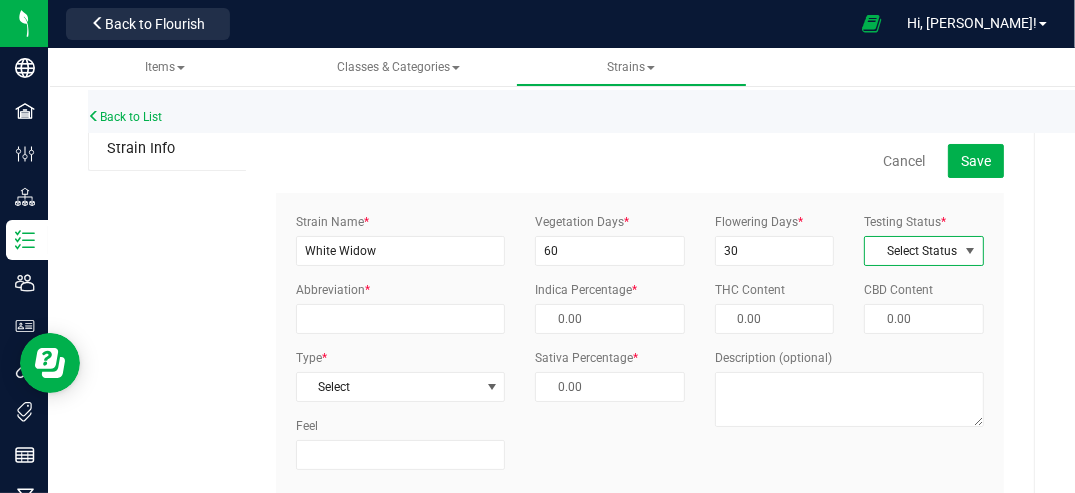 click on "Select Status" at bounding box center (911, 251) 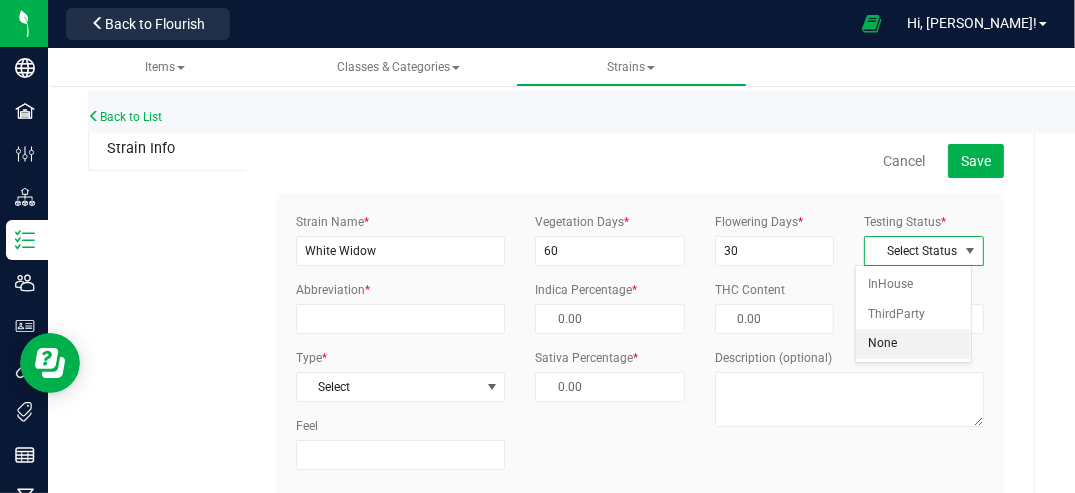 click on "None" at bounding box center (914, 344) 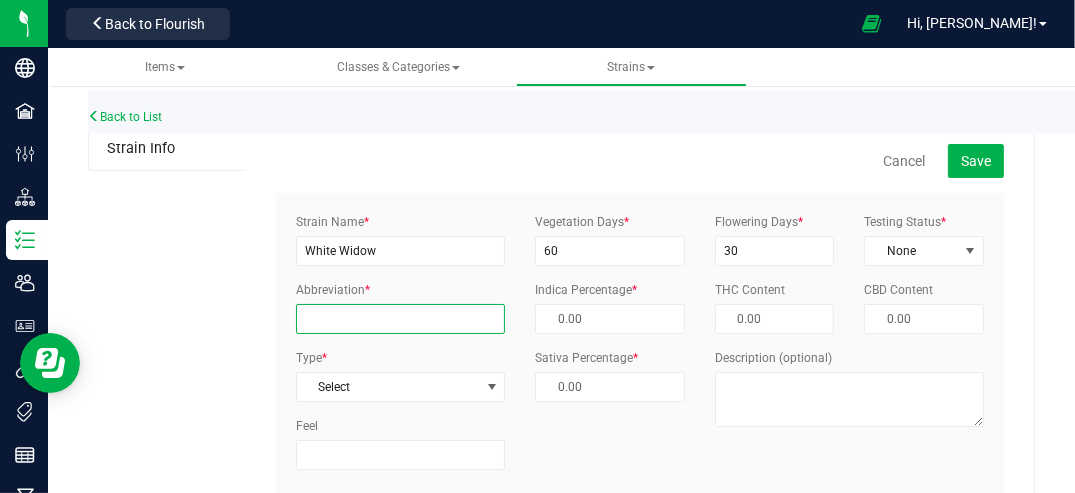 click on "Abbreviation
*" at bounding box center (400, 319) 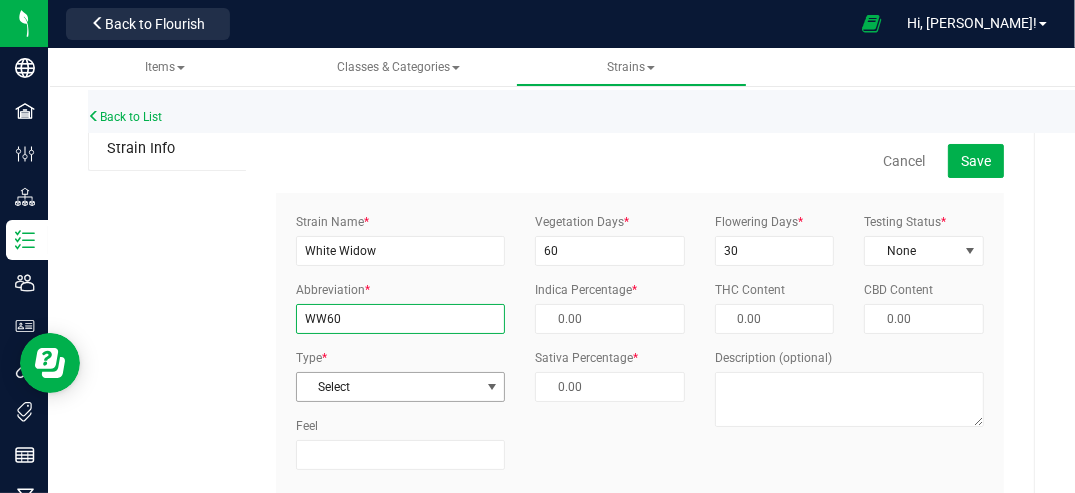 type on "WW60" 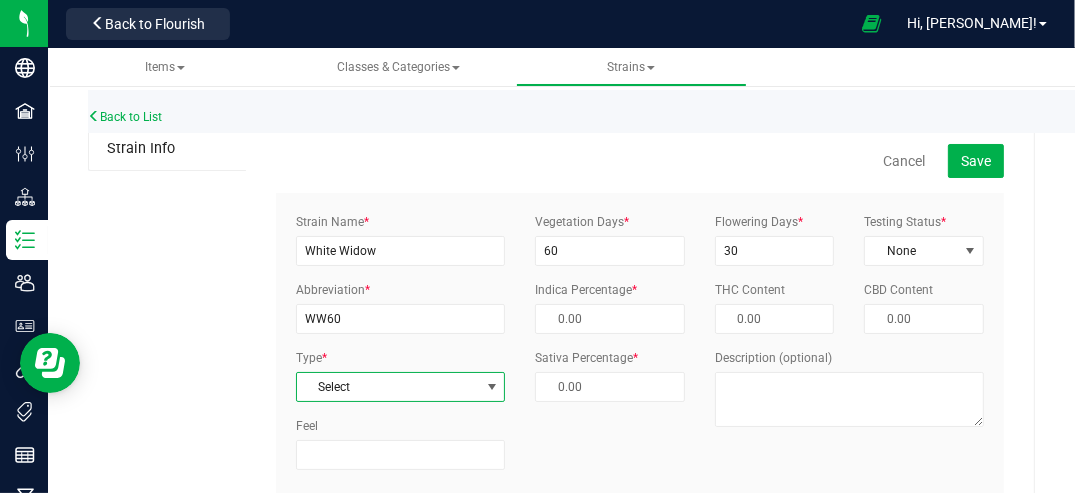 click on "Select" at bounding box center [388, 387] 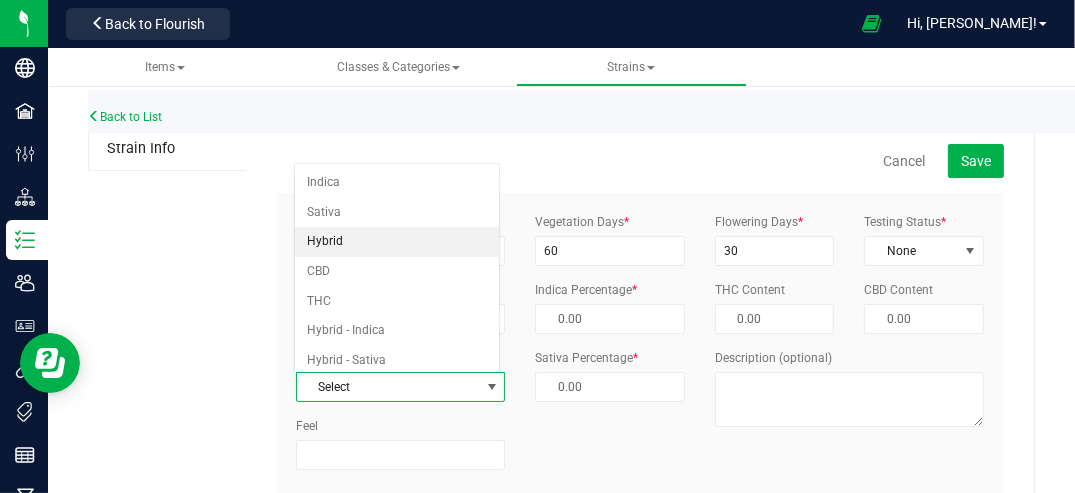 click on "Hybrid" at bounding box center (397, 242) 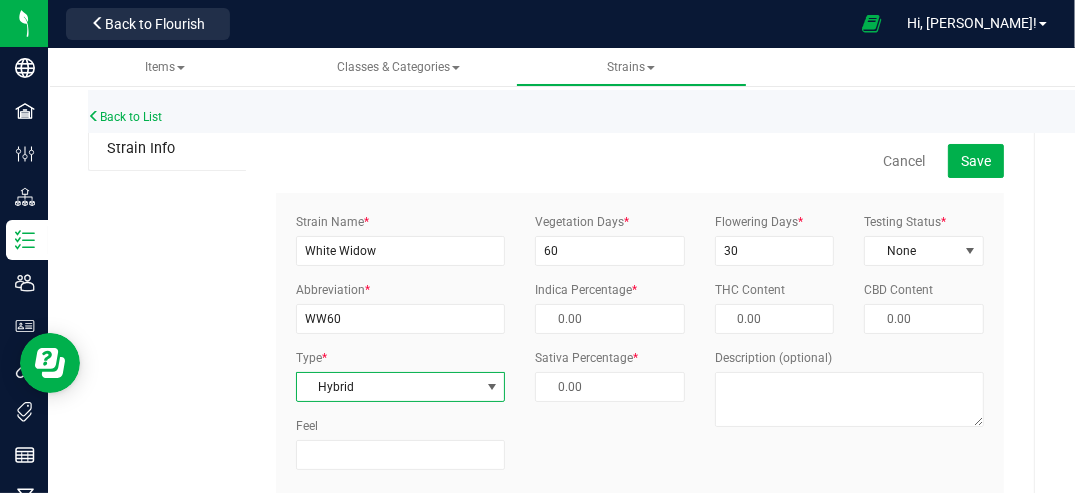 type on "50.00 %" 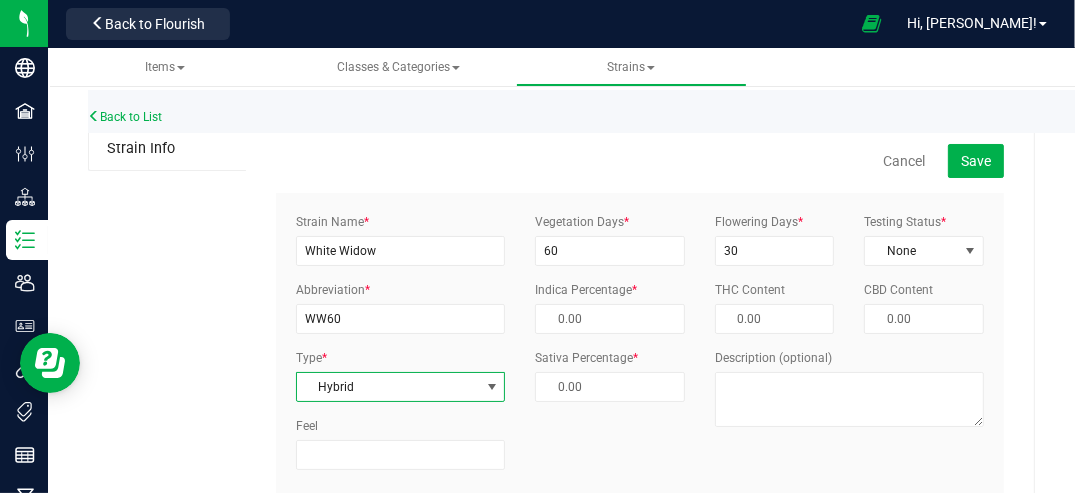 type on "50.00 %" 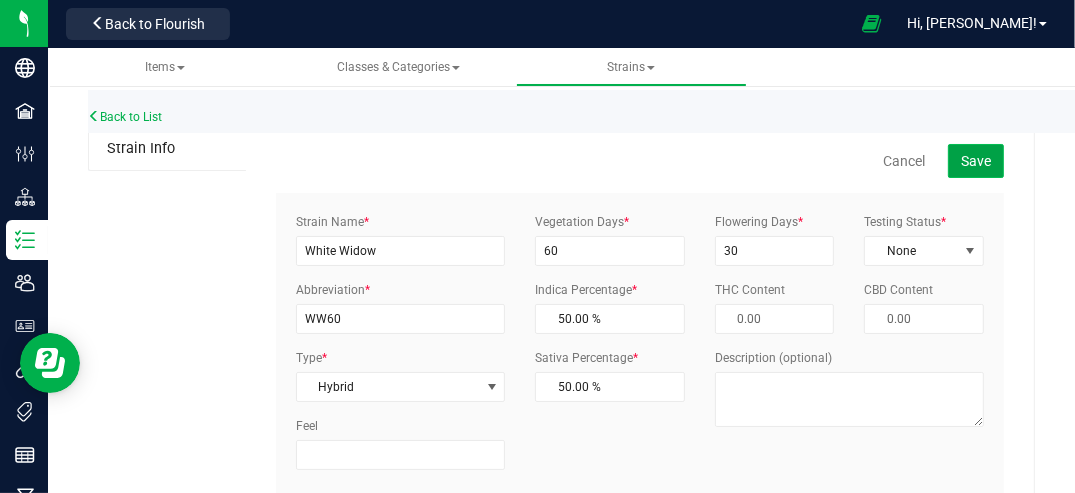 click on "Save" at bounding box center (976, 161) 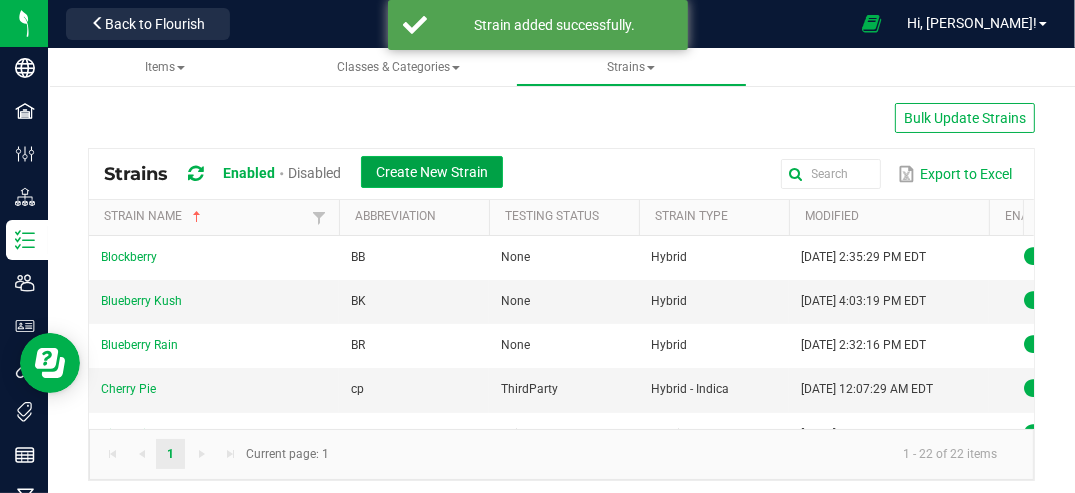 click on "Create New Strain" at bounding box center [432, 172] 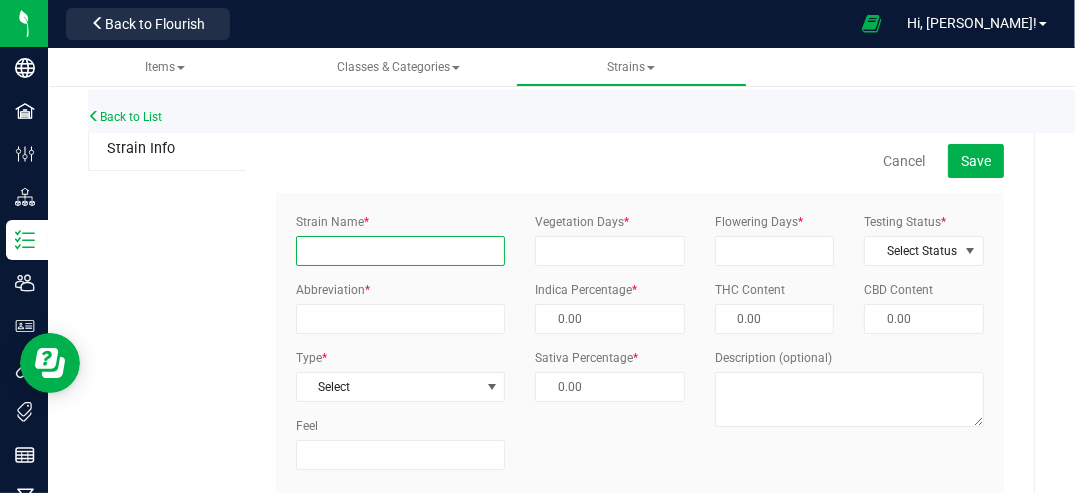 click on "Strain Name
*" at bounding box center (400, 251) 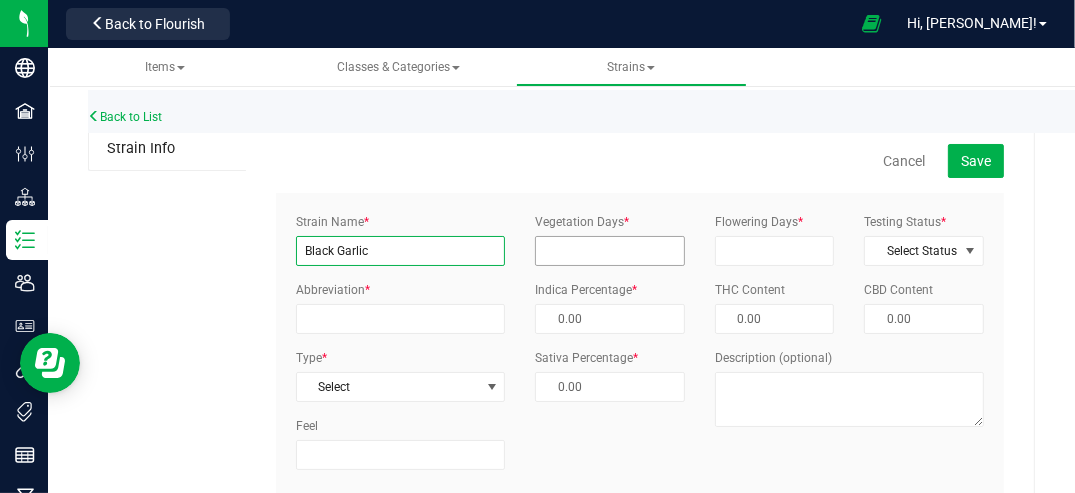 type on "Black Garlic" 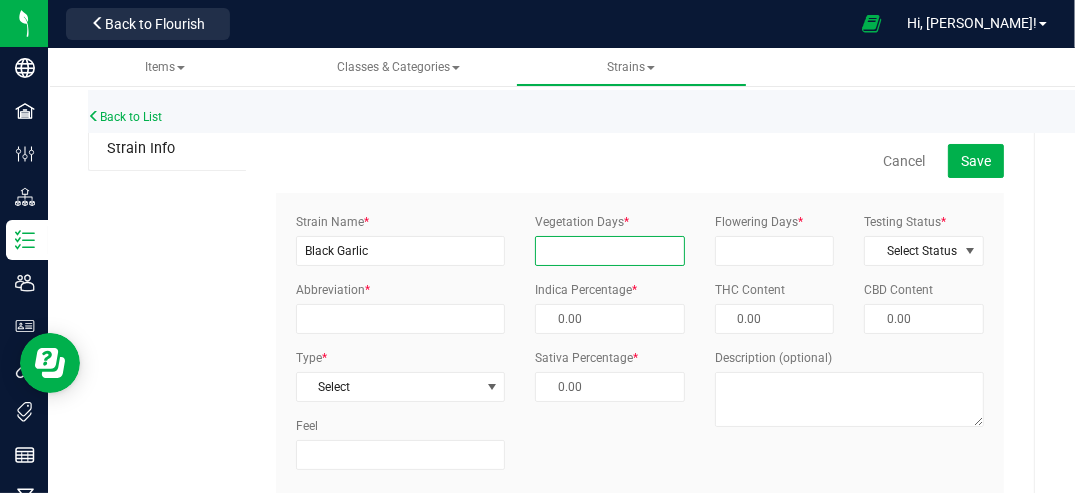 click on "Vegetation Days
*" at bounding box center [610, 251] 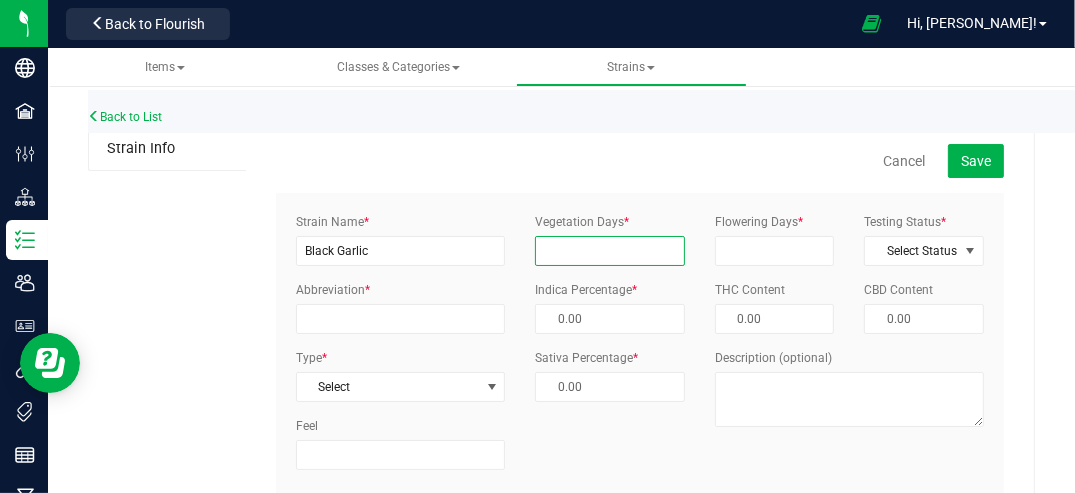type on "60" 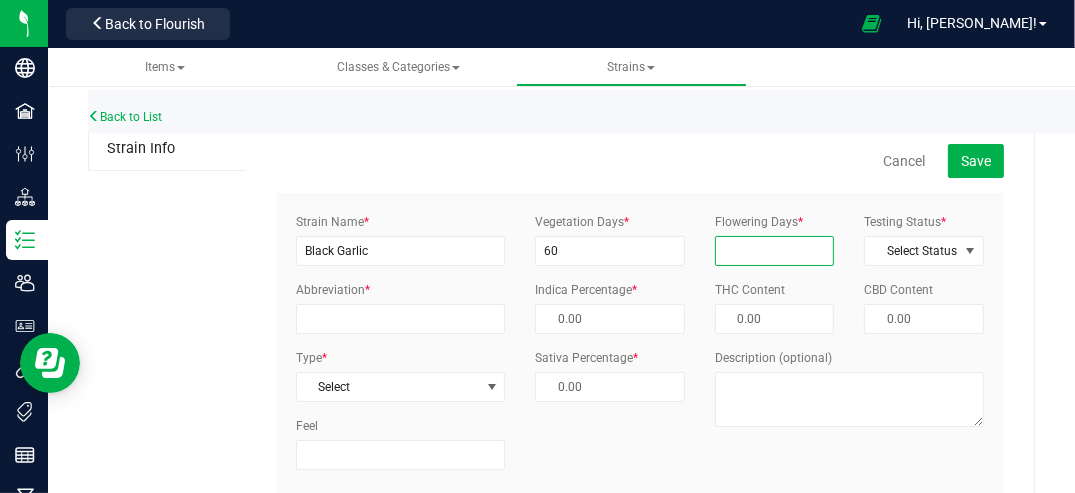 click on "Flowering Days
*" at bounding box center (775, 251) 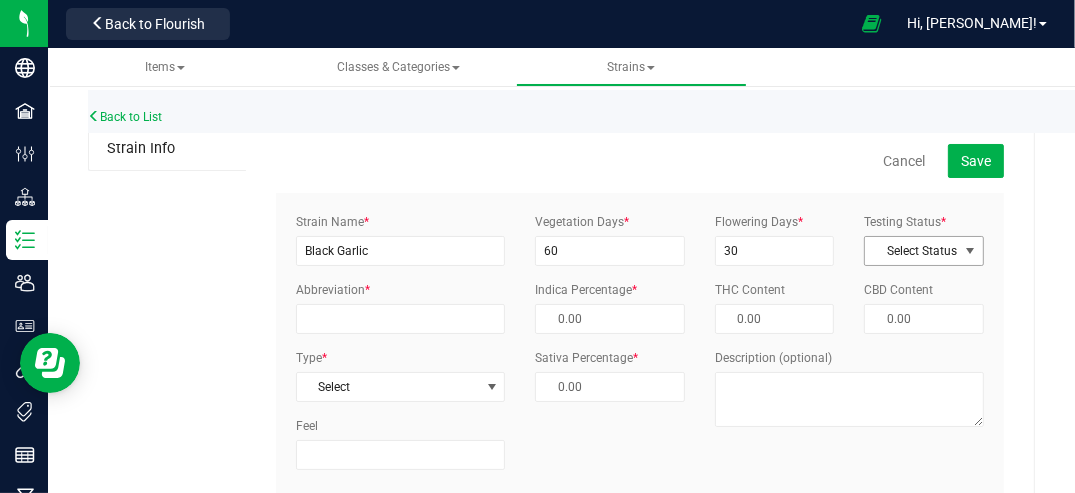 click on "Select Status" at bounding box center (911, 251) 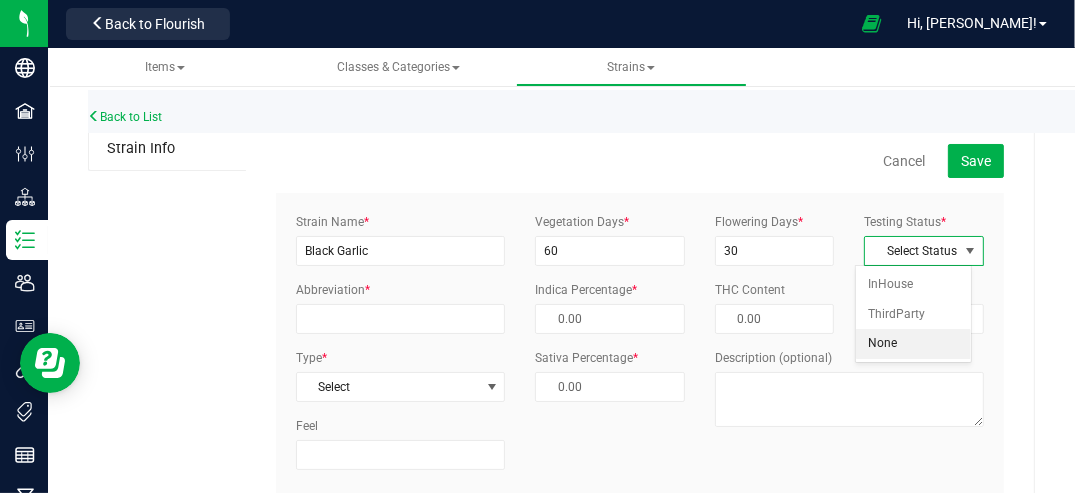 click on "None" at bounding box center [914, 344] 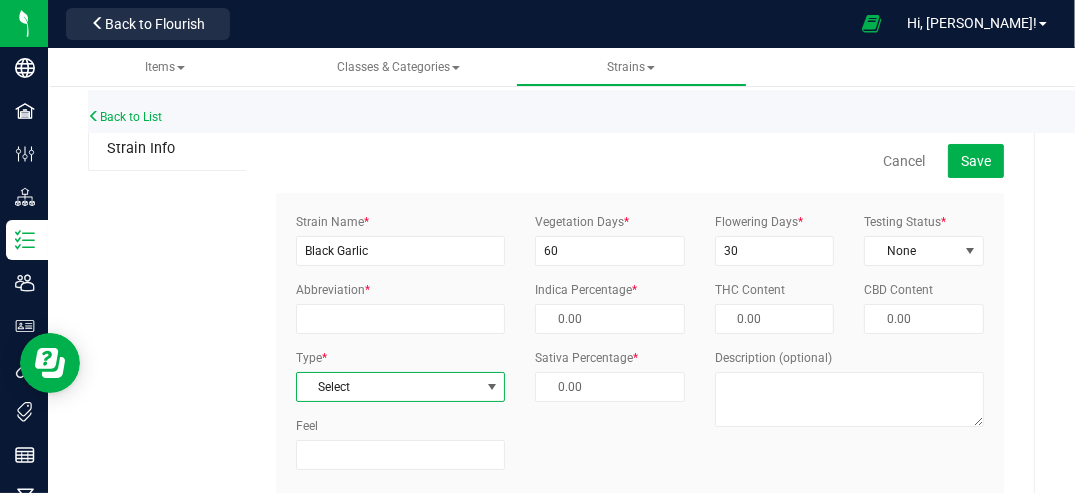 click at bounding box center (492, 387) 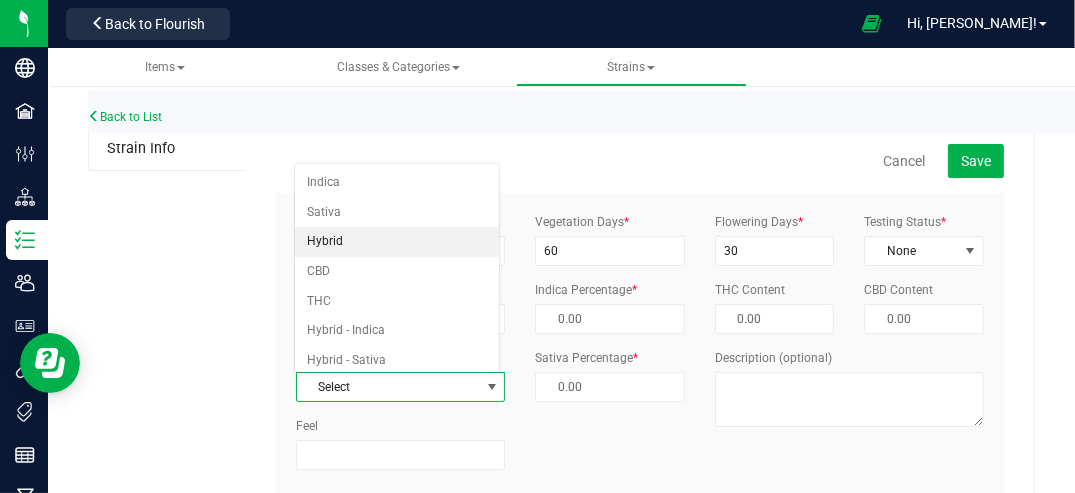 click on "Hybrid" at bounding box center [397, 242] 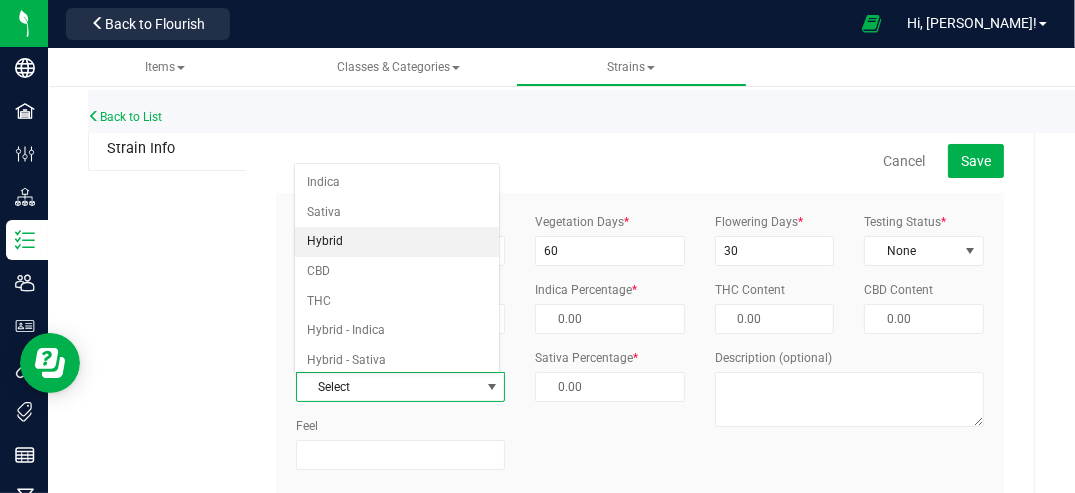 type on "50.00 %" 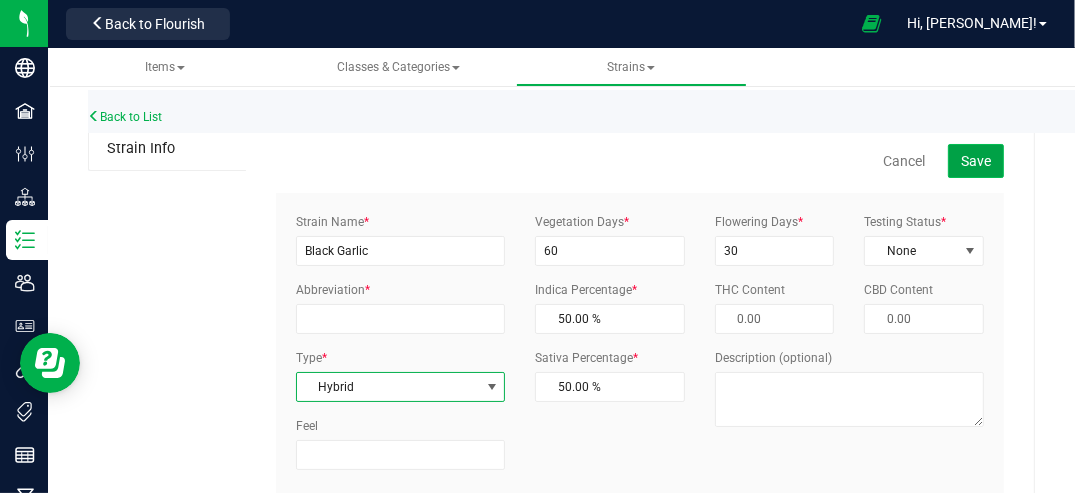 click on "Save" at bounding box center (976, 161) 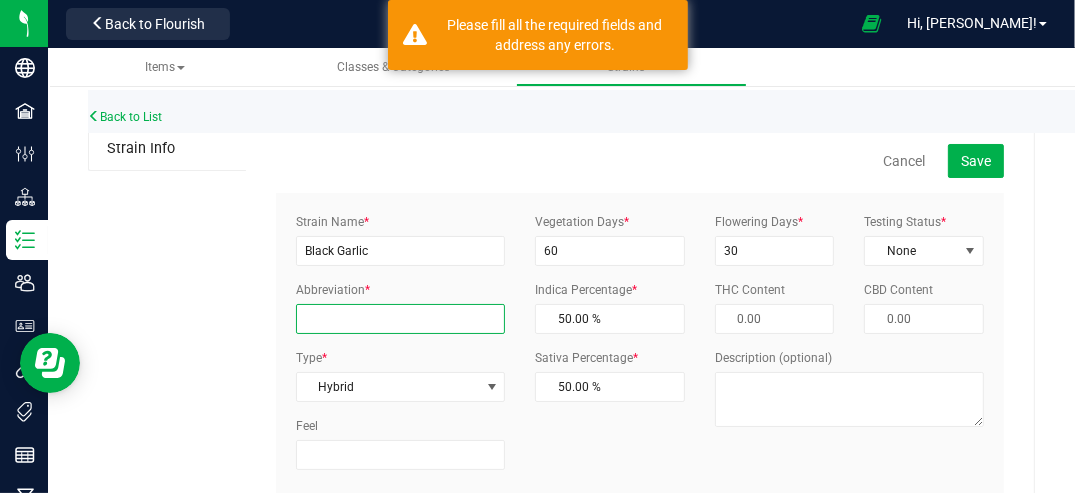 click on "Abbreviation
*" at bounding box center (400, 319) 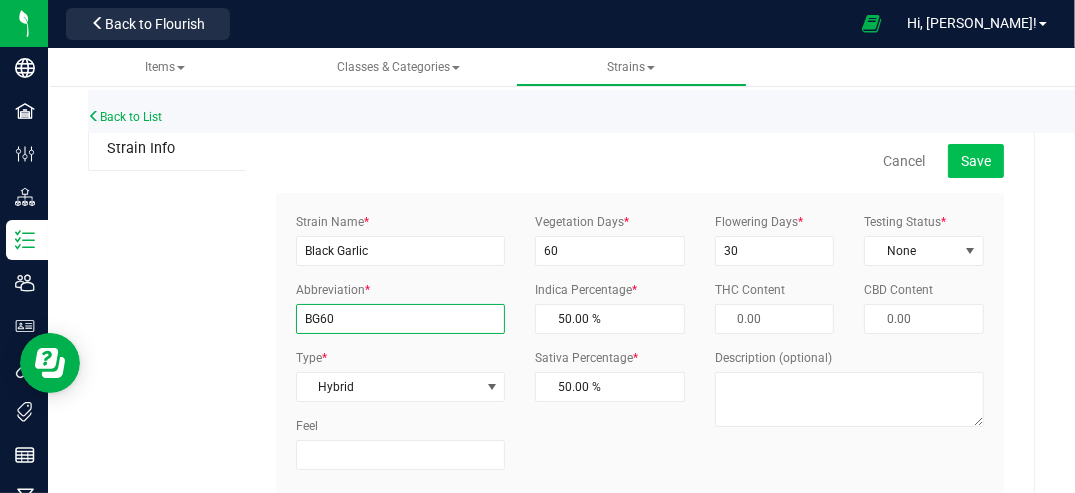 type on "BG60" 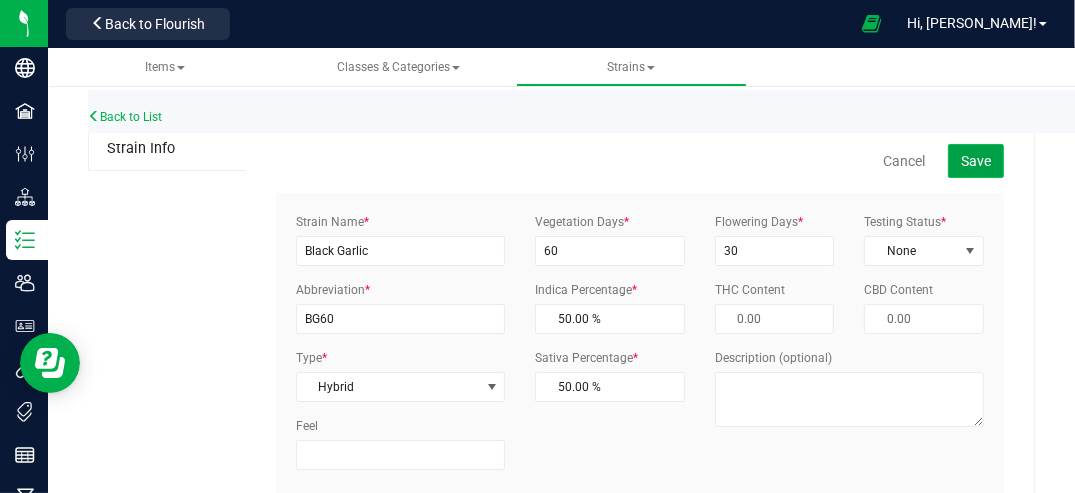 click on "Save" at bounding box center [976, 161] 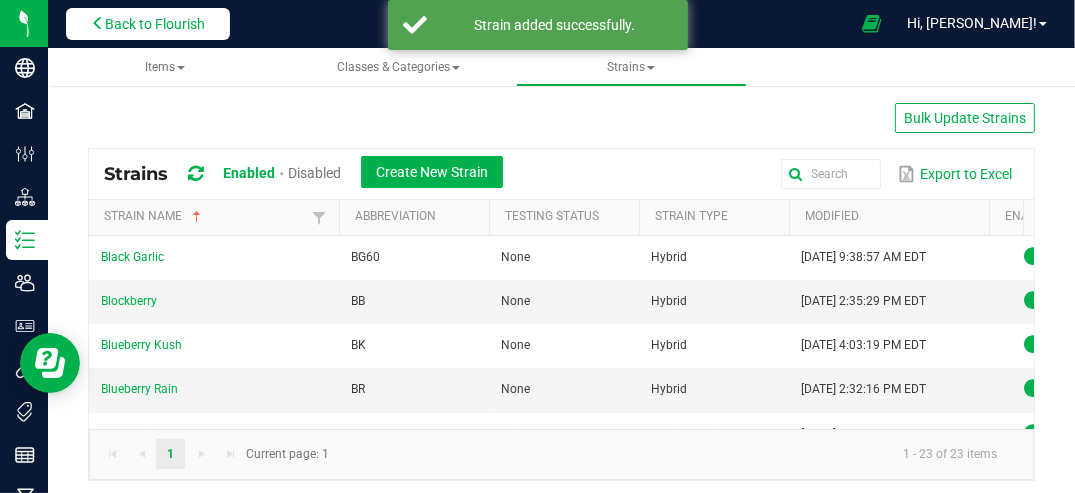 click on "Back to Flourish" at bounding box center [155, 24] 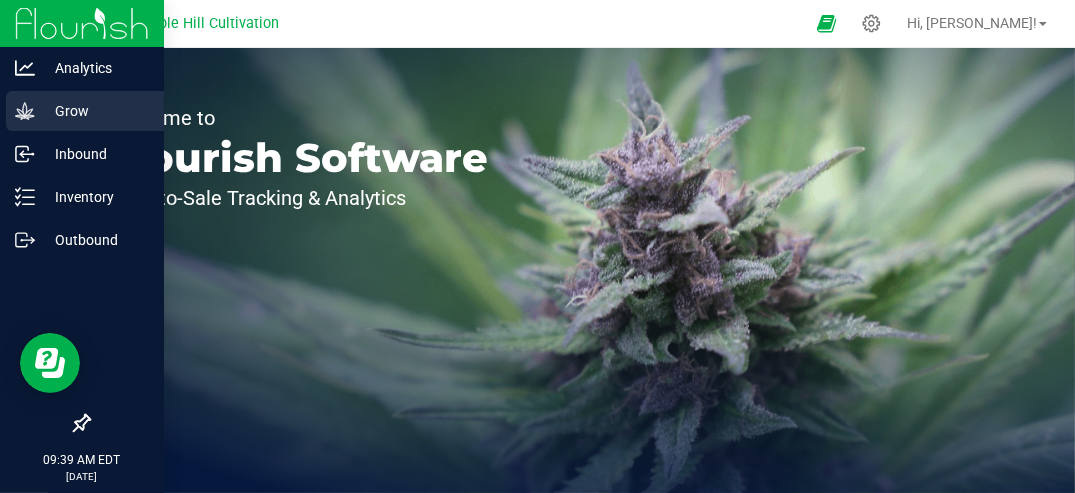 click 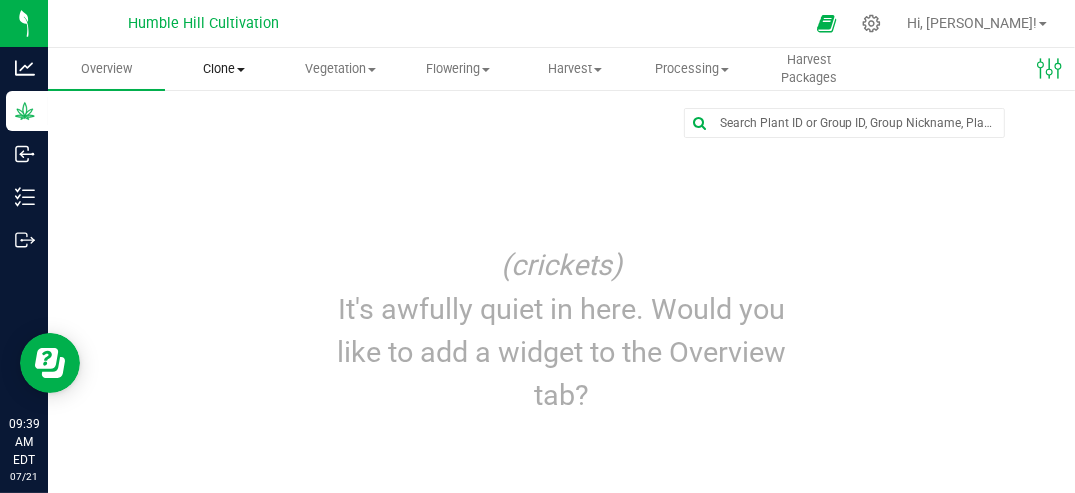 click on "Clone" at bounding box center [223, 69] 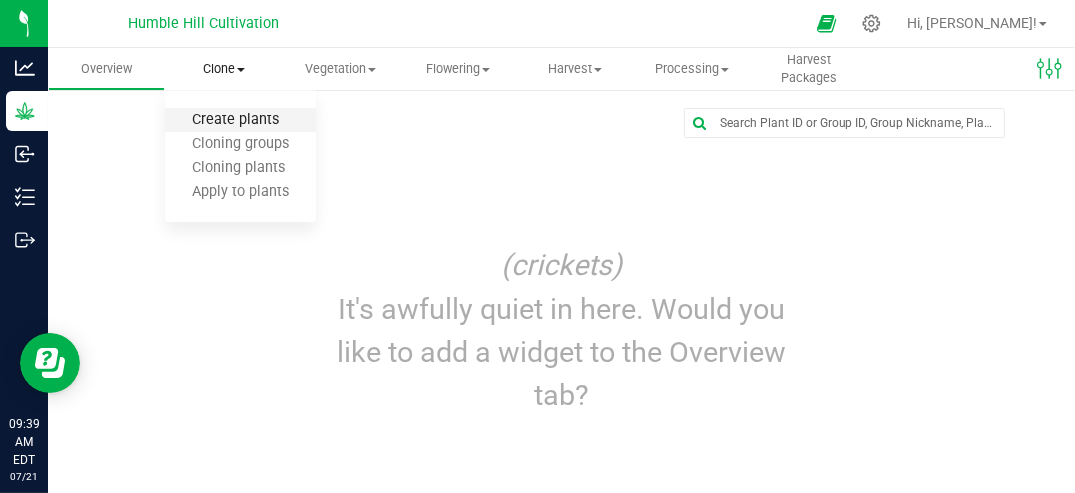 click on "Create plants" at bounding box center (235, 120) 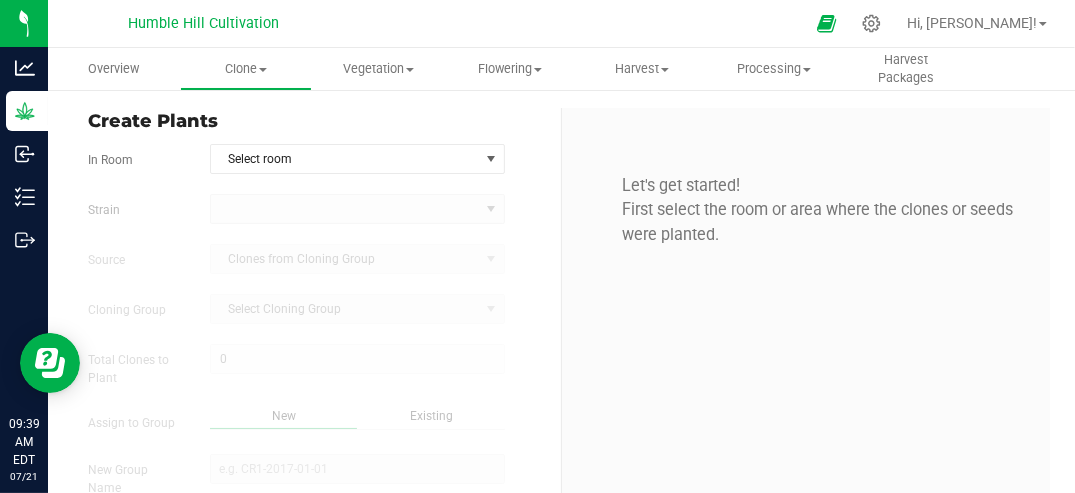 type on "[DATE] 9:39 AM" 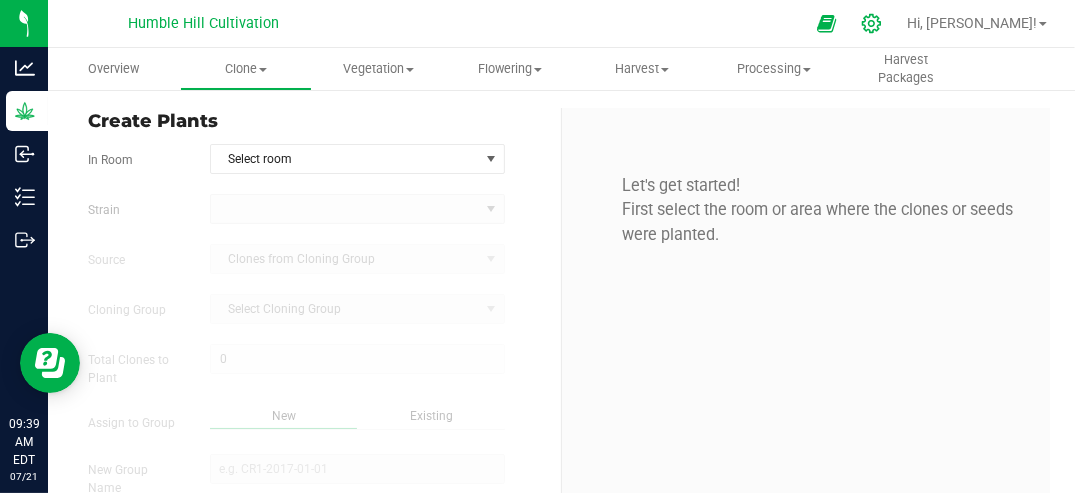 click 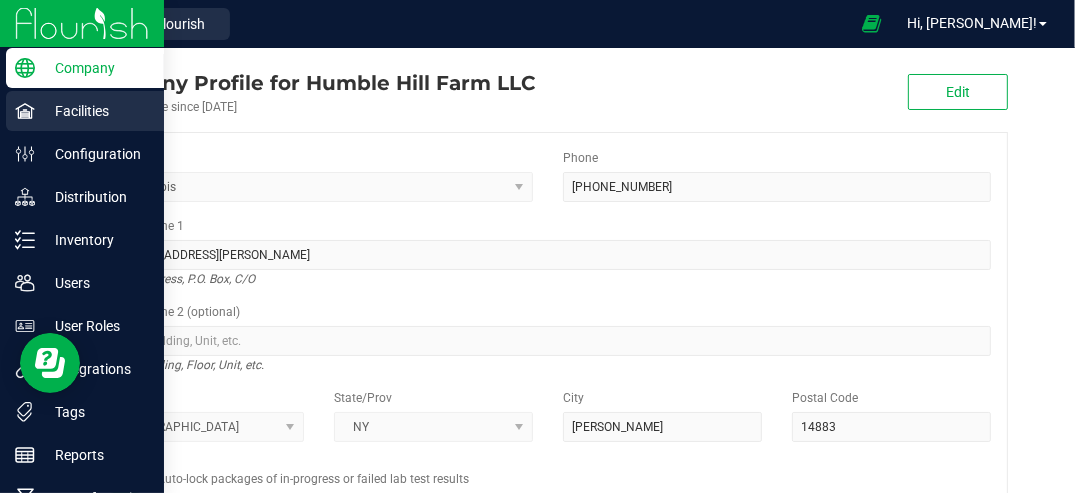 click on "Facilities" at bounding box center (95, 111) 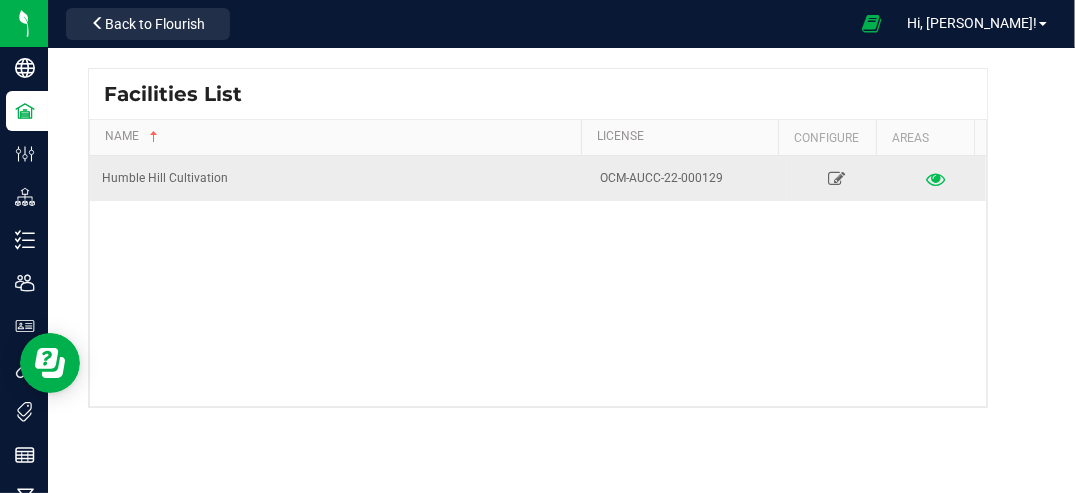click at bounding box center (936, 178) 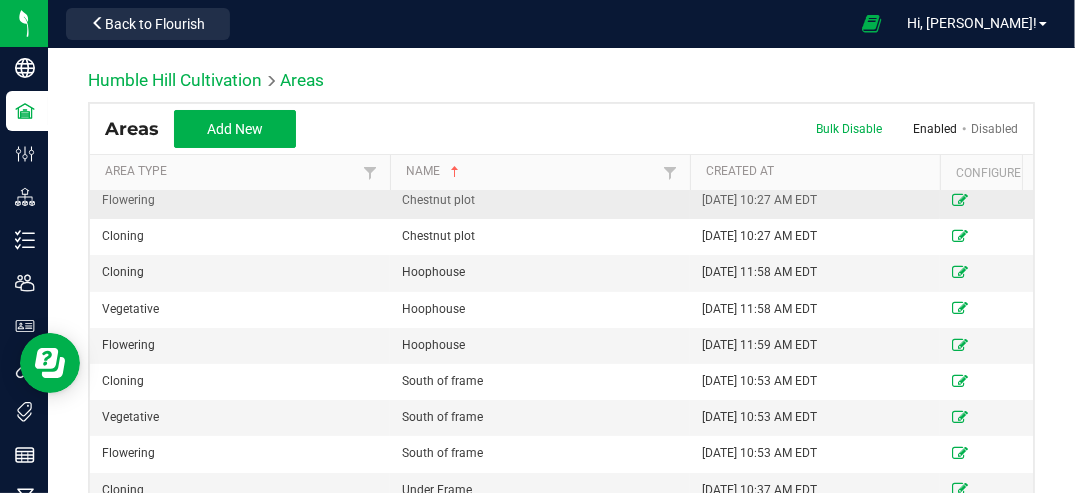 scroll, scrollTop: 0, scrollLeft: 0, axis: both 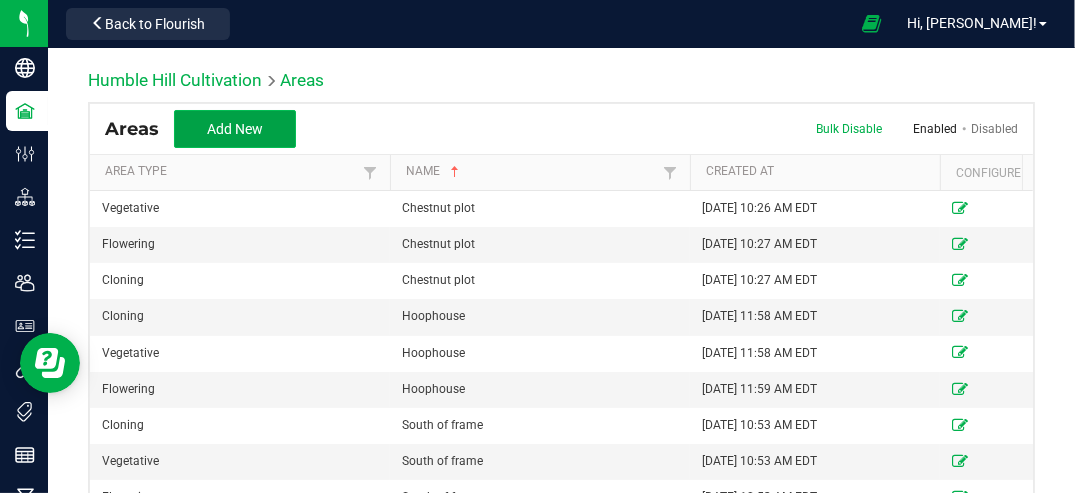 click on "Add New" at bounding box center [235, 129] 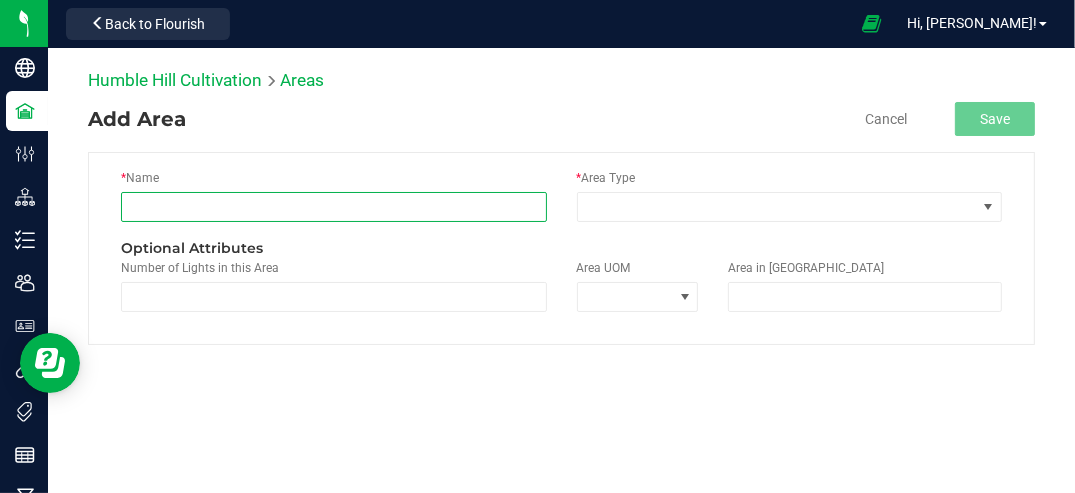 click at bounding box center (334, 207) 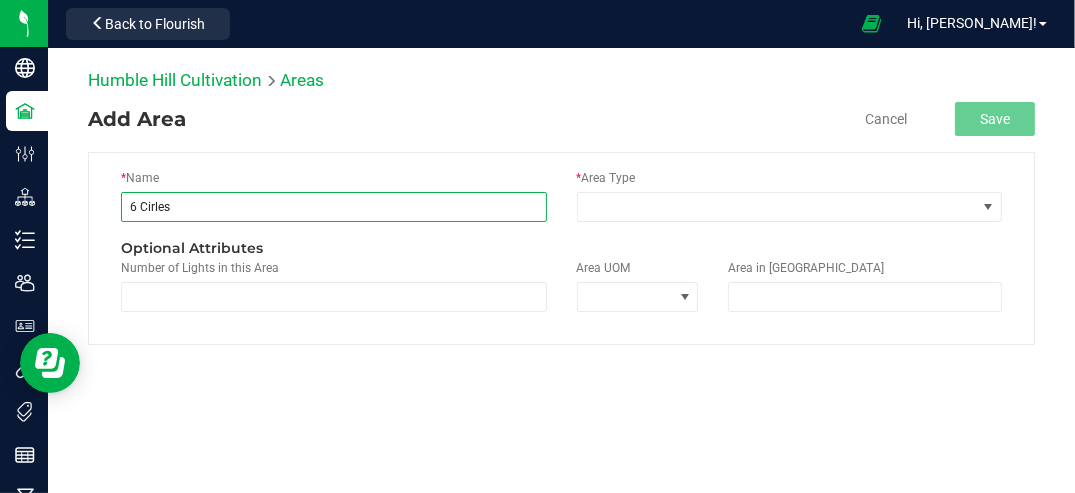 click on "6 Cirles" at bounding box center (334, 207) 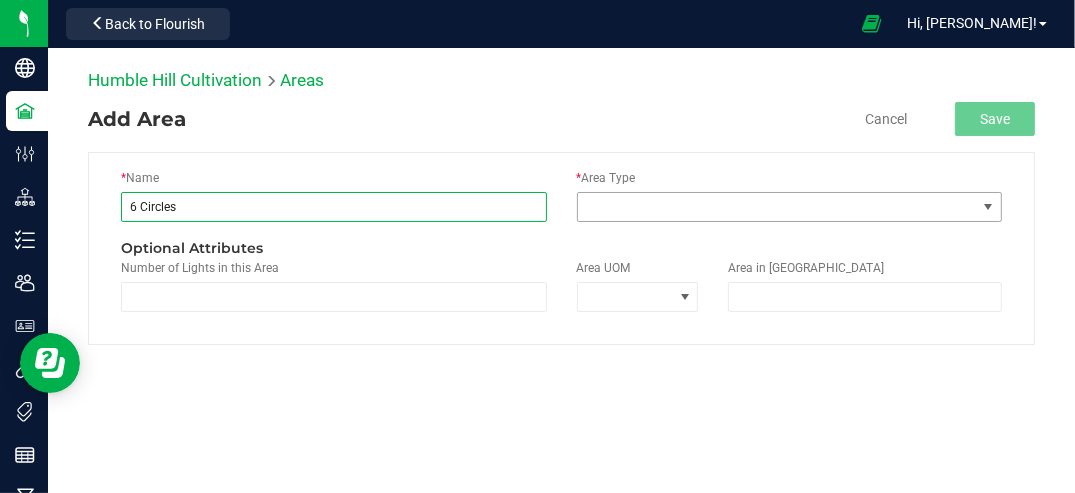 type on "6 Circles" 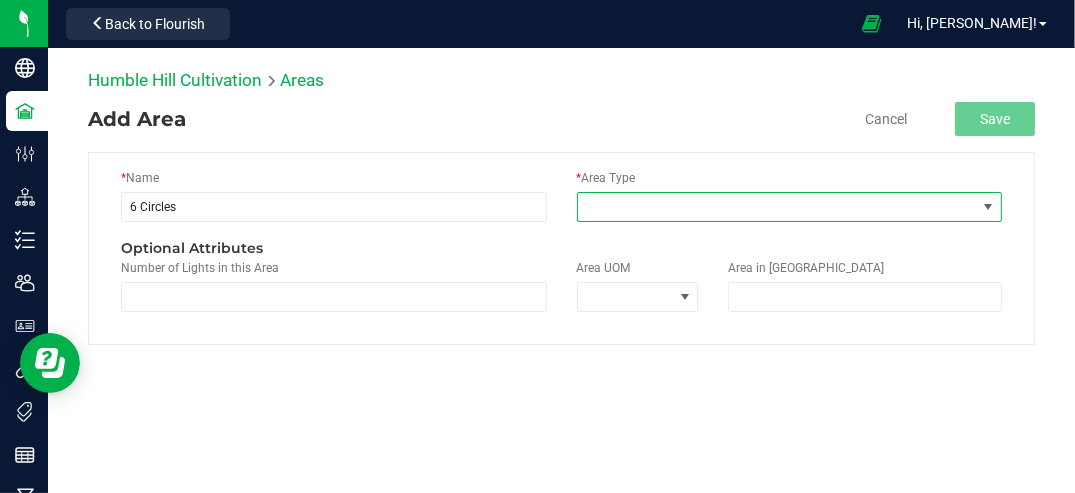 click at bounding box center (988, 207) 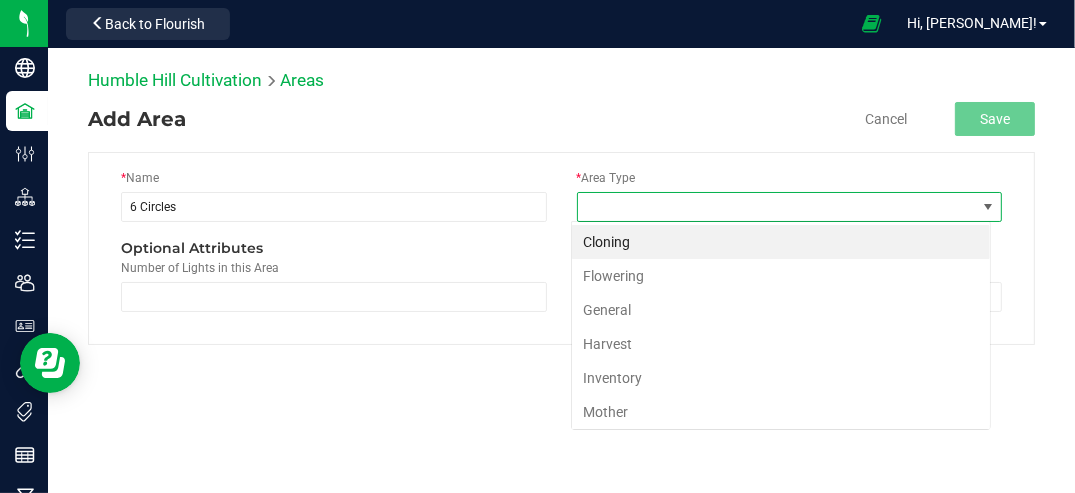 scroll, scrollTop: 99970, scrollLeft: 99580, axis: both 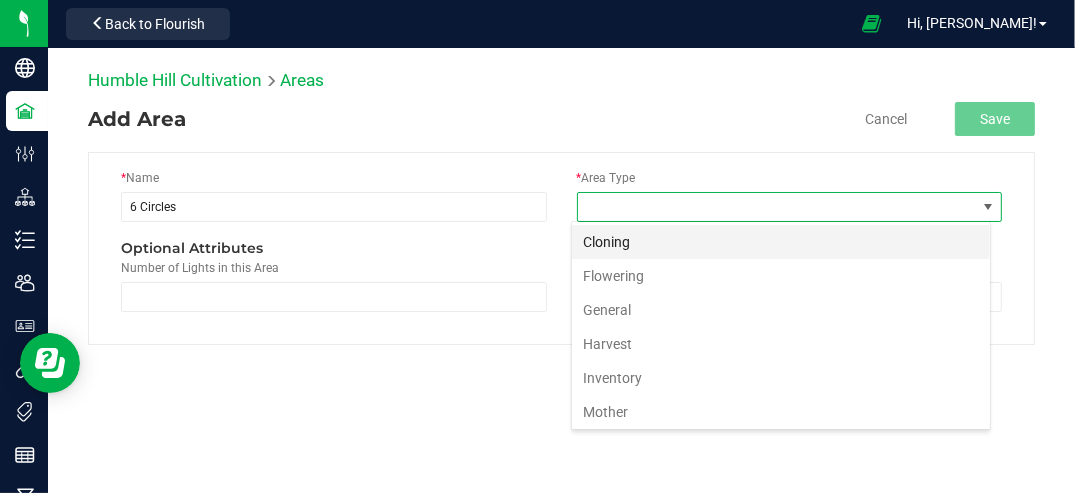 click on "Cloning" at bounding box center (781, 242) 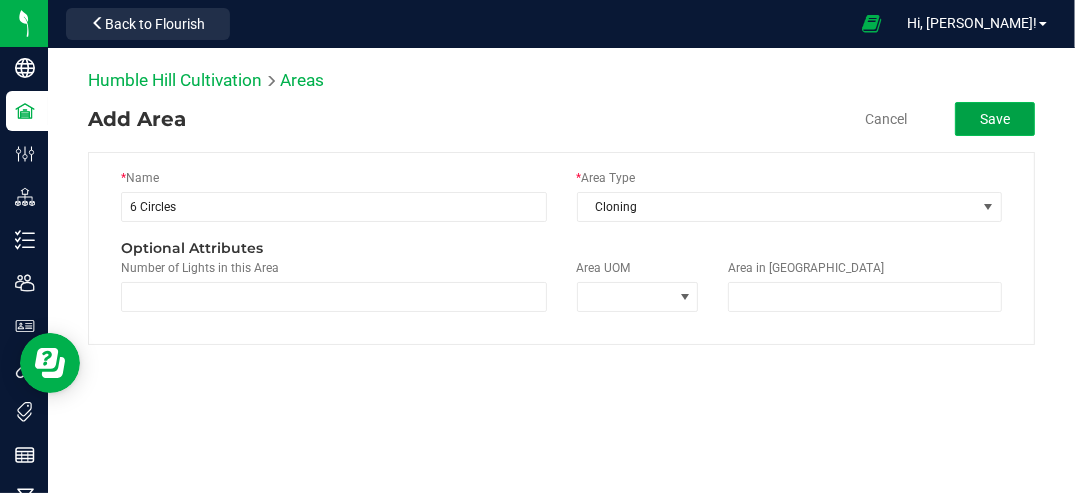 click on "Save" at bounding box center (995, 119) 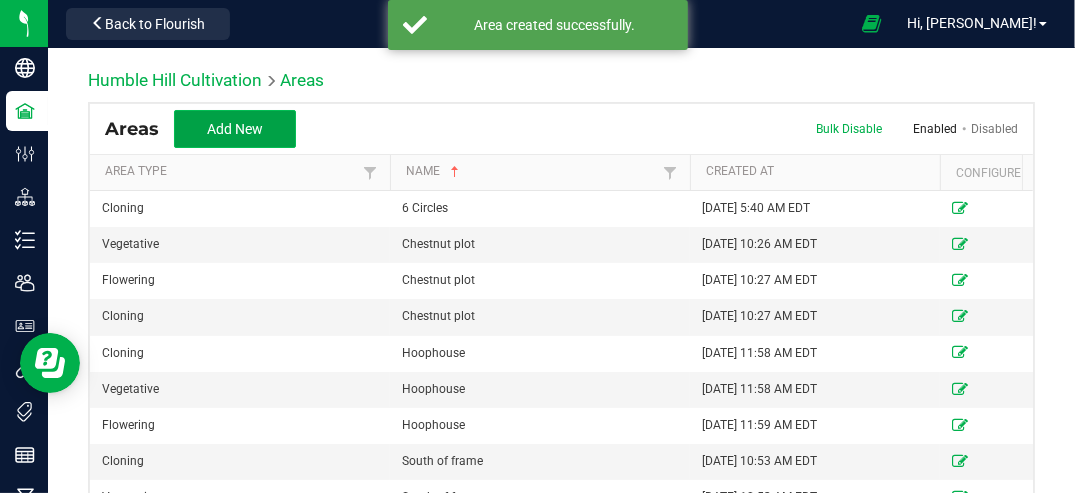 click on "Add New" at bounding box center (235, 129) 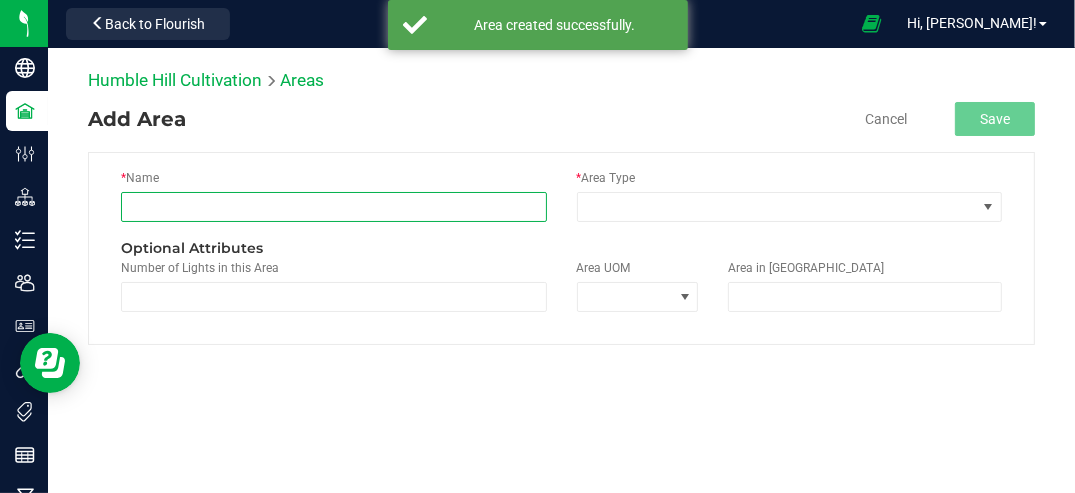 click at bounding box center (334, 207) 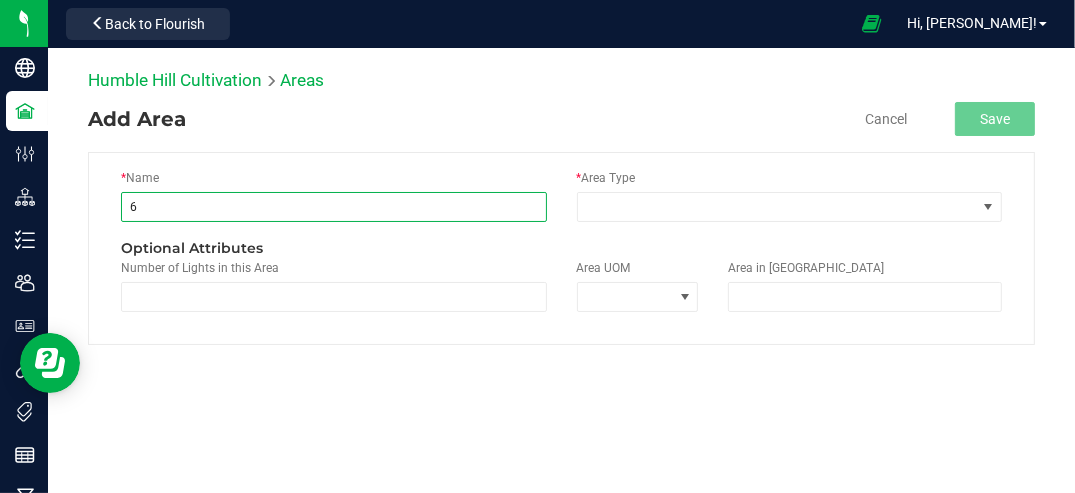 type on "6 Circles" 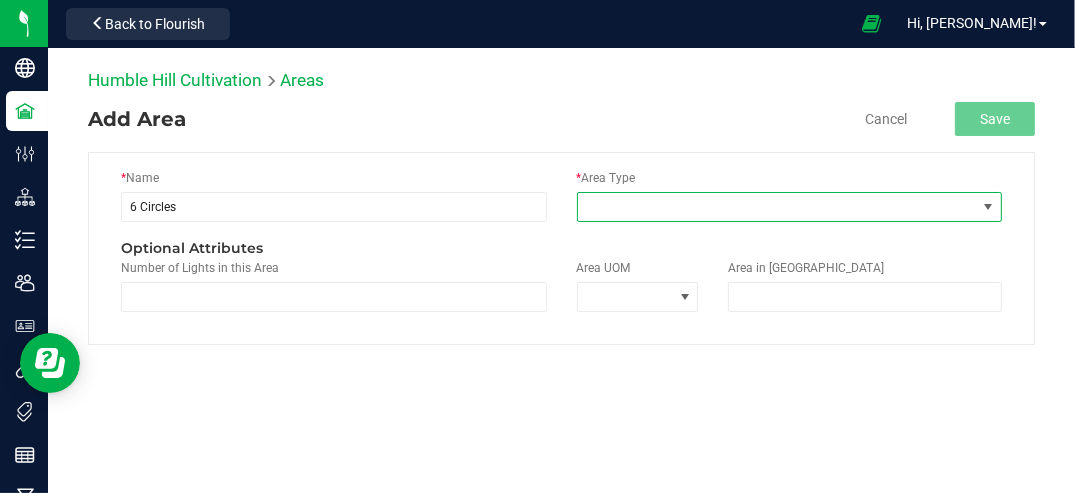 click at bounding box center [988, 207] 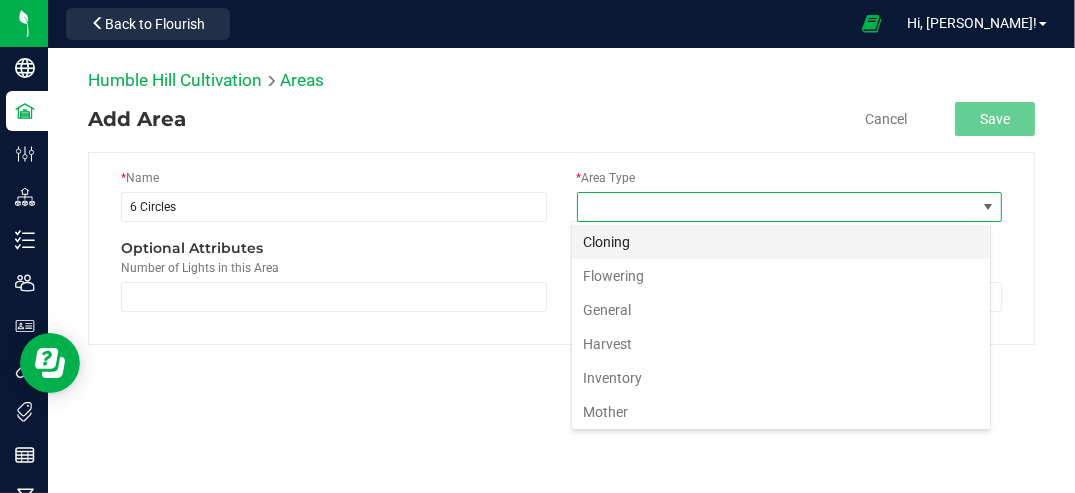 scroll, scrollTop: 99970, scrollLeft: 99580, axis: both 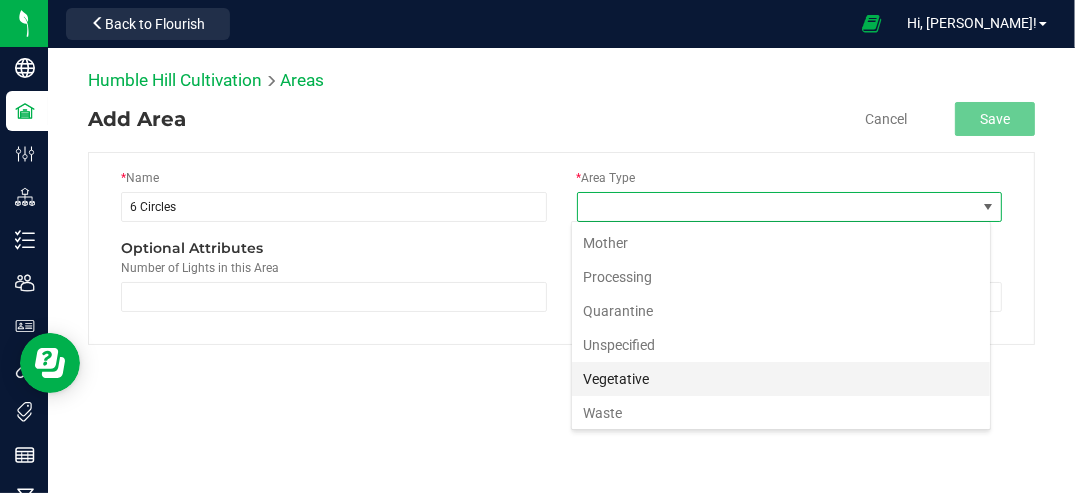 click on "Vegetative" at bounding box center (781, 379) 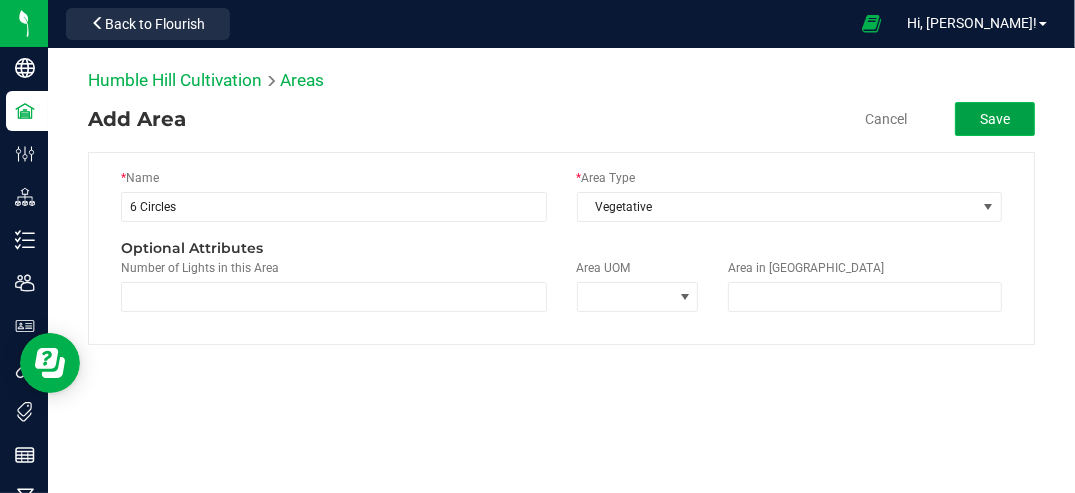 click on "Save" at bounding box center (995, 119) 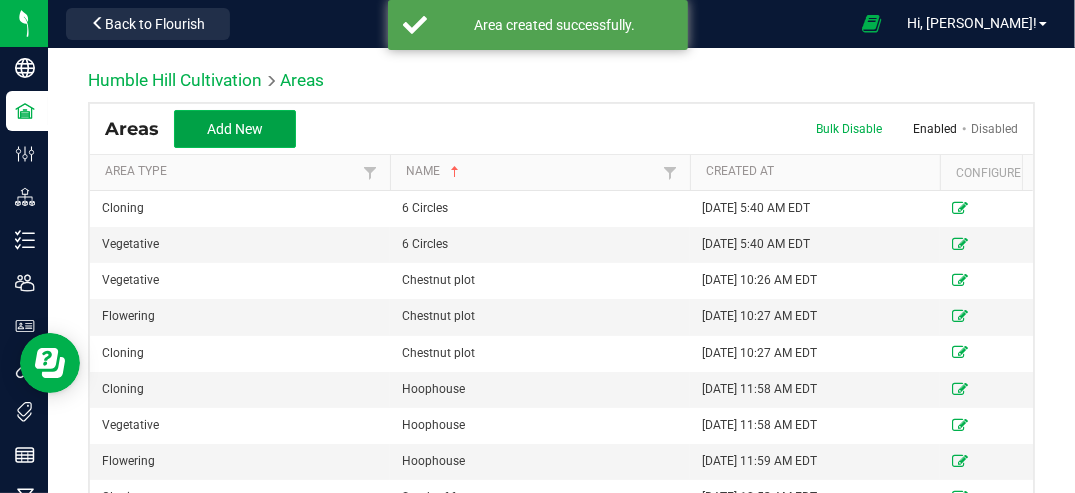 click on "Add New" at bounding box center (235, 129) 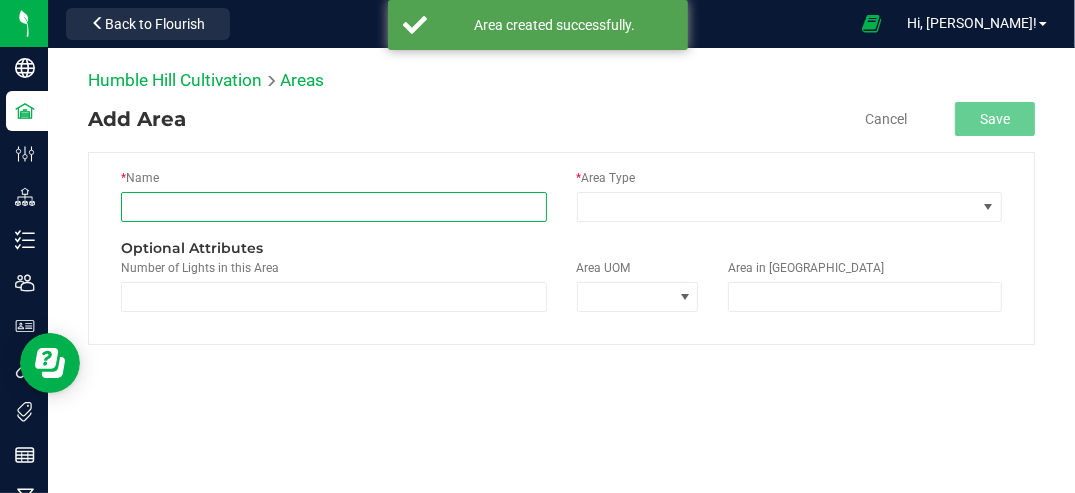 click at bounding box center (334, 207) 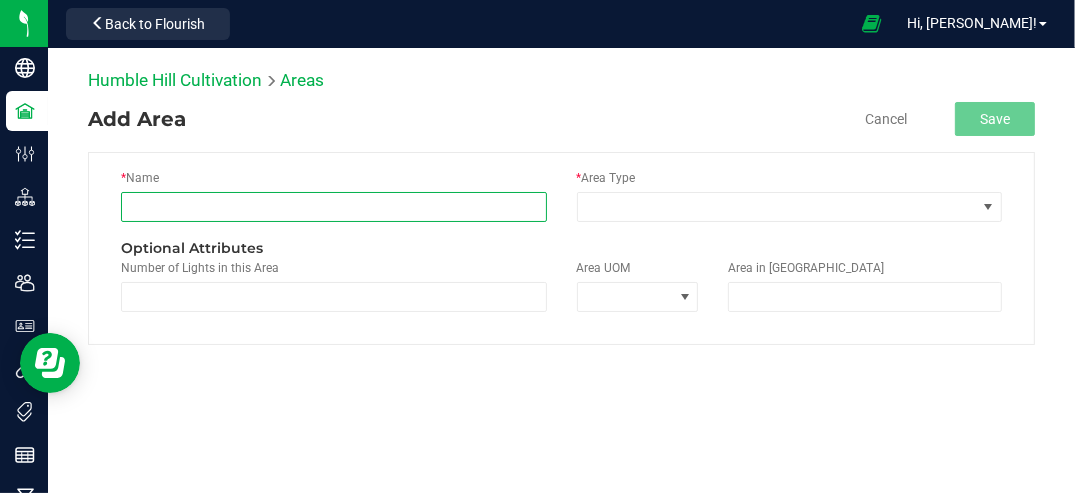 type on "6 Circles" 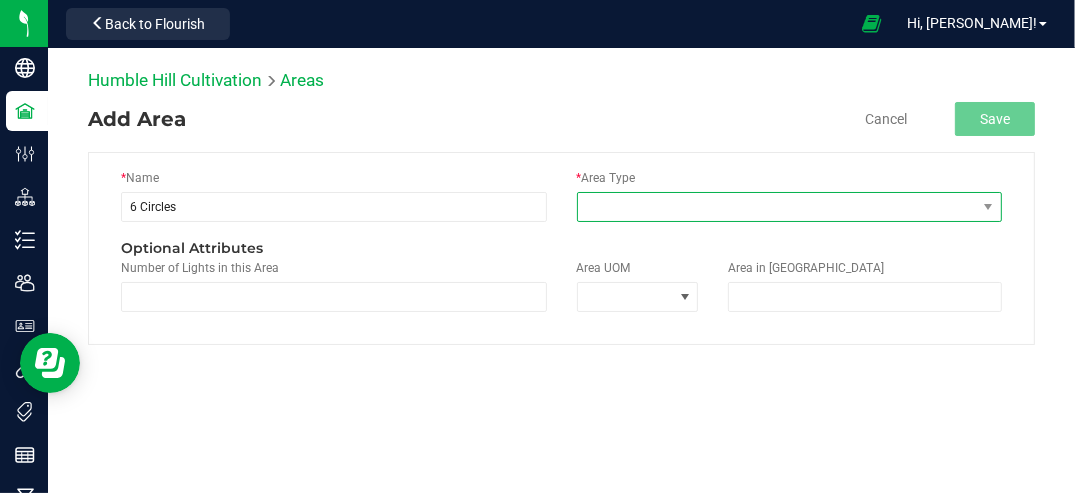 click at bounding box center (777, 207) 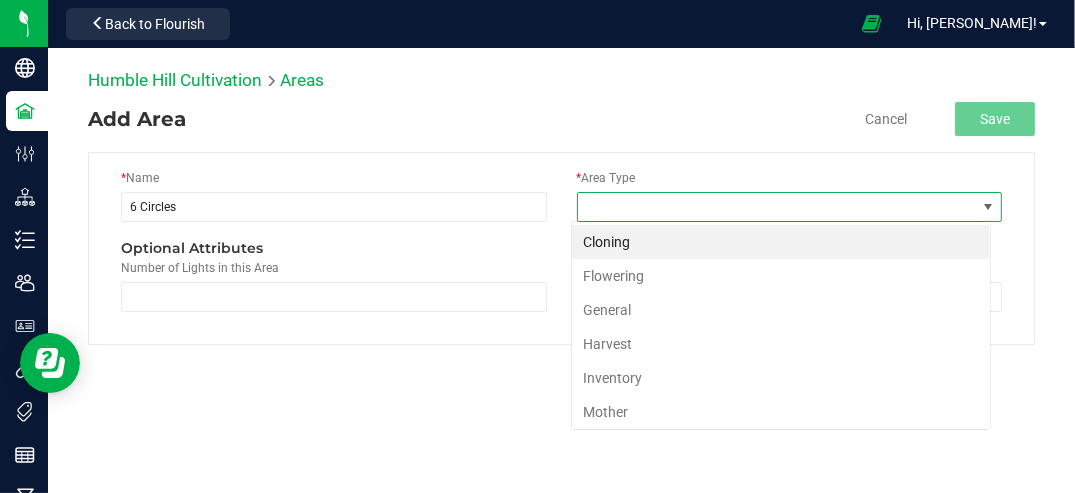 scroll, scrollTop: 99970, scrollLeft: 99580, axis: both 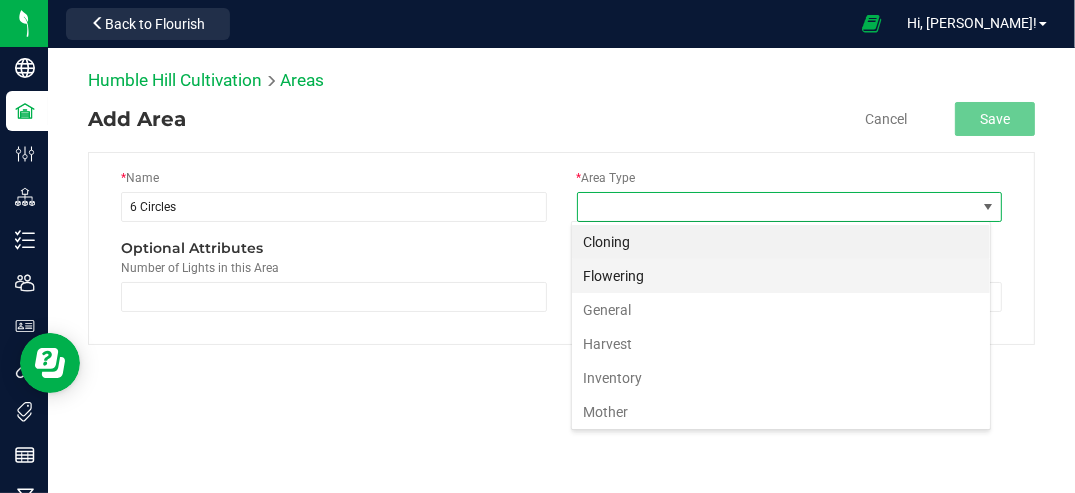 click on "Flowering" at bounding box center [781, 276] 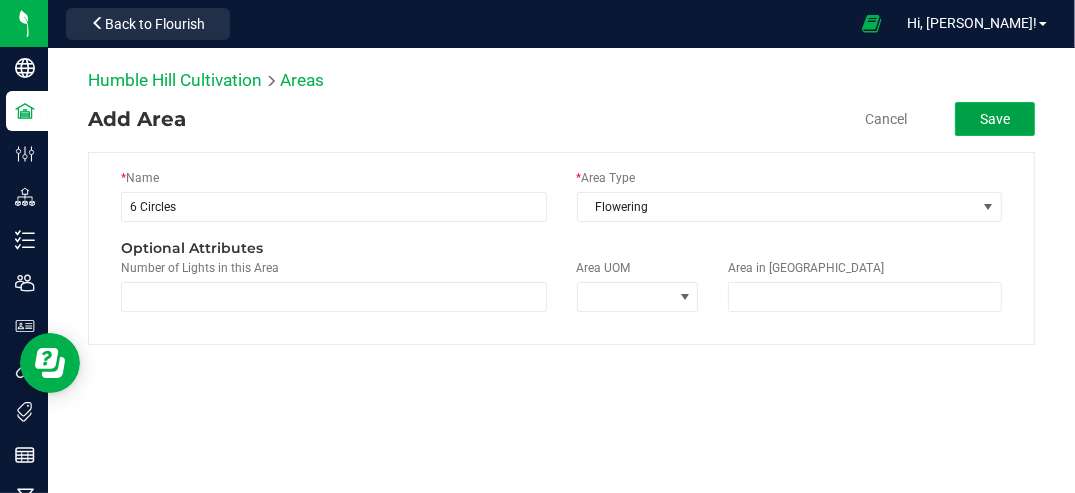 click on "Save" at bounding box center (995, 119) 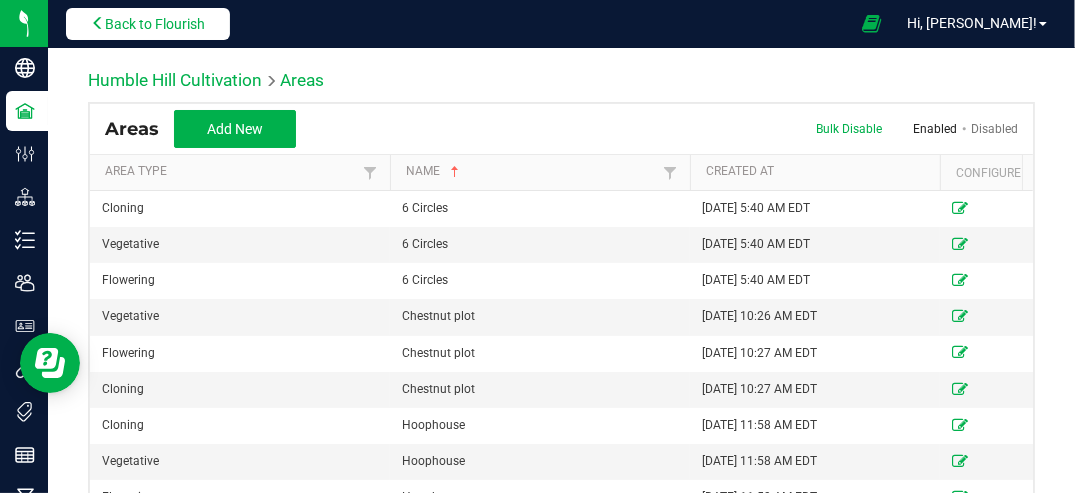 click on "Back to Flourish" at bounding box center (155, 24) 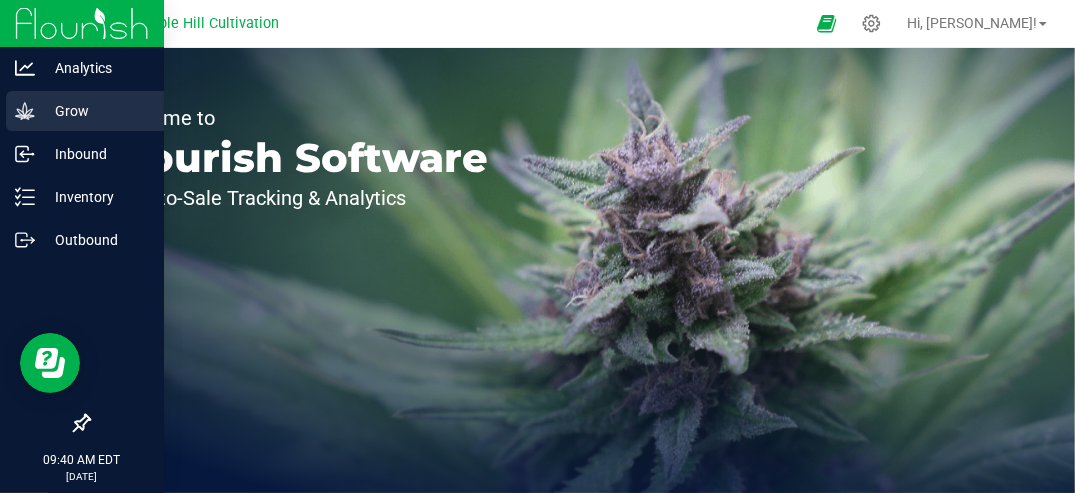 click on "Grow" at bounding box center (95, 111) 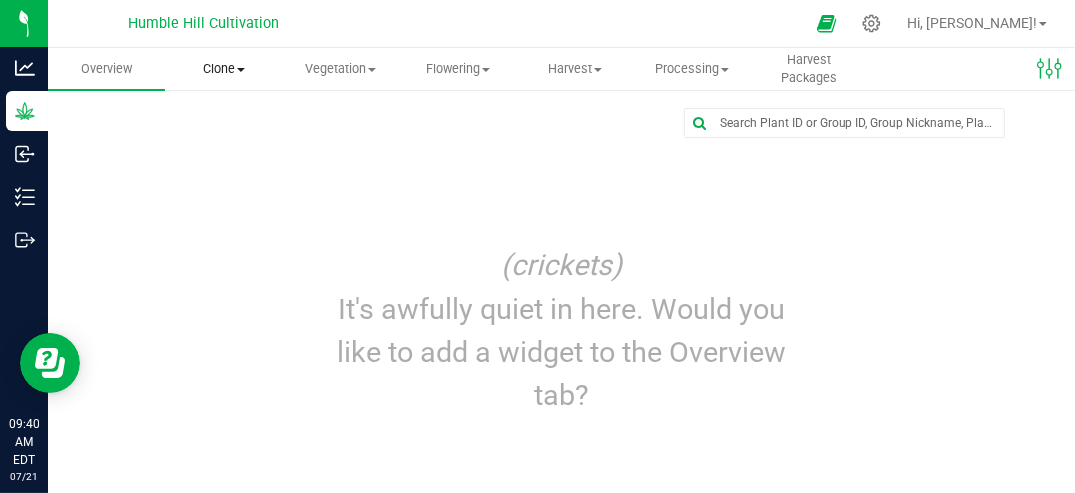 click on "Clone" at bounding box center (223, 69) 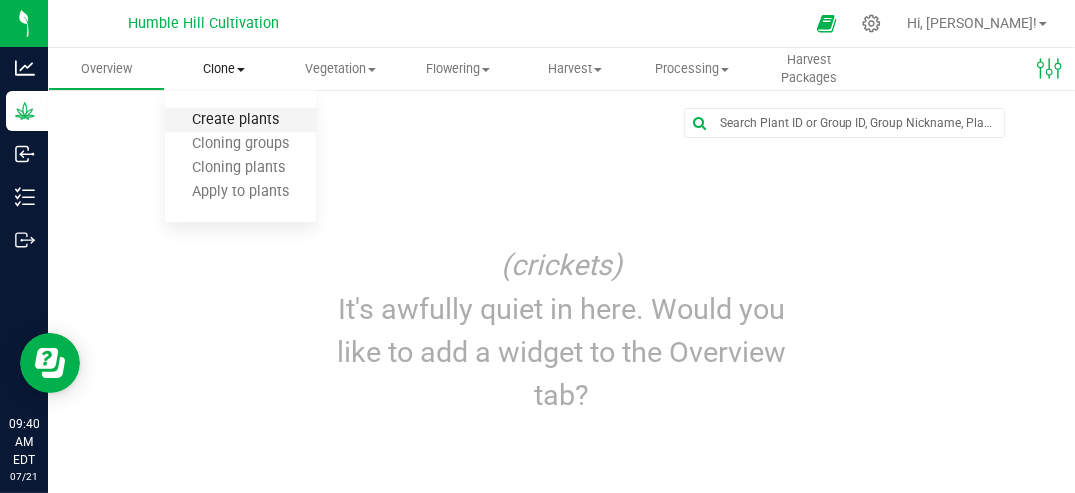 click on "Create plants" at bounding box center (235, 120) 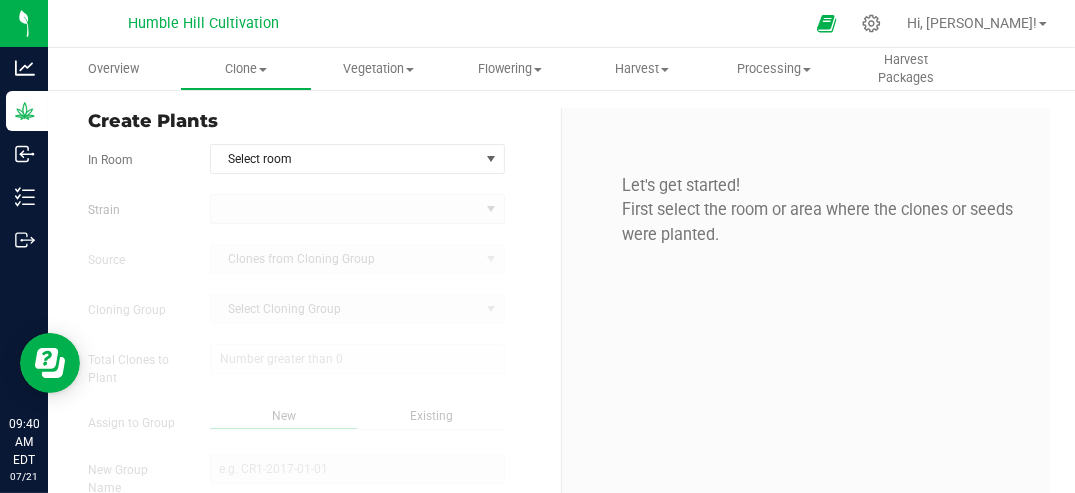 type on "[DATE] 9:40 AM" 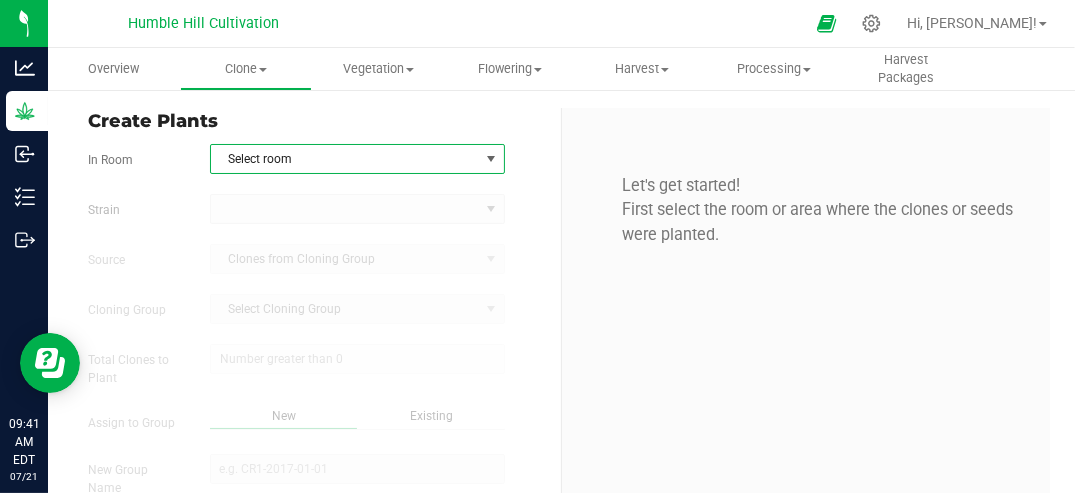 click at bounding box center [491, 159] 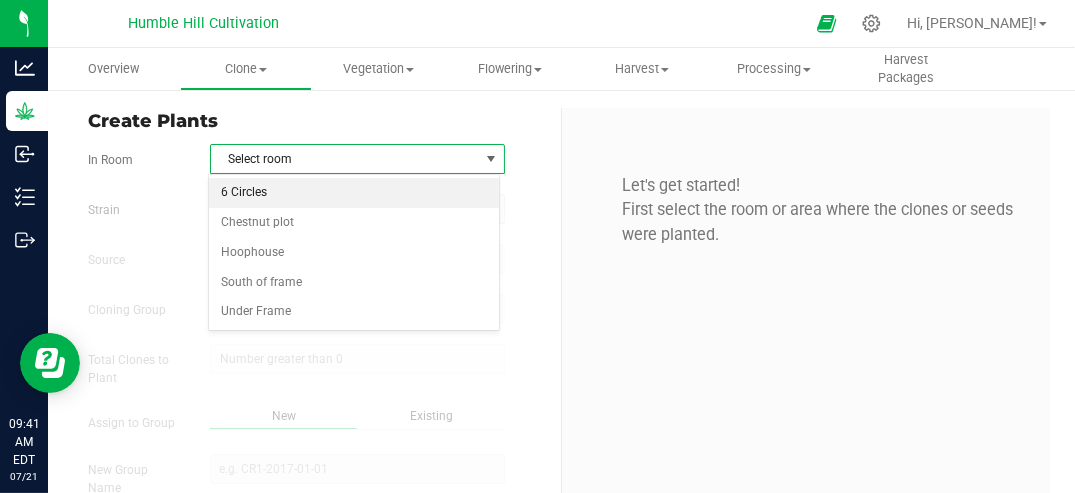 click on "6 Circles" at bounding box center (353, 193) 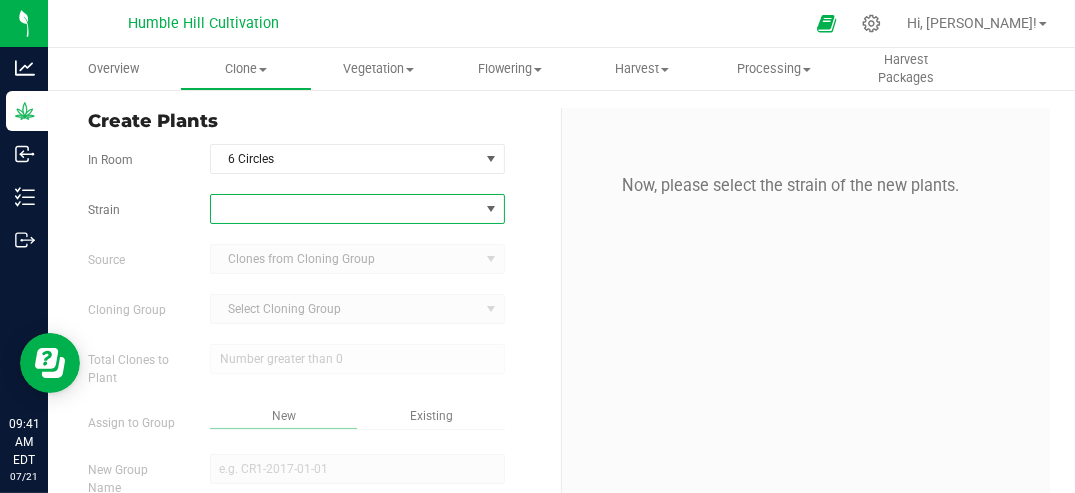 click at bounding box center (491, 209) 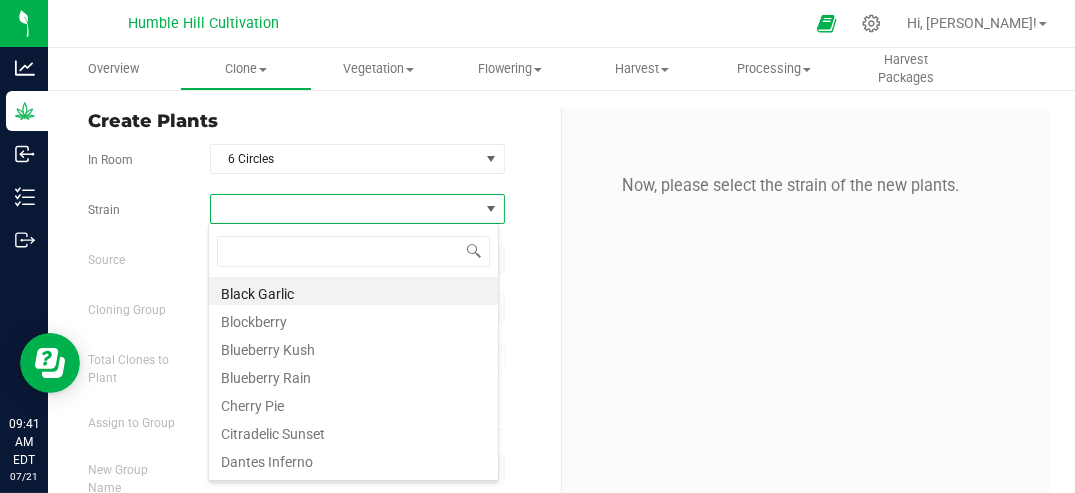 scroll, scrollTop: 99970, scrollLeft: 99708, axis: both 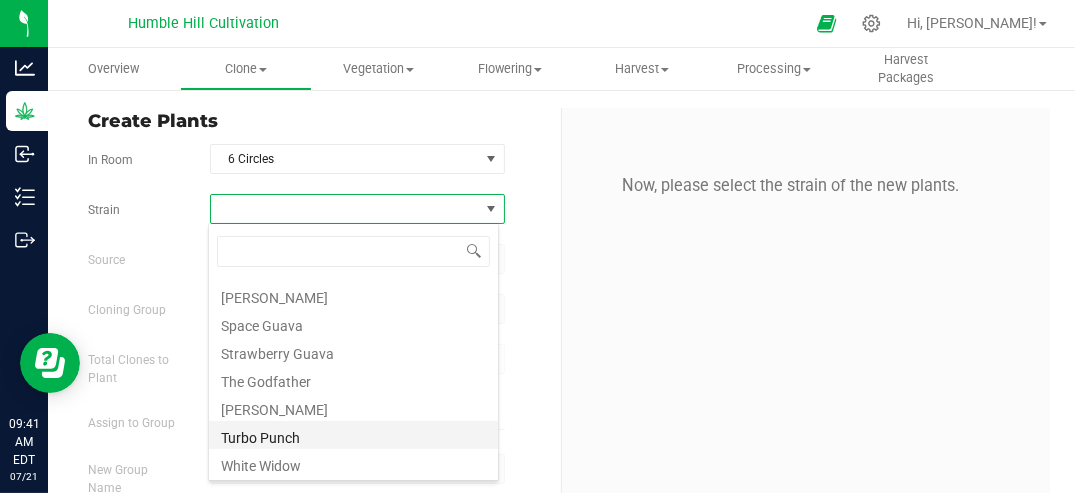 click on "Turbo Punch" at bounding box center [353, 435] 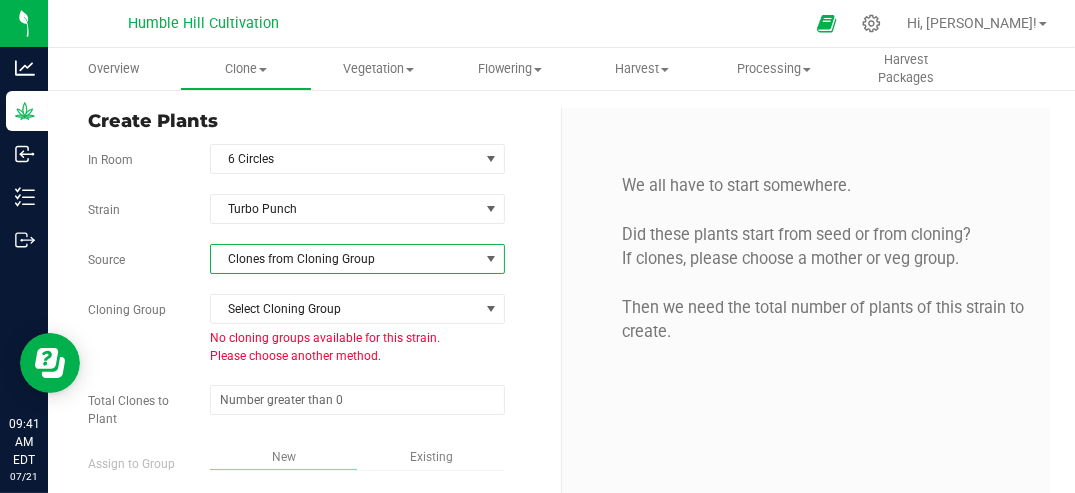 click at bounding box center [491, 259] 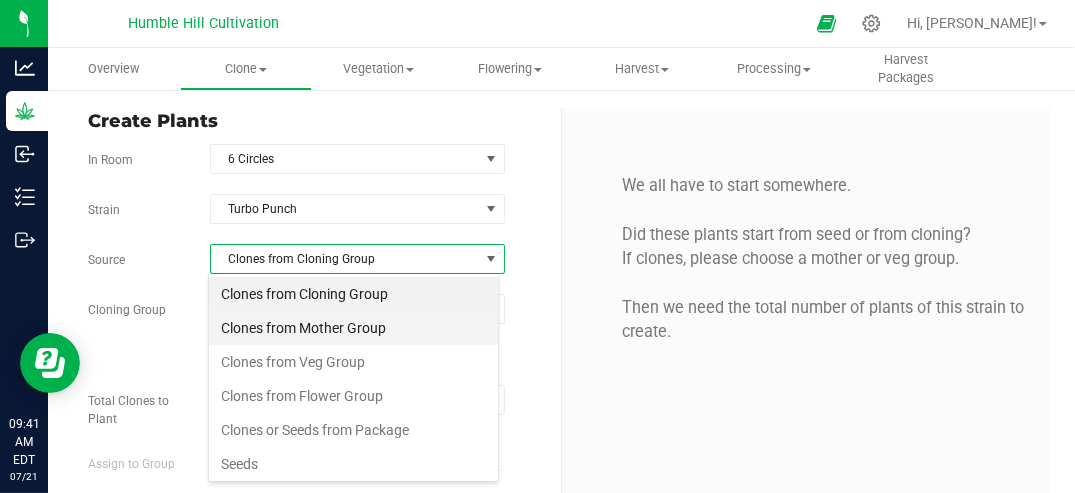 scroll, scrollTop: 99970, scrollLeft: 99708, axis: both 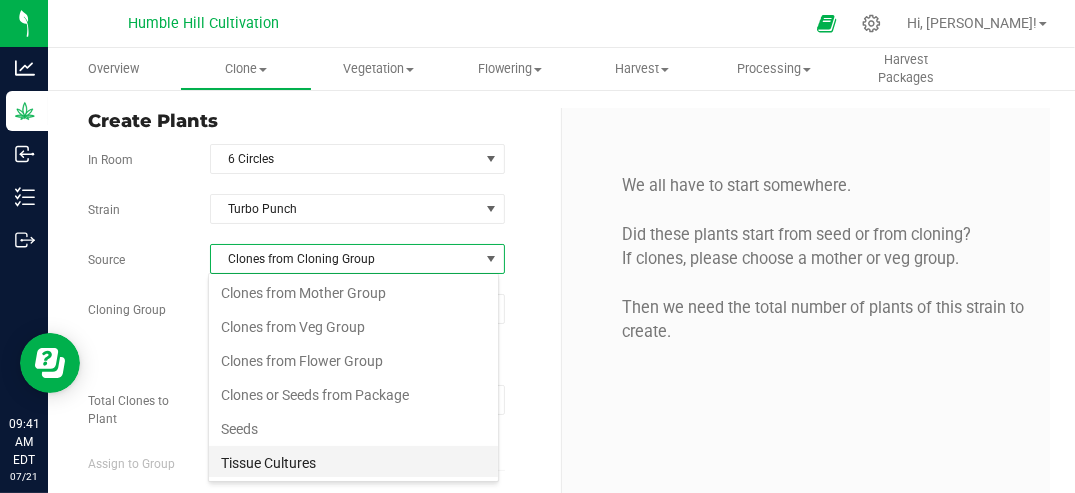 click on "Tissue Cultures" at bounding box center [353, 463] 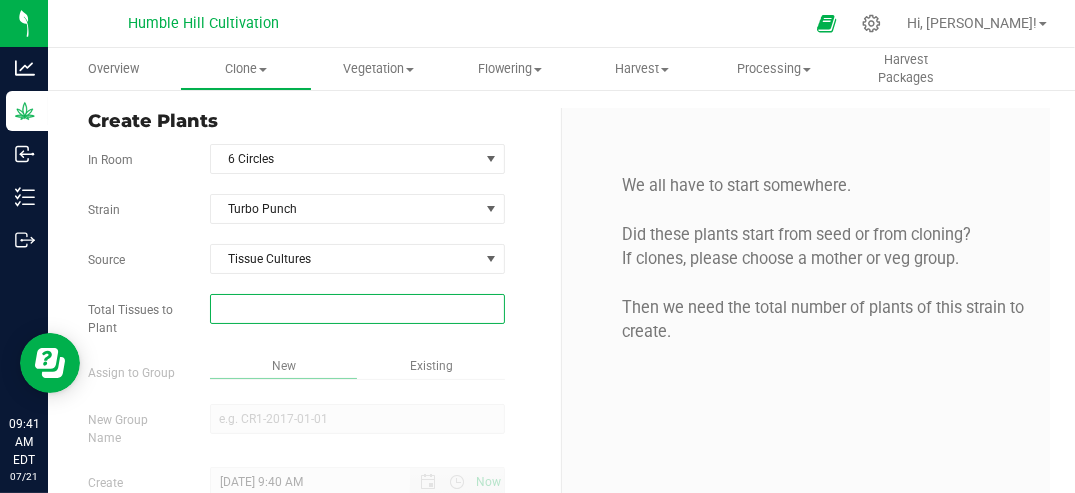 click at bounding box center (357, 309) 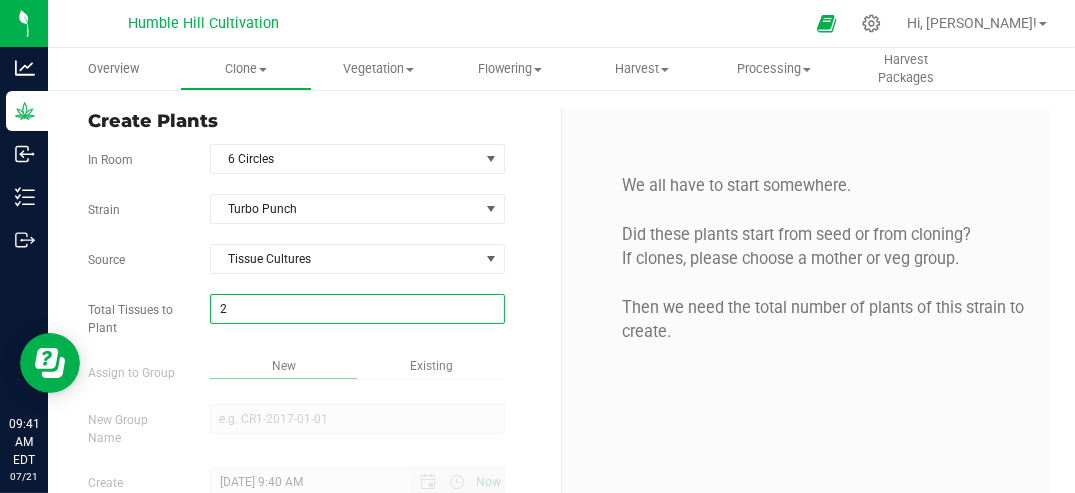 type on "25" 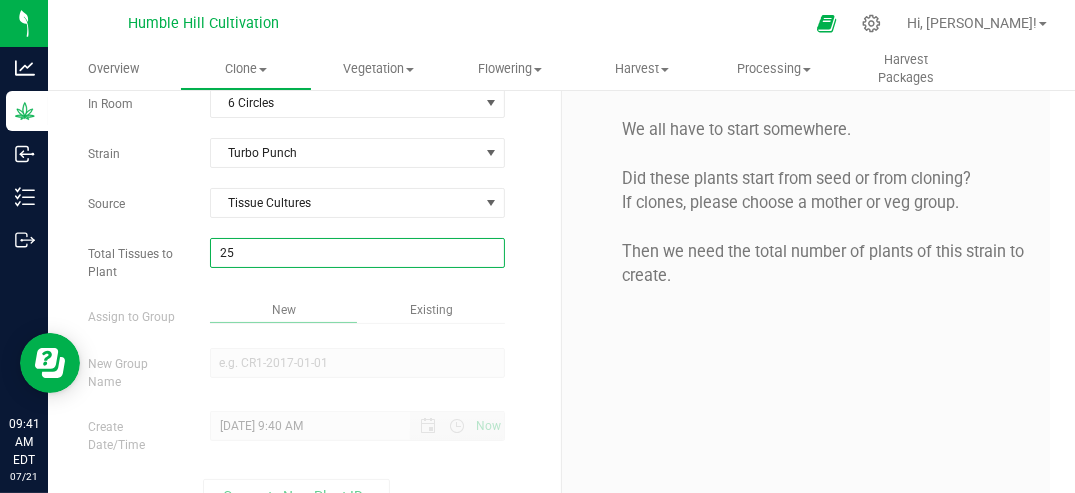 scroll, scrollTop: 84, scrollLeft: 0, axis: vertical 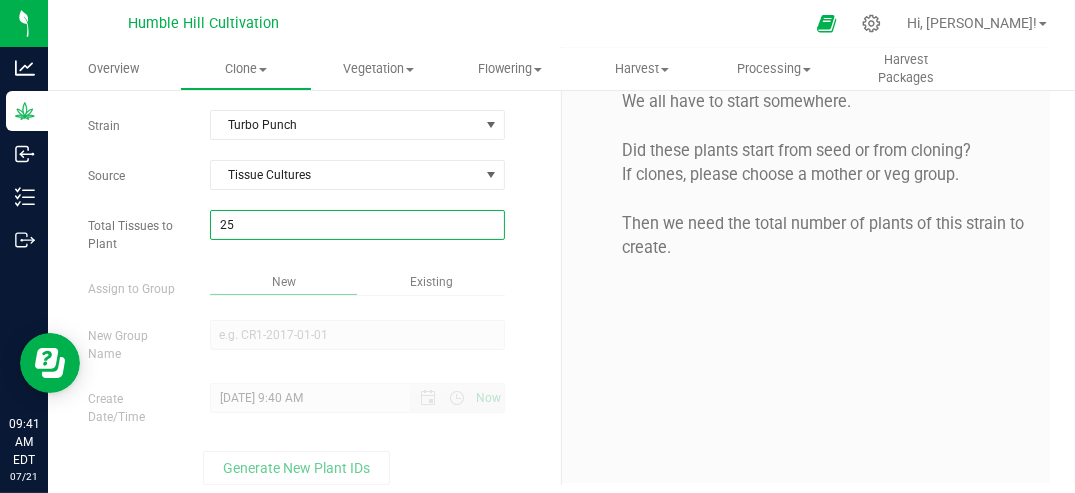 type on "25" 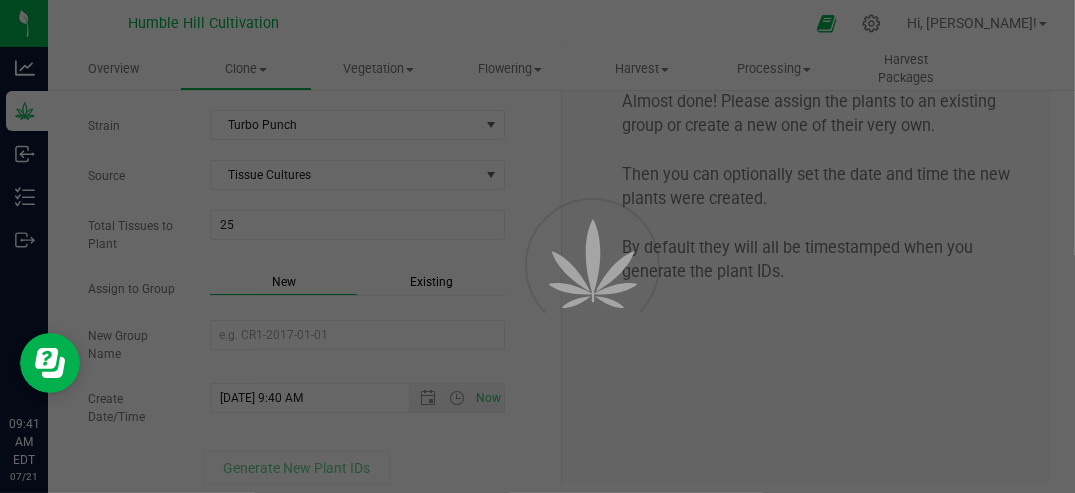 click on "New" at bounding box center (283, 284) 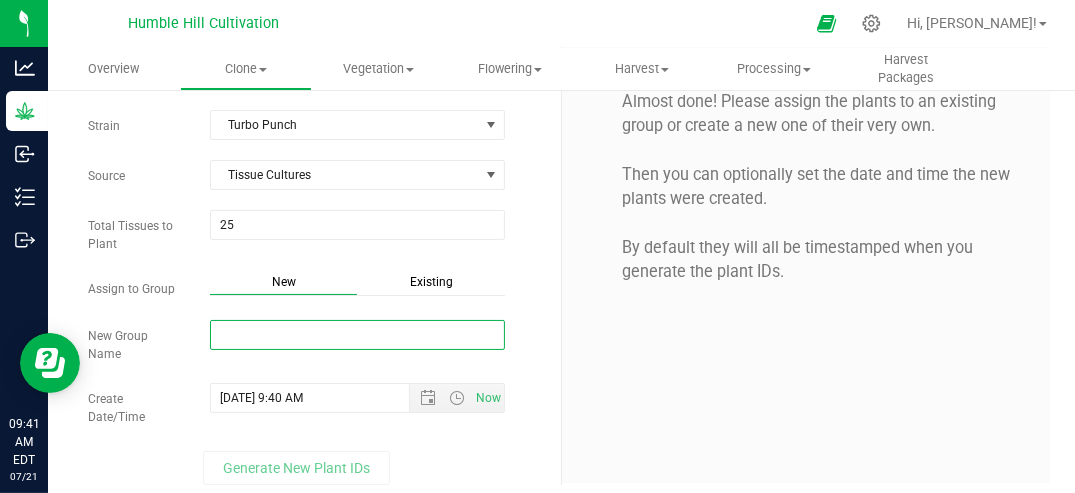 click on "New Group Name" at bounding box center (357, 335) 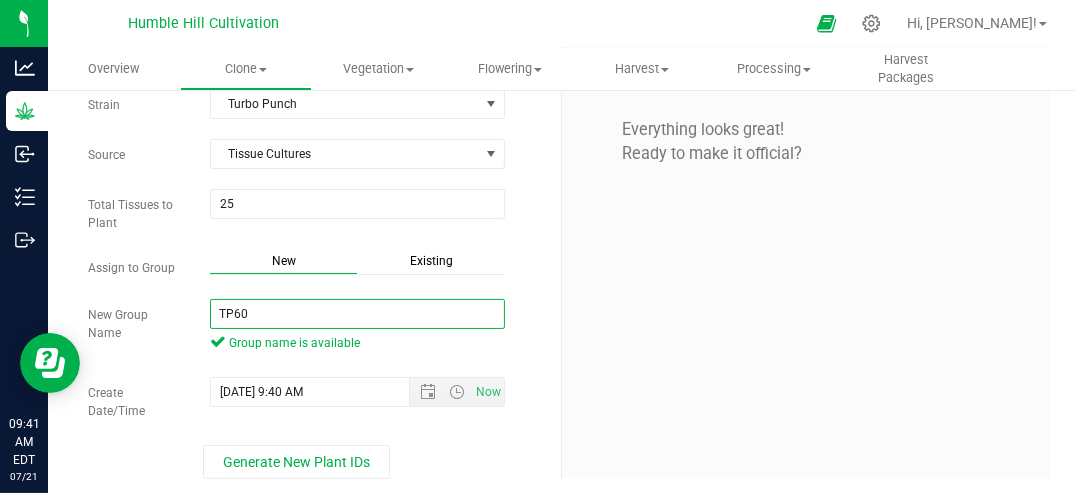 scroll, scrollTop: 109, scrollLeft: 0, axis: vertical 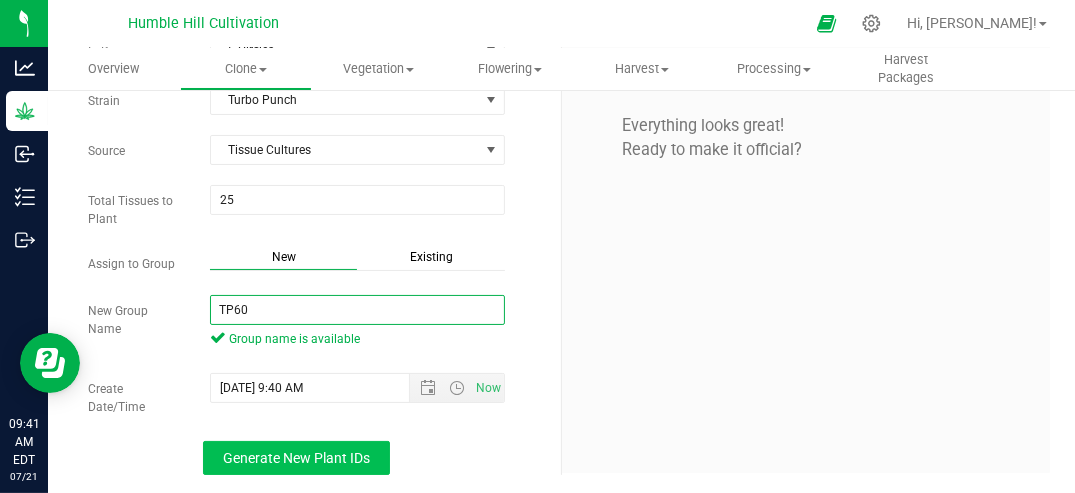 type on "TP60" 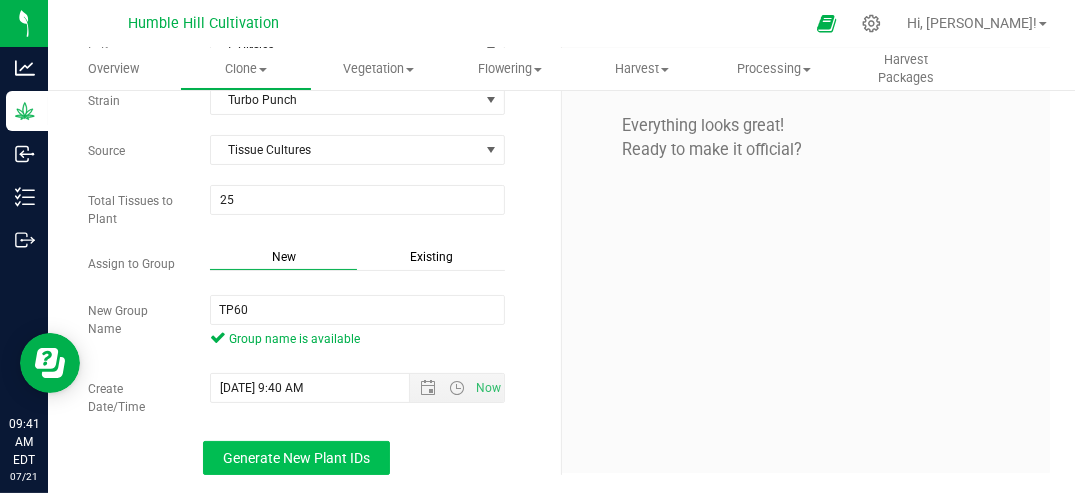 click on "Generate New Plant IDs" at bounding box center (296, 458) 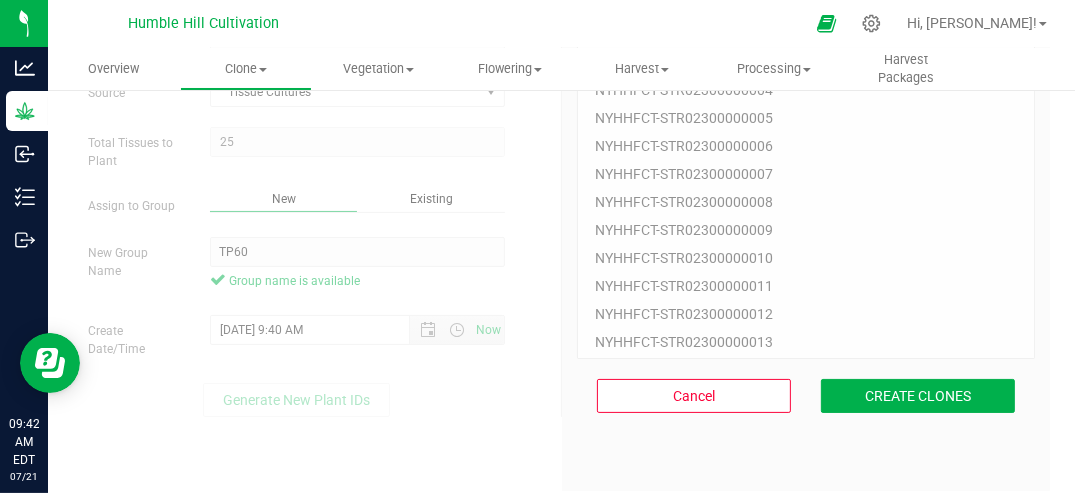 scroll, scrollTop: 185, scrollLeft: 0, axis: vertical 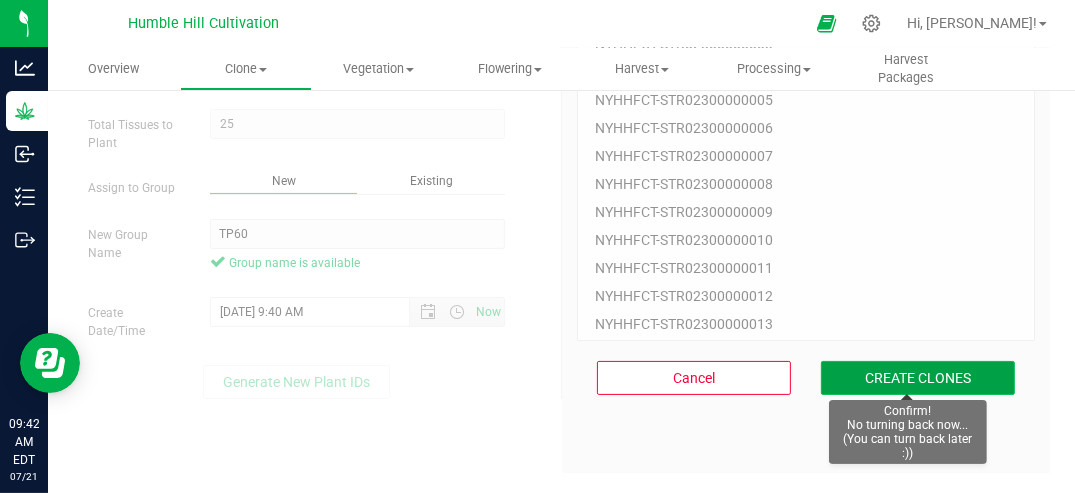 click on "CREATE CLONES" at bounding box center [918, 378] 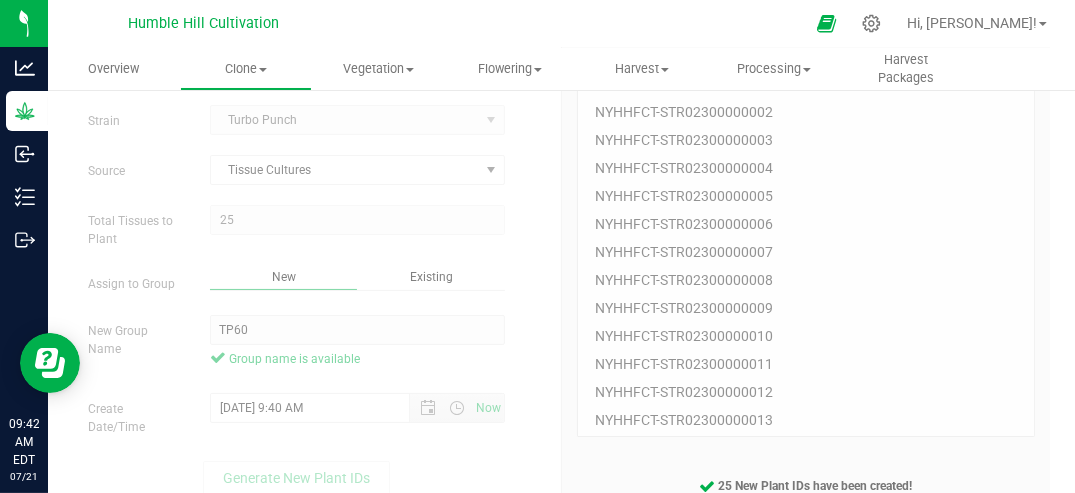 scroll, scrollTop: 160, scrollLeft: 0, axis: vertical 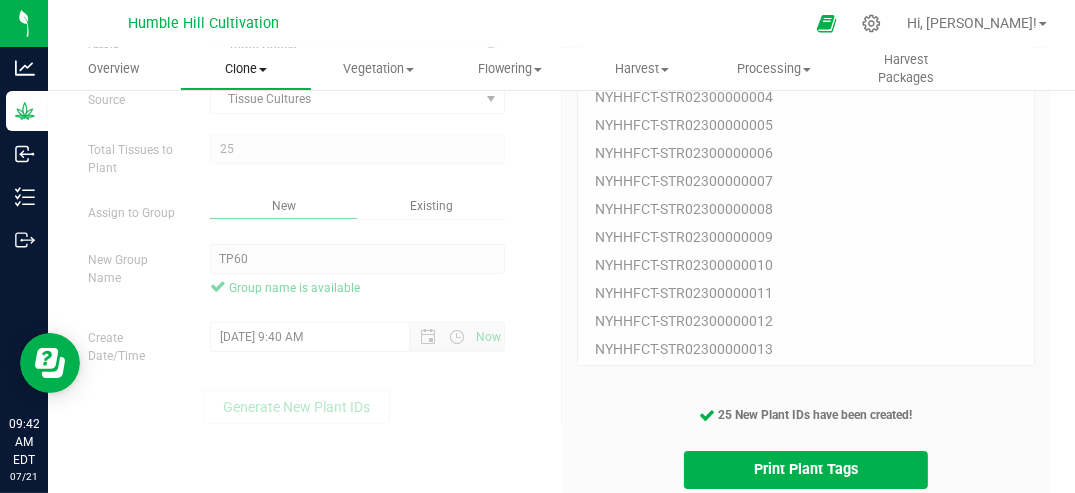click on "Clone" at bounding box center (246, 69) 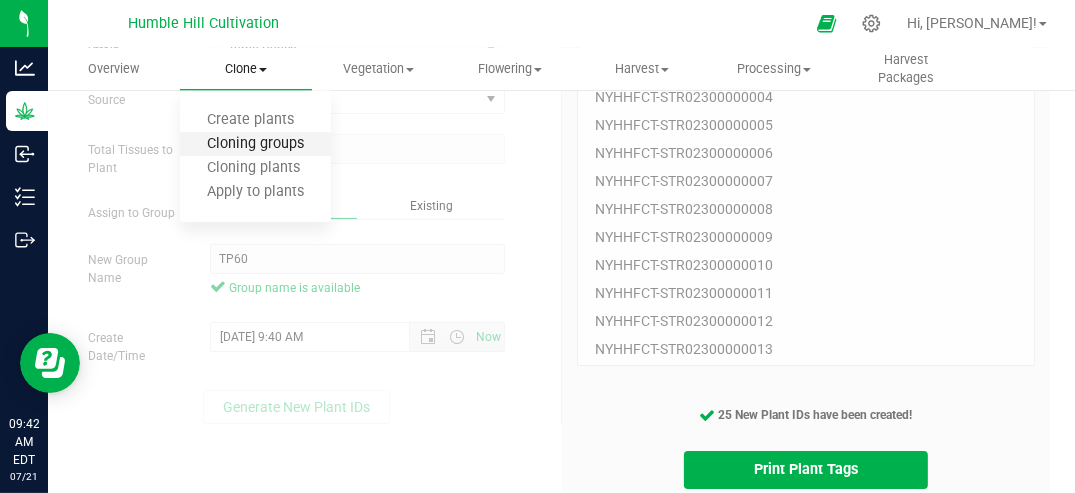 click on "Cloning groups" at bounding box center (255, 144) 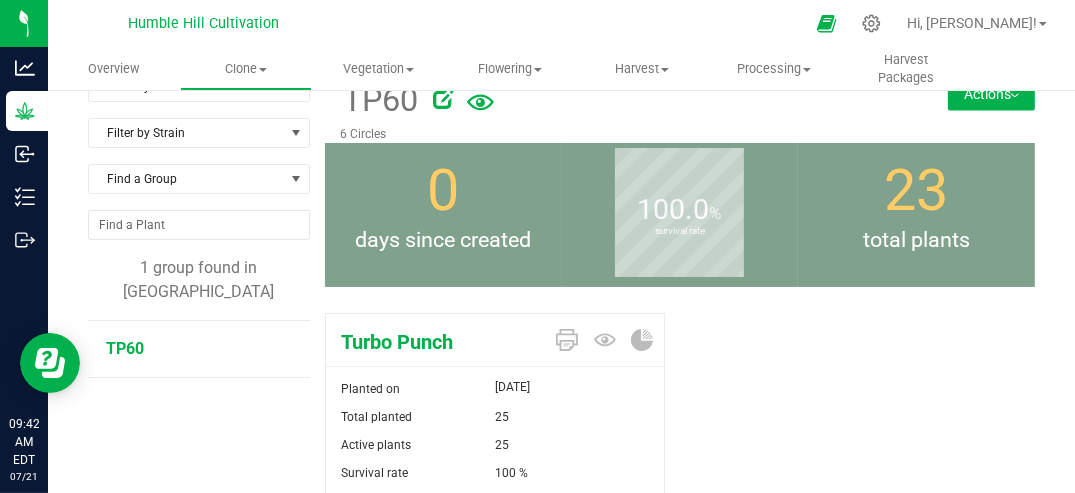 scroll, scrollTop: 0, scrollLeft: 0, axis: both 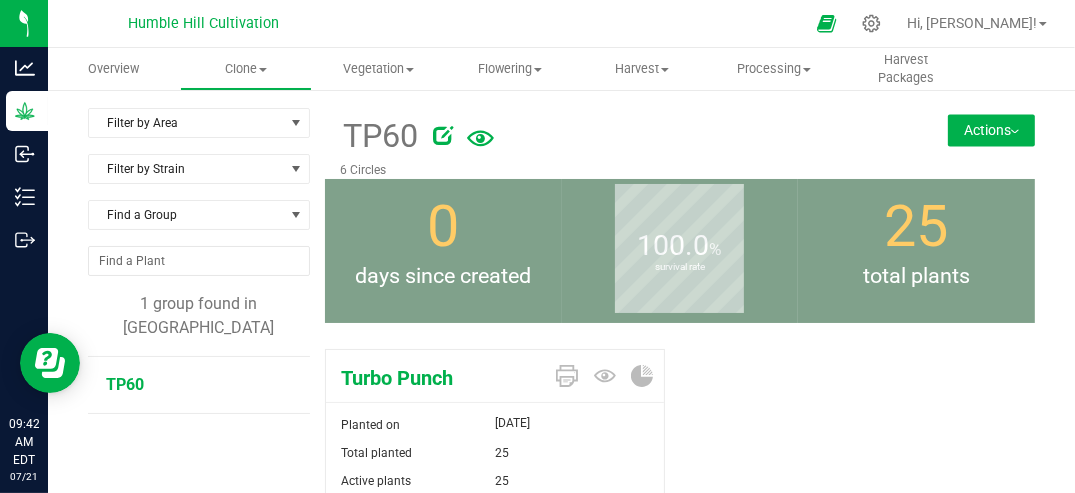 click on "Actions" at bounding box center [991, 130] 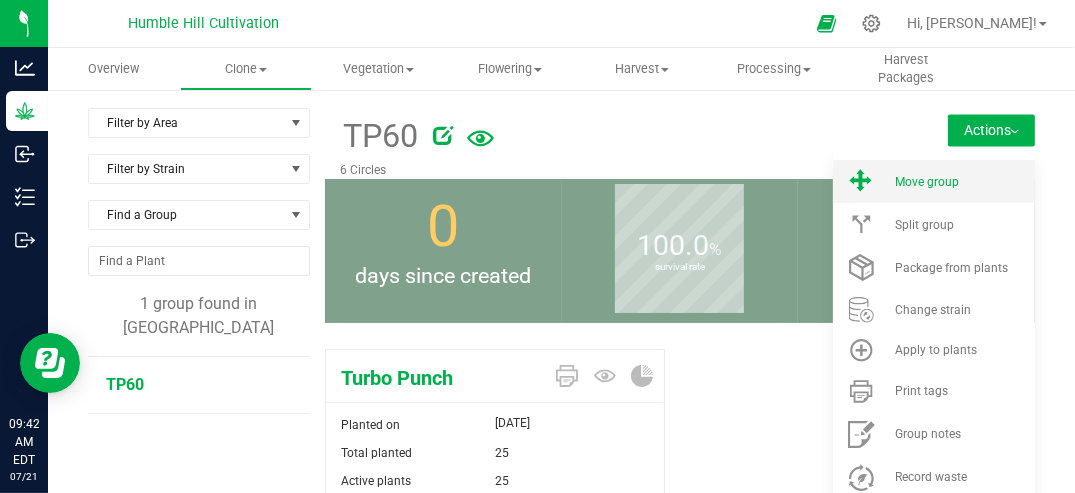 click on "Move group" at bounding box center (927, 182) 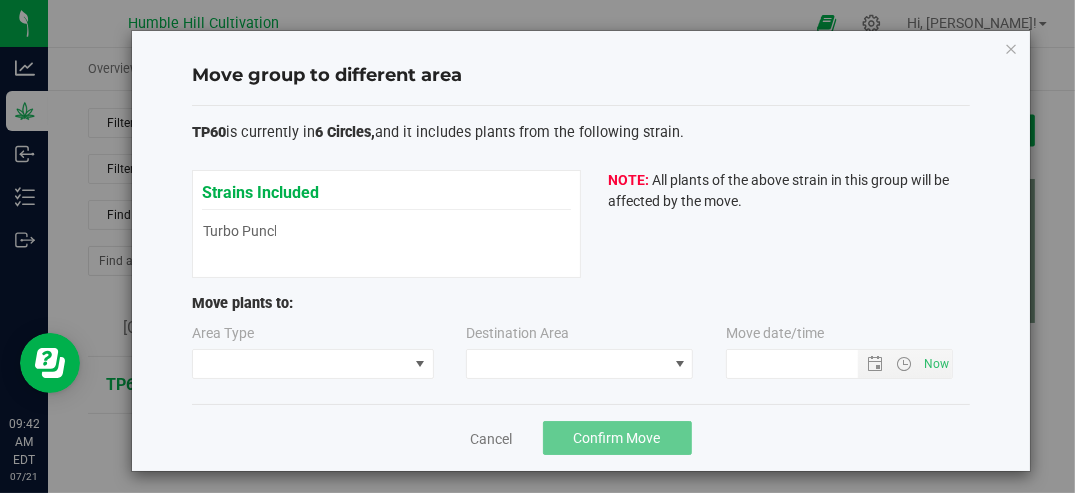 type on "[DATE] 9:42 AM" 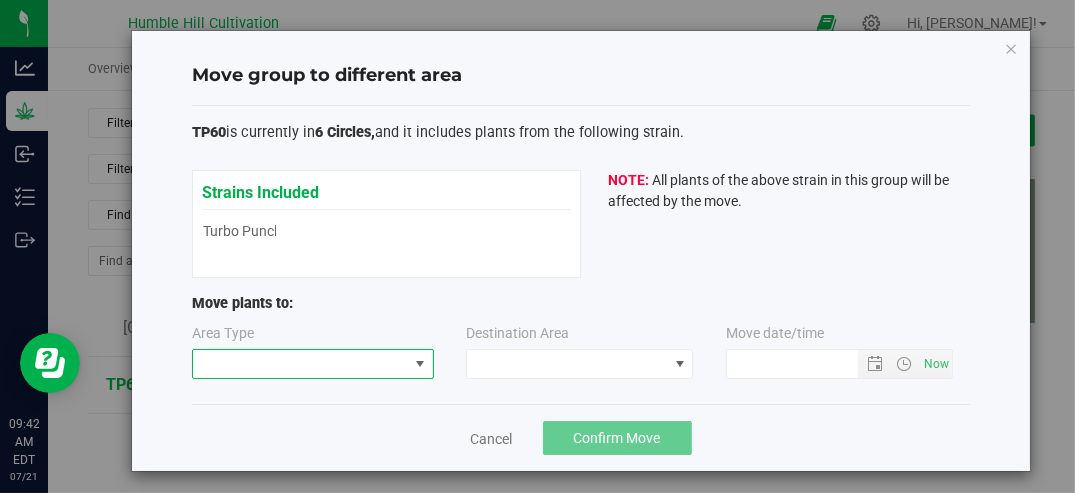 click at bounding box center [420, 364] 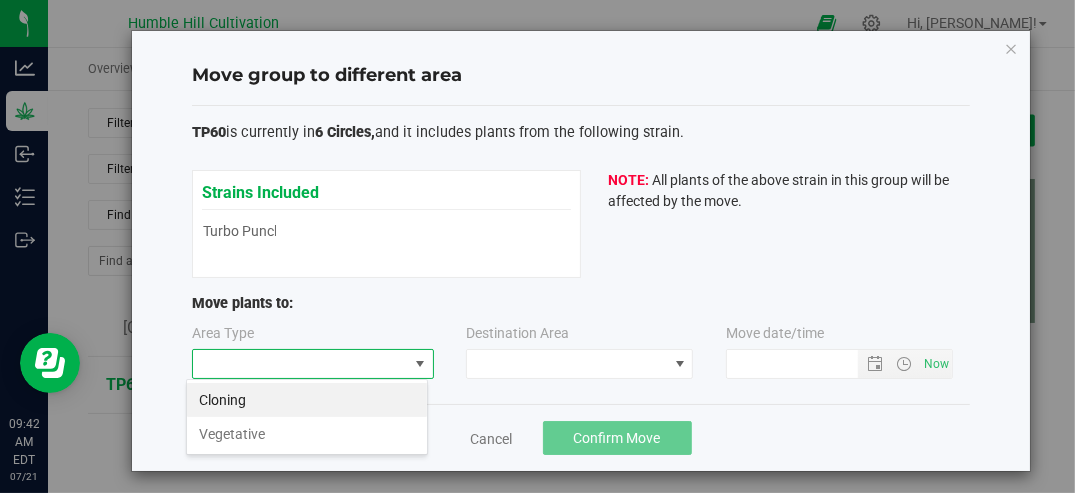 scroll, scrollTop: 99970, scrollLeft: 99757, axis: both 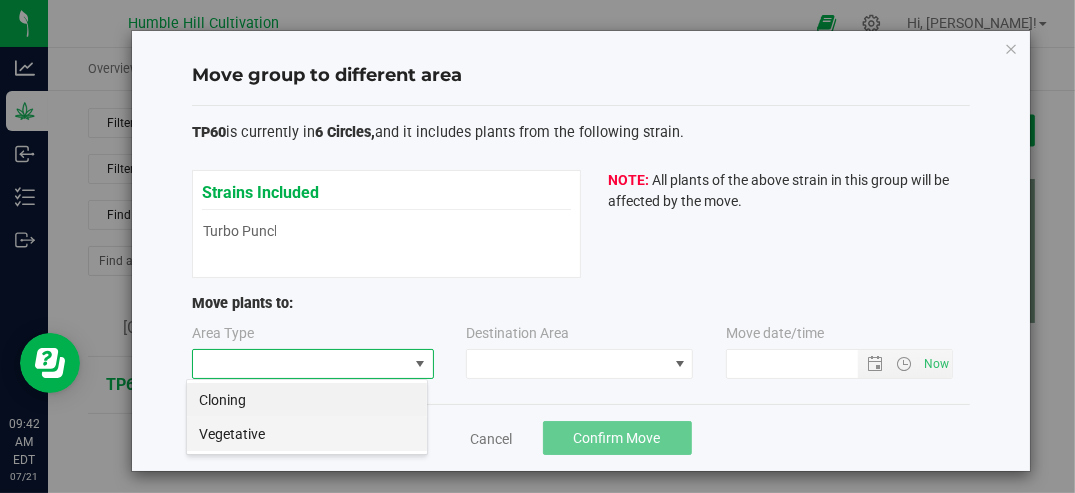 click on "Vegetative" at bounding box center (307, 434) 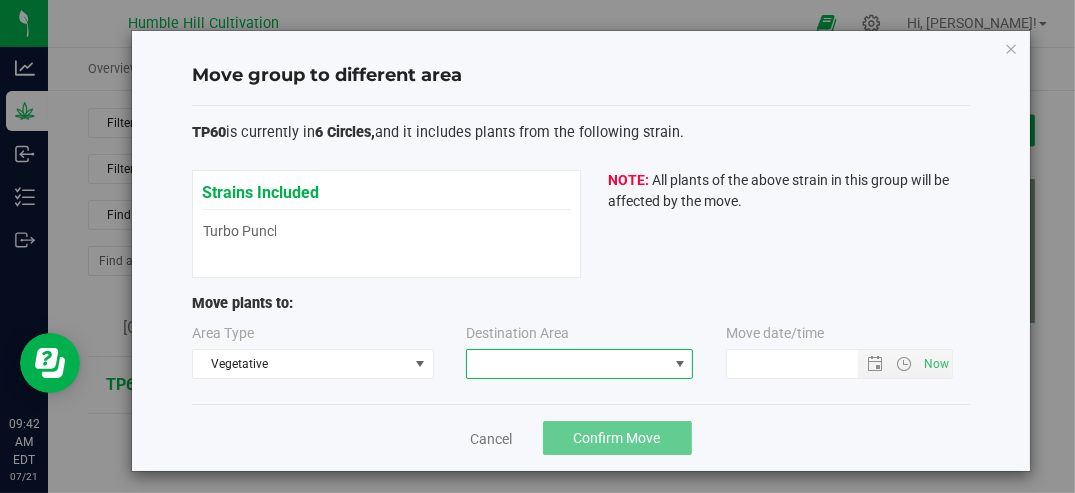 click at bounding box center [680, 364] 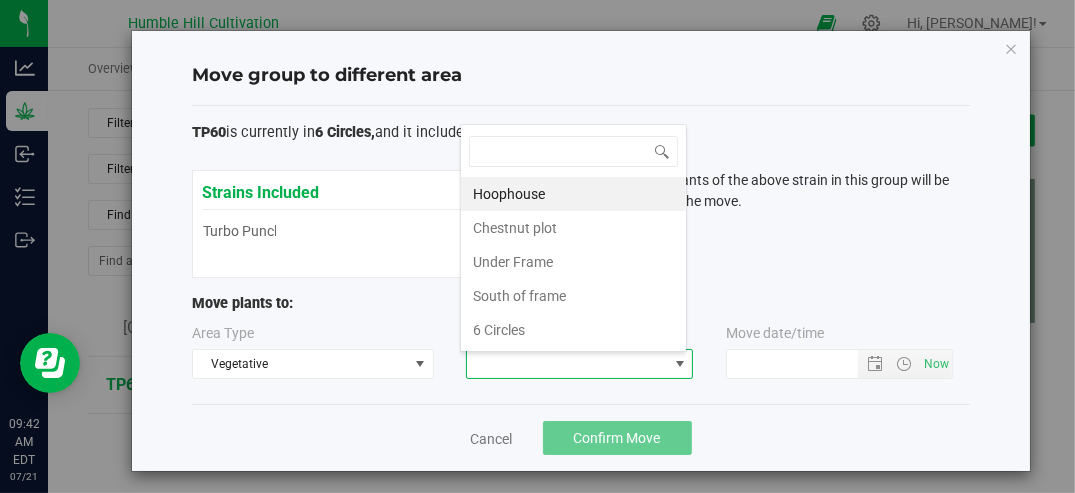 scroll, scrollTop: 99970, scrollLeft: 99772, axis: both 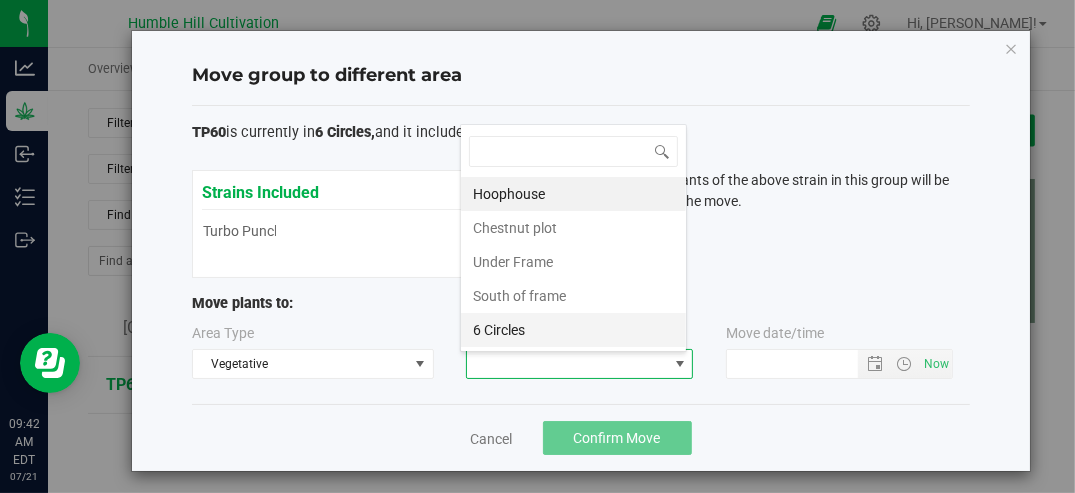 click on "6 Circles" at bounding box center (573, 330) 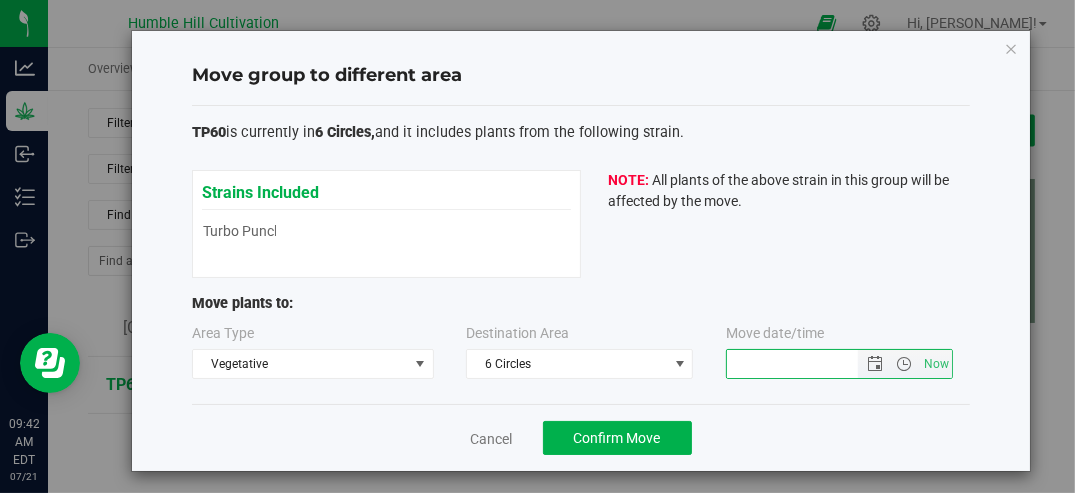 click at bounding box center (809, 364) 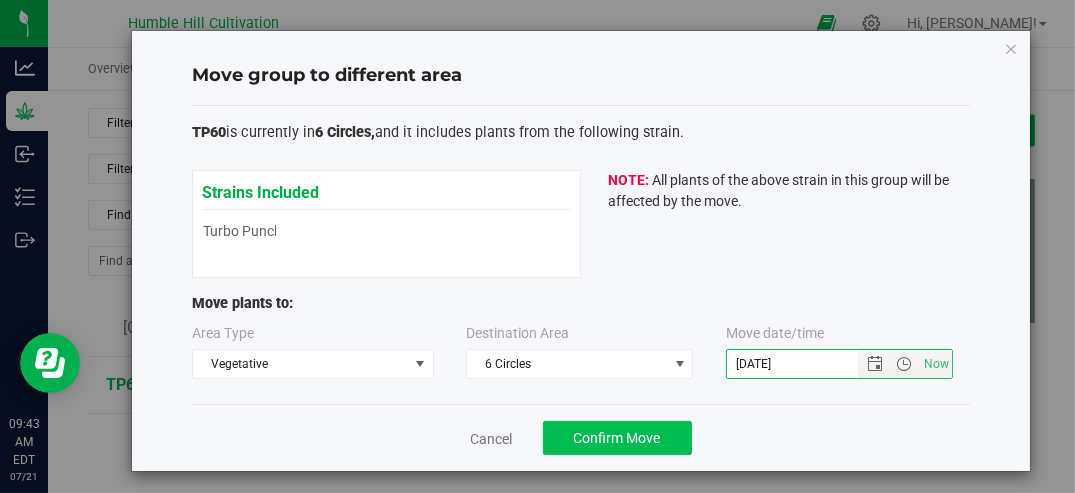 type on "[DATE]" 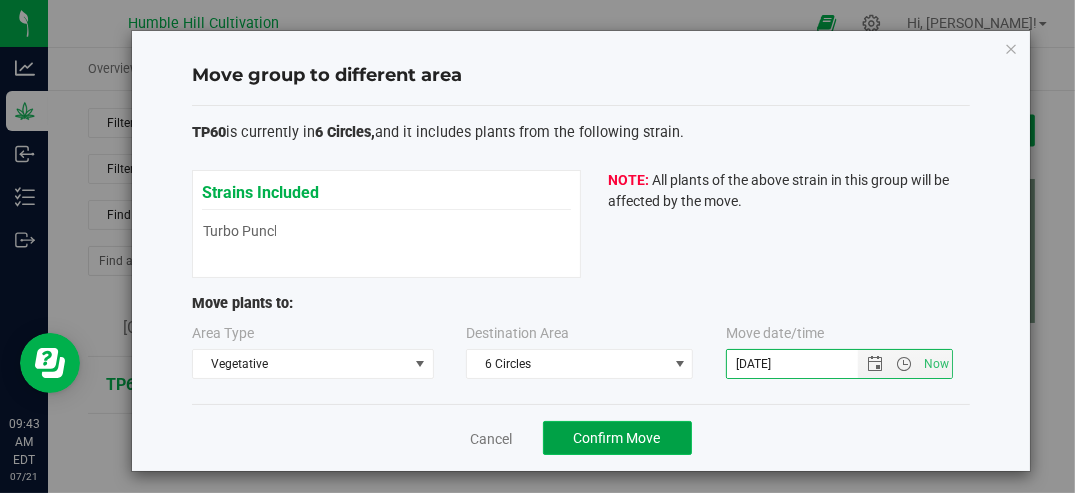 click on "Confirm Move" 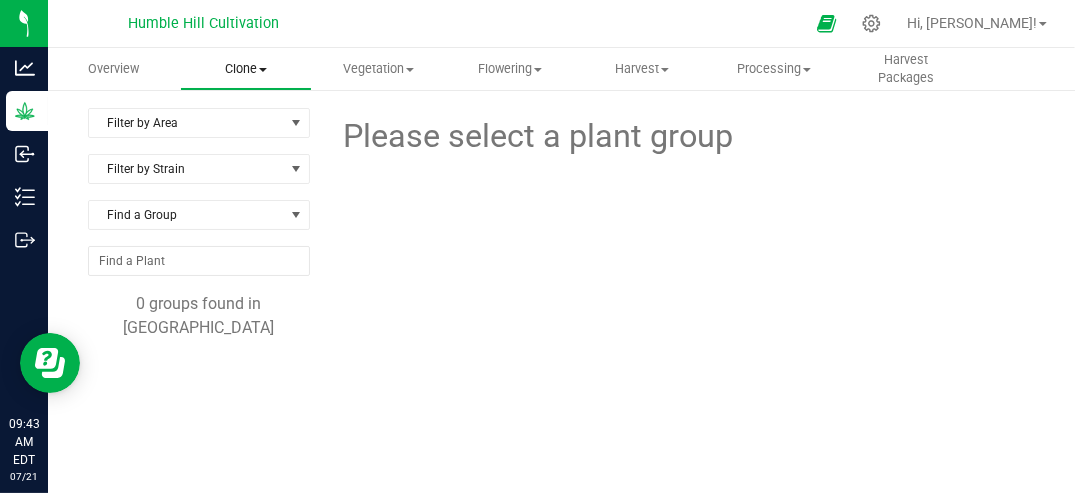 click on "Clone" at bounding box center (246, 69) 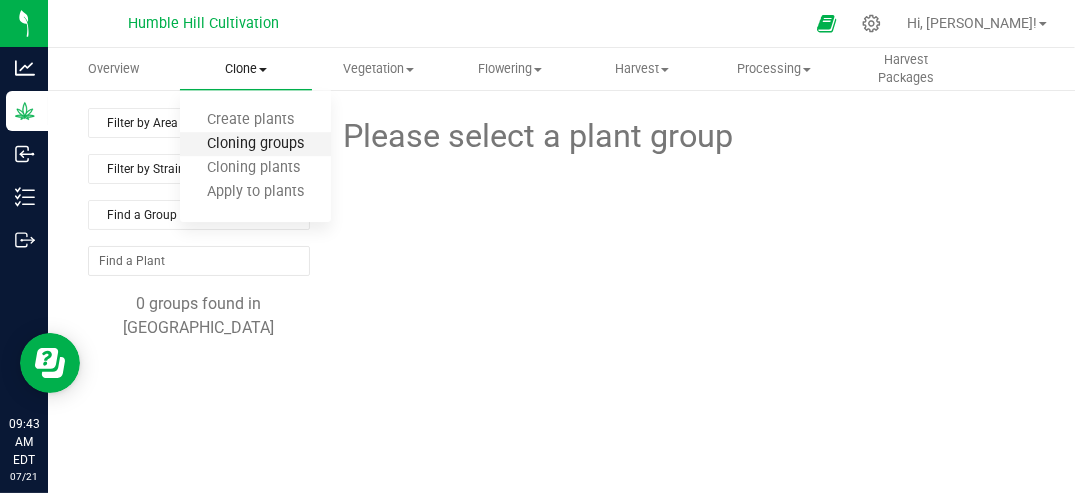 click on "Cloning groups" at bounding box center [255, 144] 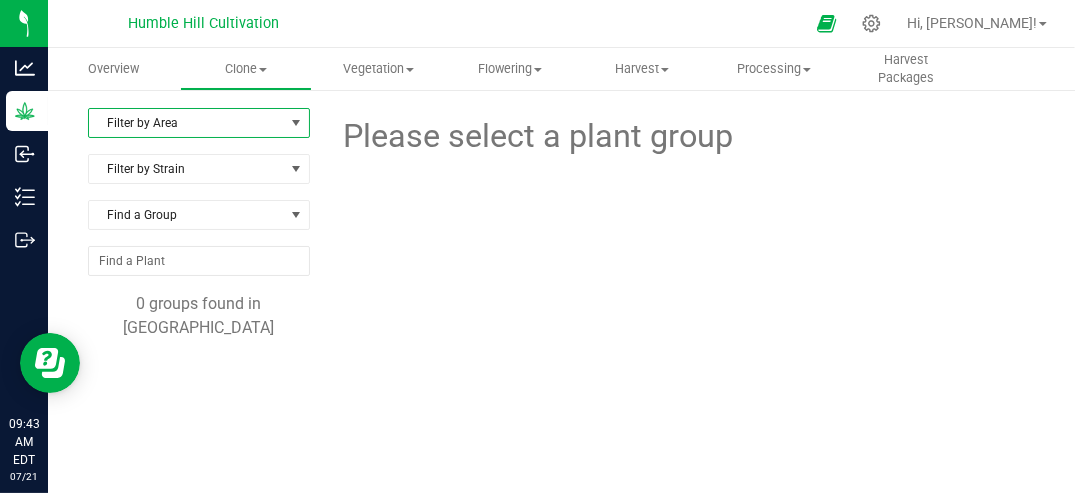 click at bounding box center [296, 123] 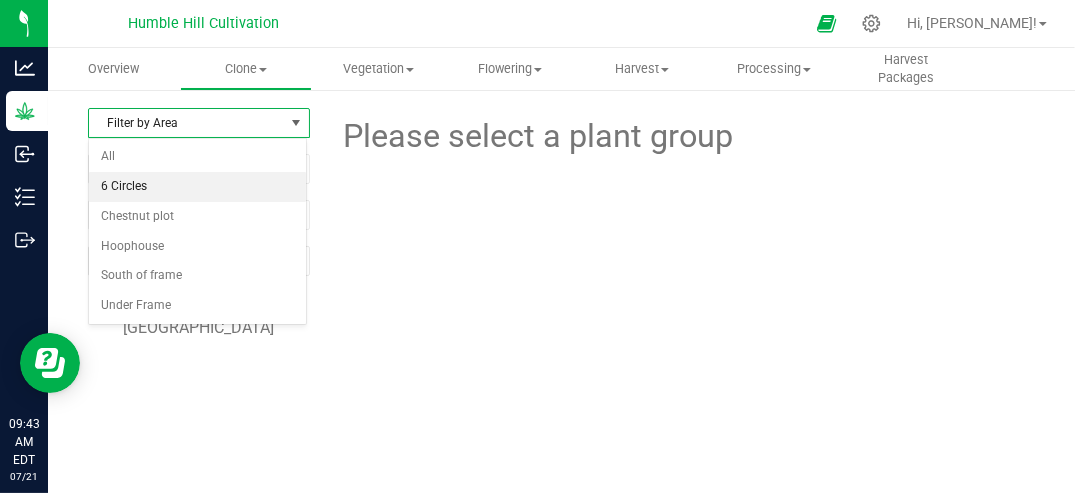 click on "6 Circles" at bounding box center (197, 187) 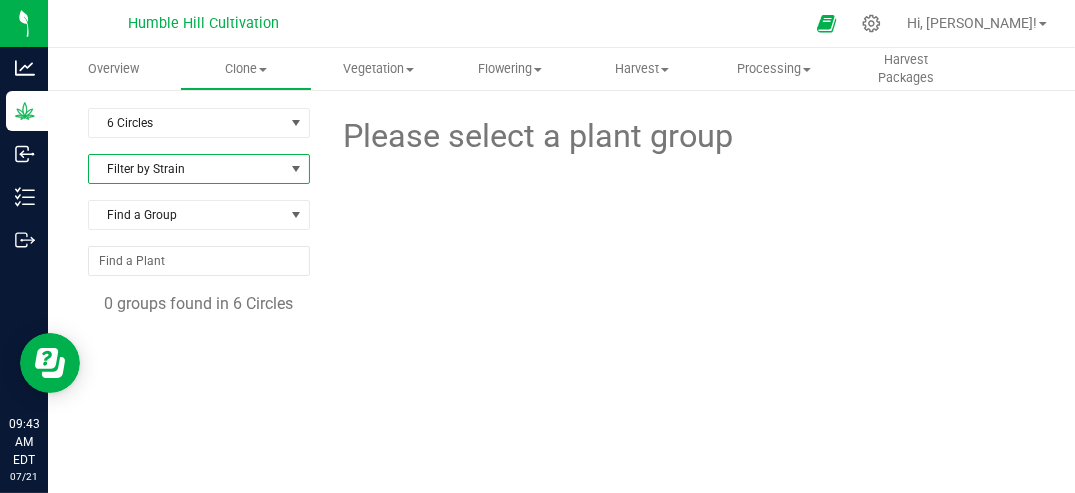 click at bounding box center [296, 169] 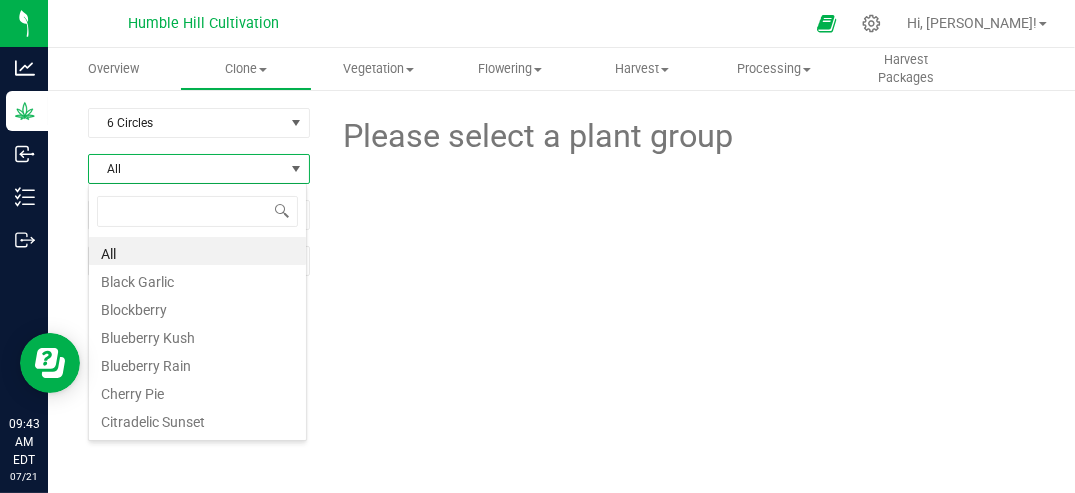 scroll, scrollTop: 99970, scrollLeft: 99780, axis: both 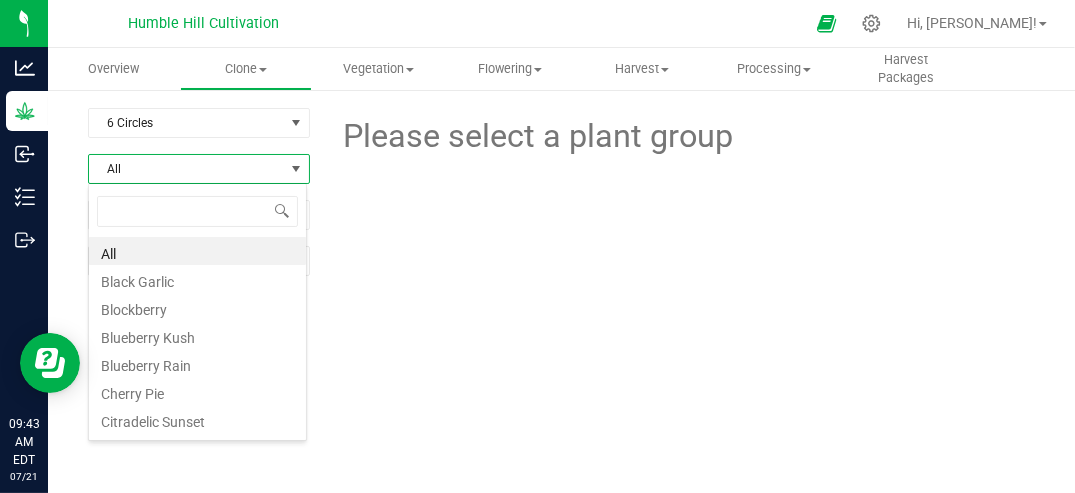 click at bounding box center (680, 220) 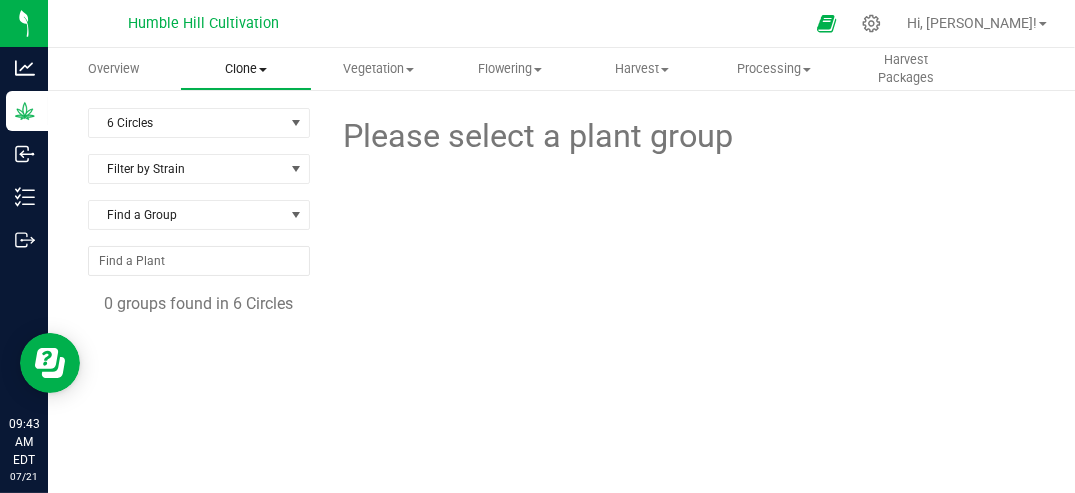 click on "Clone" at bounding box center [246, 69] 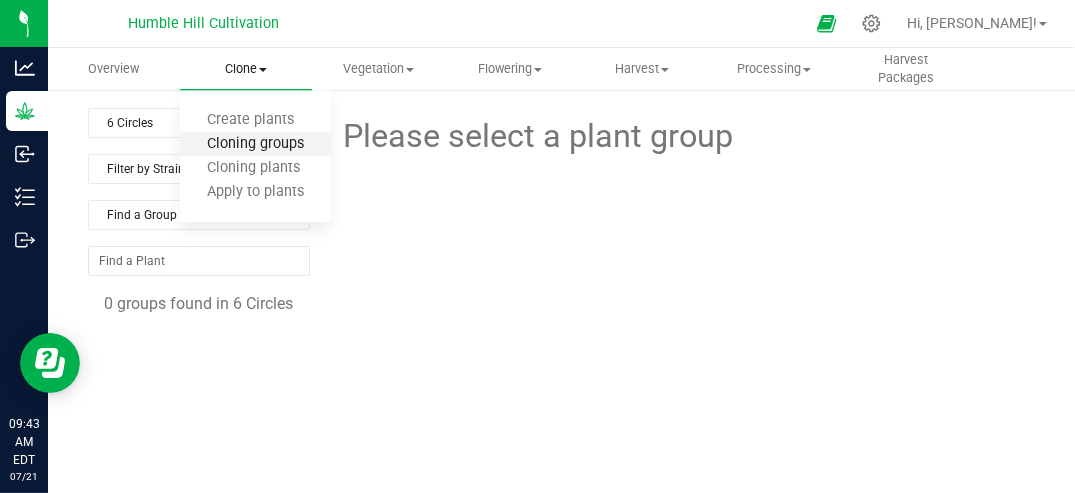 click on "Cloning groups" at bounding box center [255, 144] 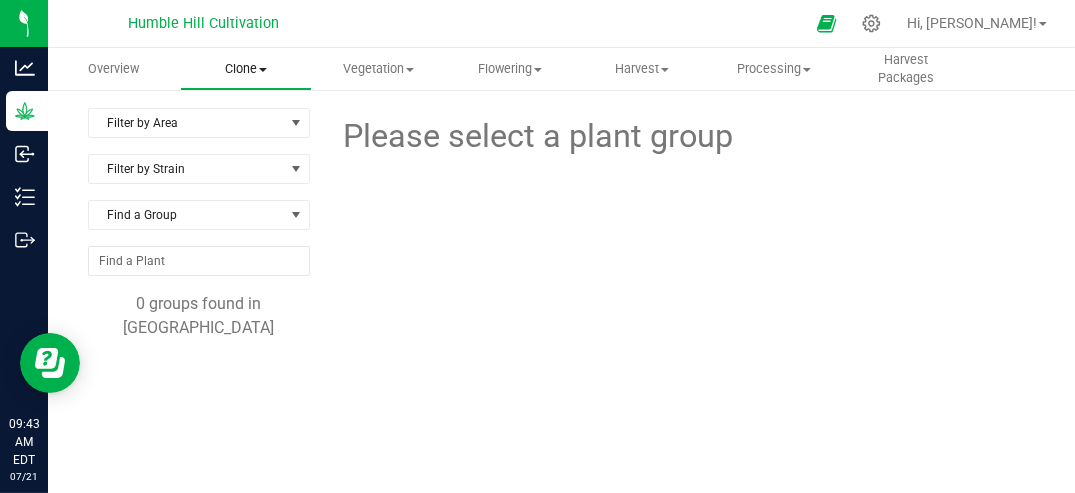 click on "Clone" at bounding box center (246, 69) 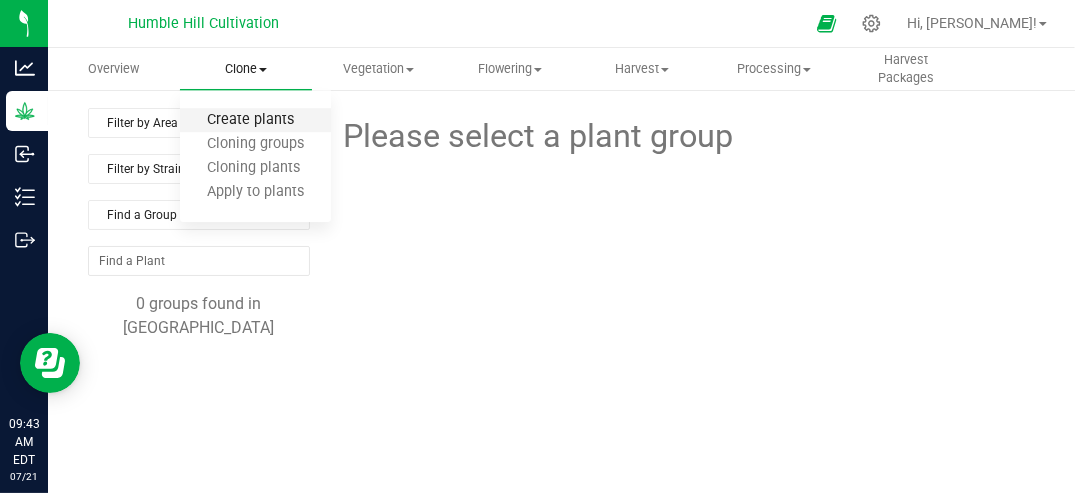click on "Create plants" at bounding box center (250, 120) 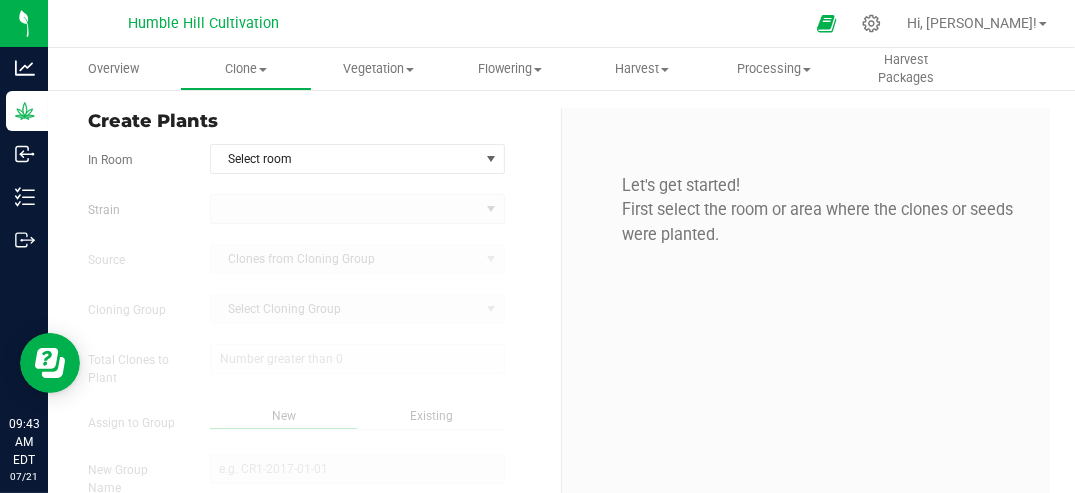 type on "[DATE] 9:43 AM" 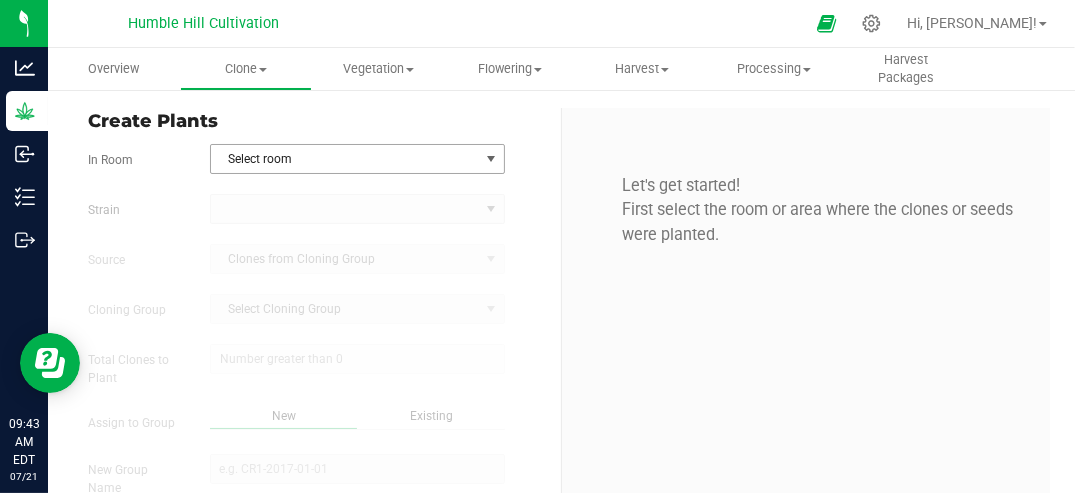 click at bounding box center (491, 159) 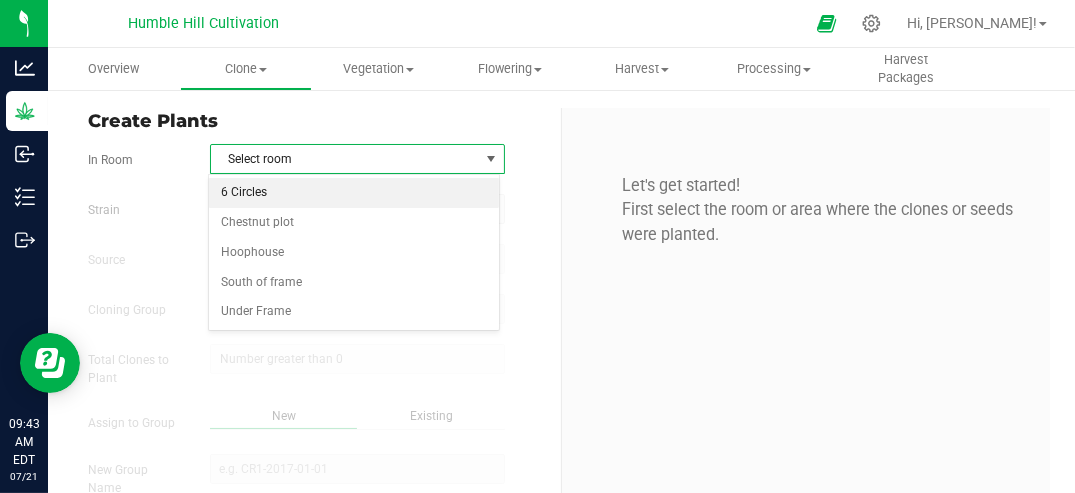 click on "6 Circles" at bounding box center (353, 193) 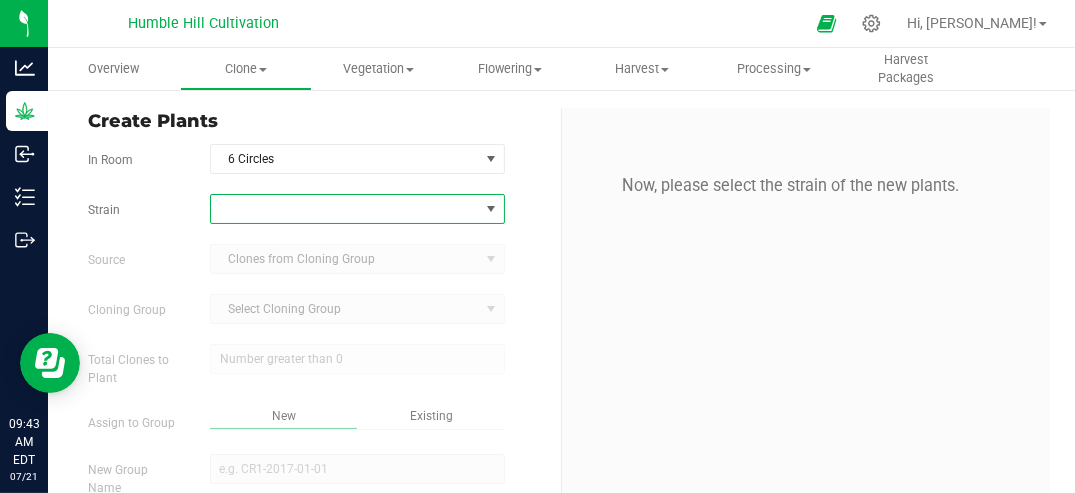 click at bounding box center (491, 209) 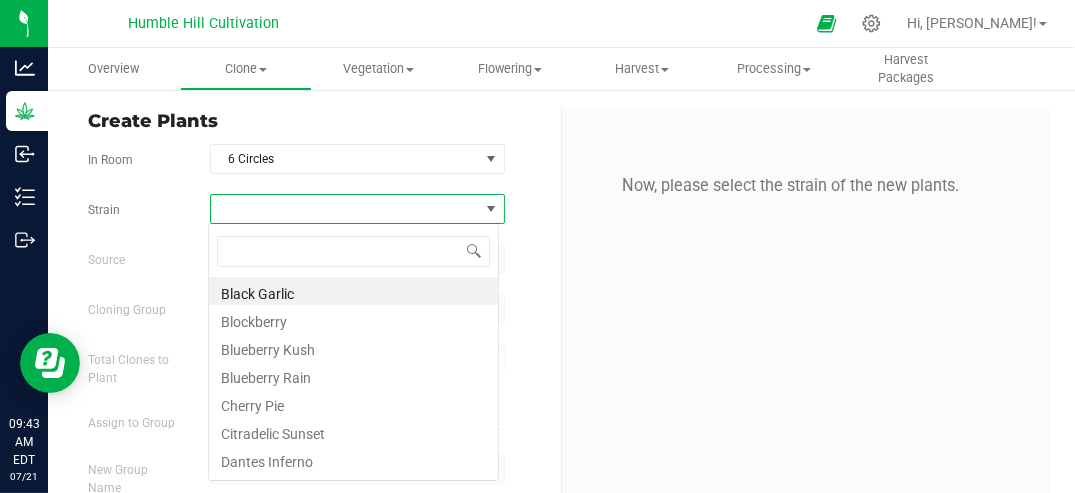 scroll, scrollTop: 99970, scrollLeft: 99708, axis: both 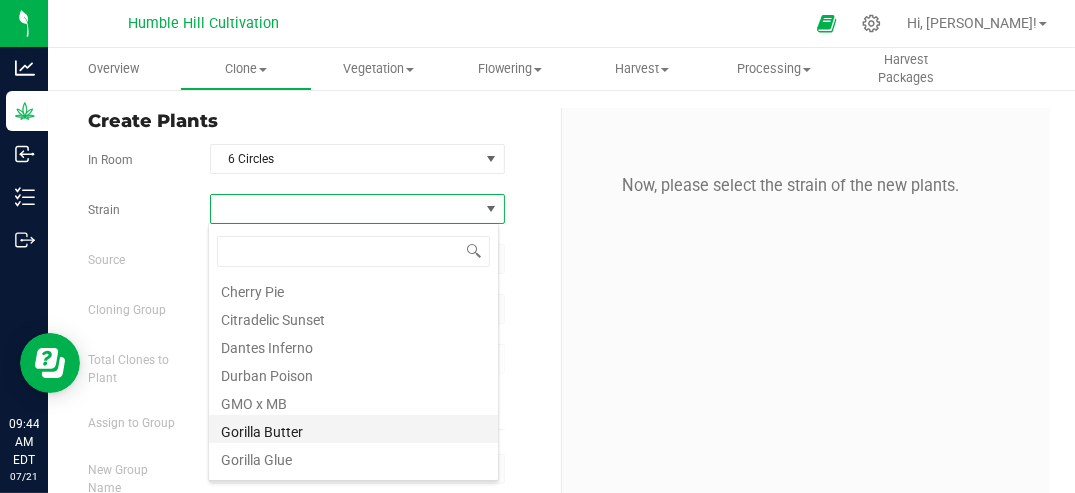 click on "Gorilla Butter" at bounding box center (353, 429) 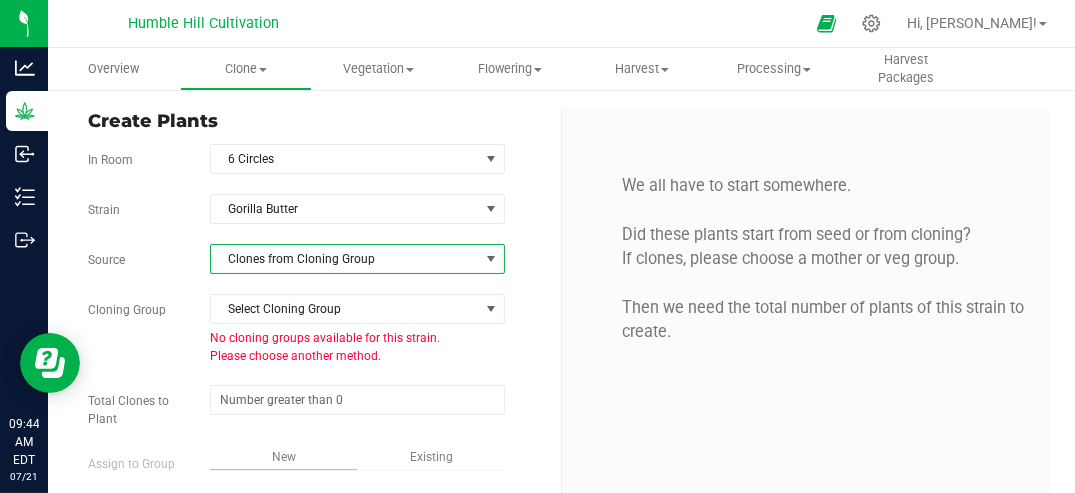 click at bounding box center [491, 259] 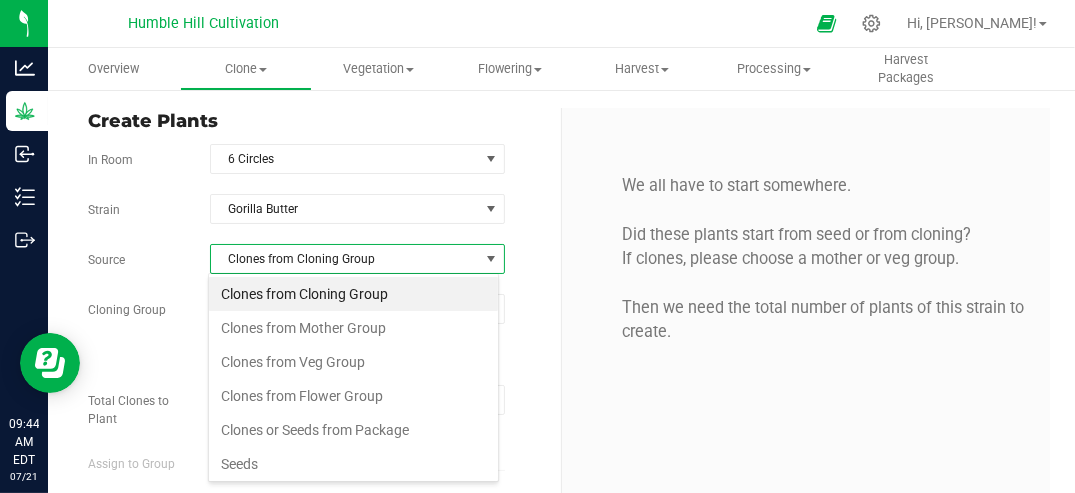 scroll, scrollTop: 99970, scrollLeft: 99708, axis: both 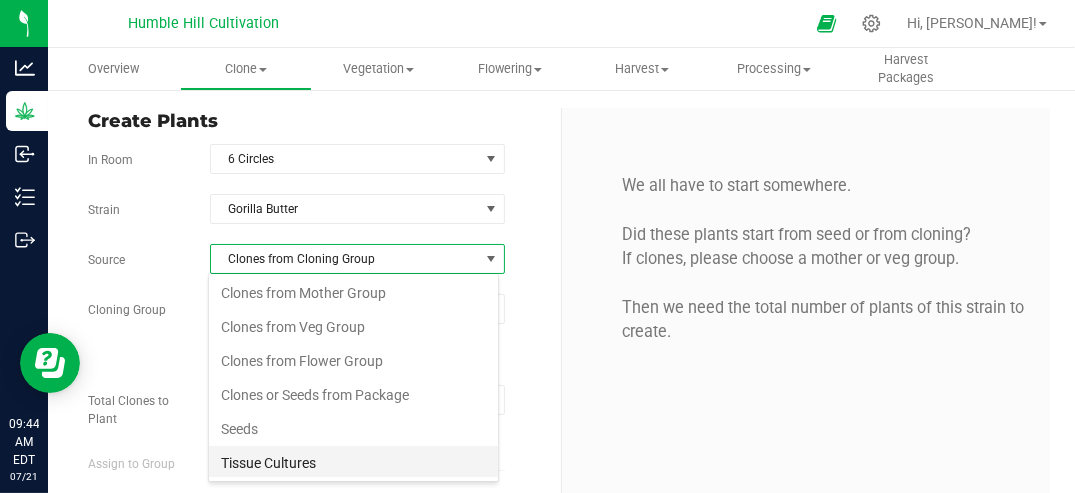 click on "Tissue Cultures" at bounding box center [353, 463] 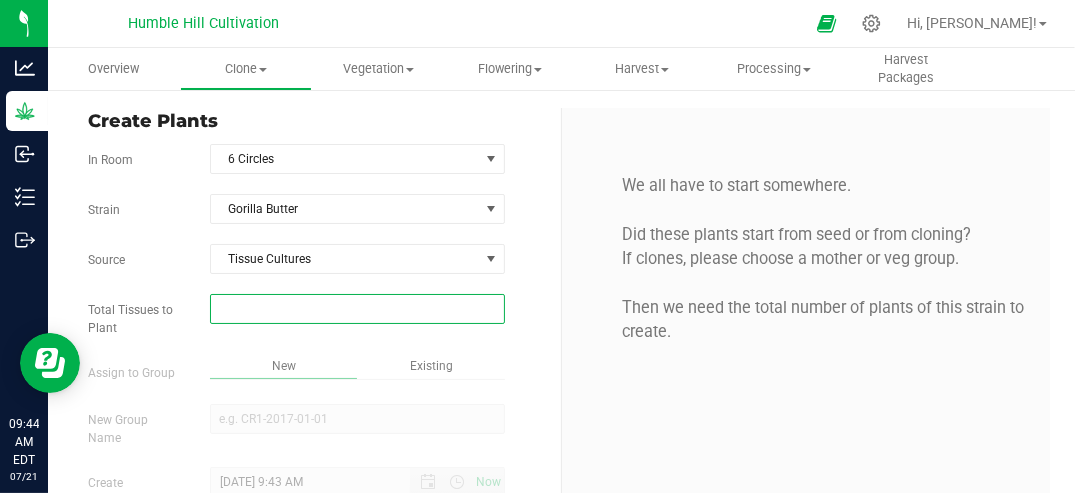 click at bounding box center [357, 309] 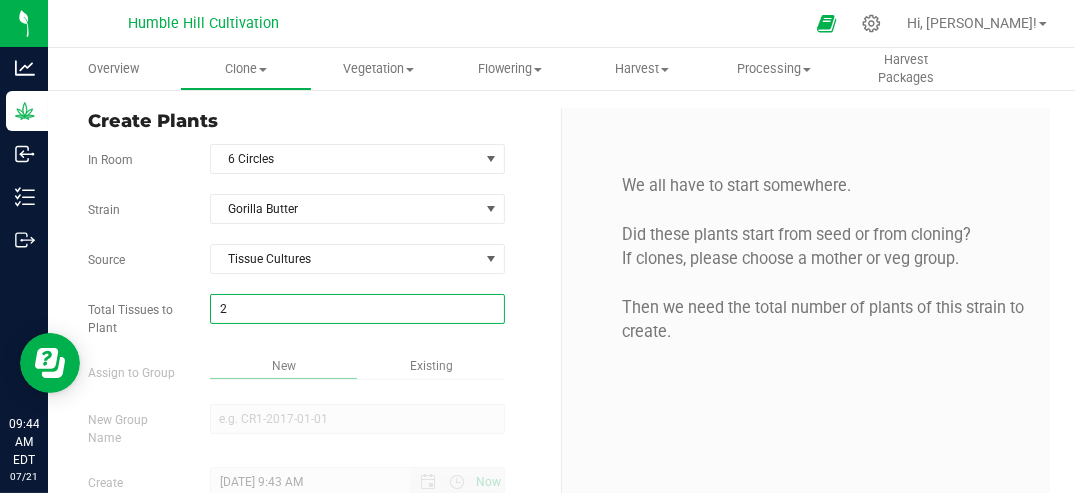 type on "20" 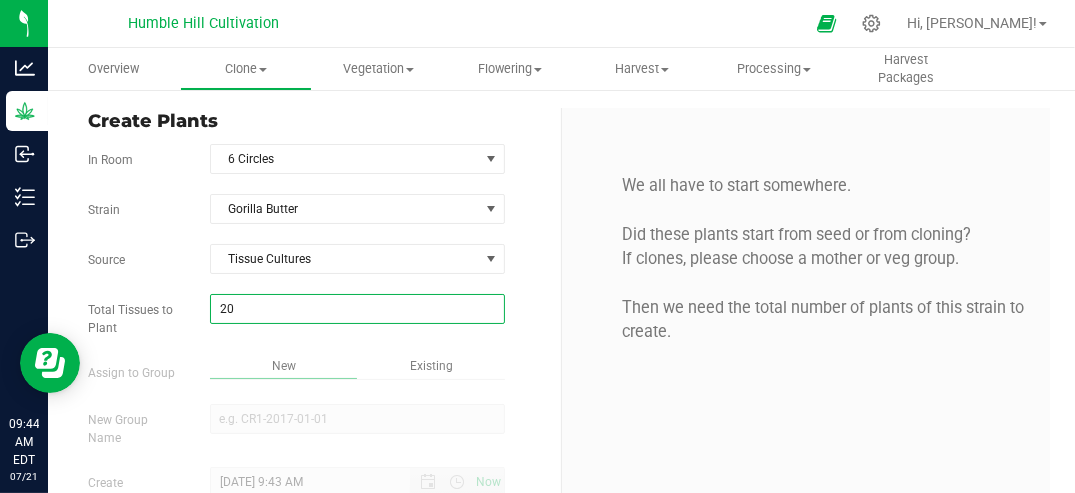 type on "20" 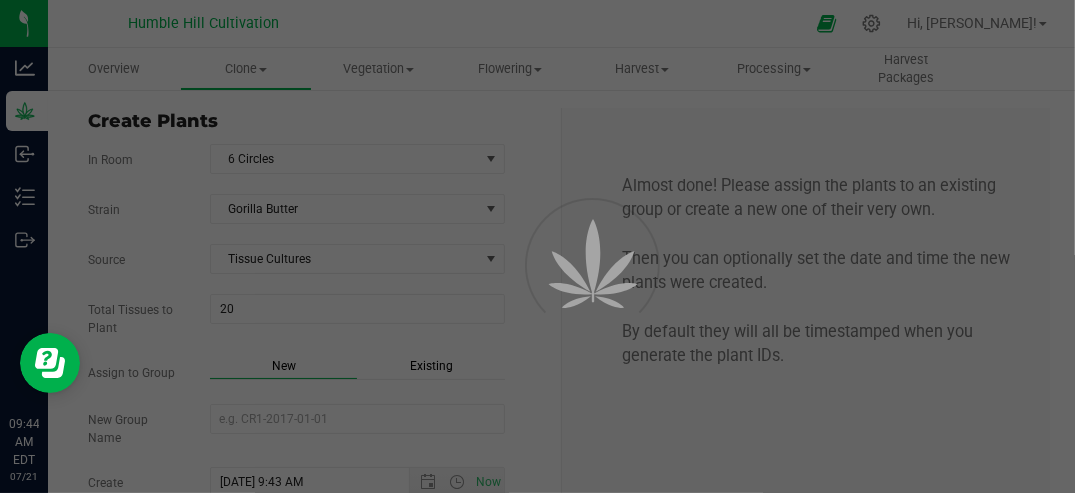 click on "New" at bounding box center (284, 366) 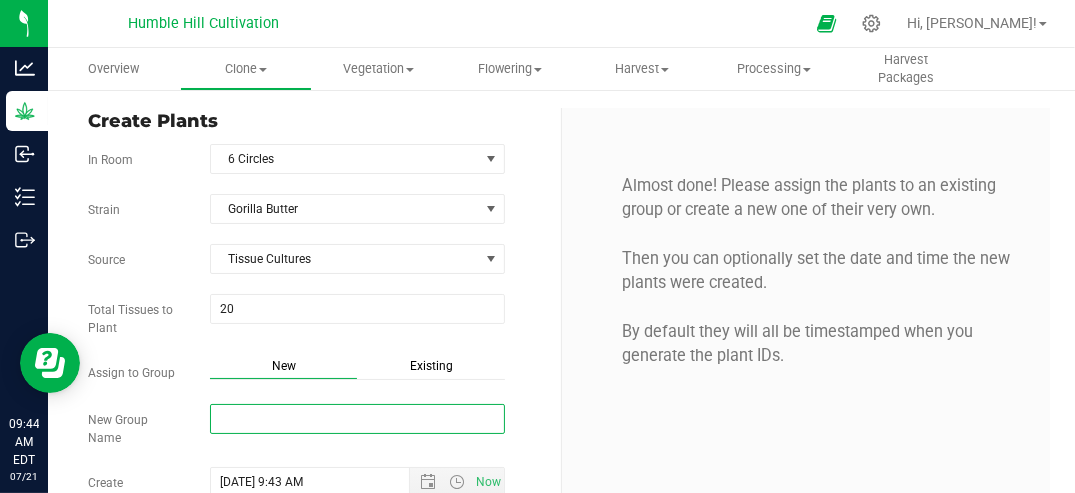 click on "New Group Name" at bounding box center (357, 419) 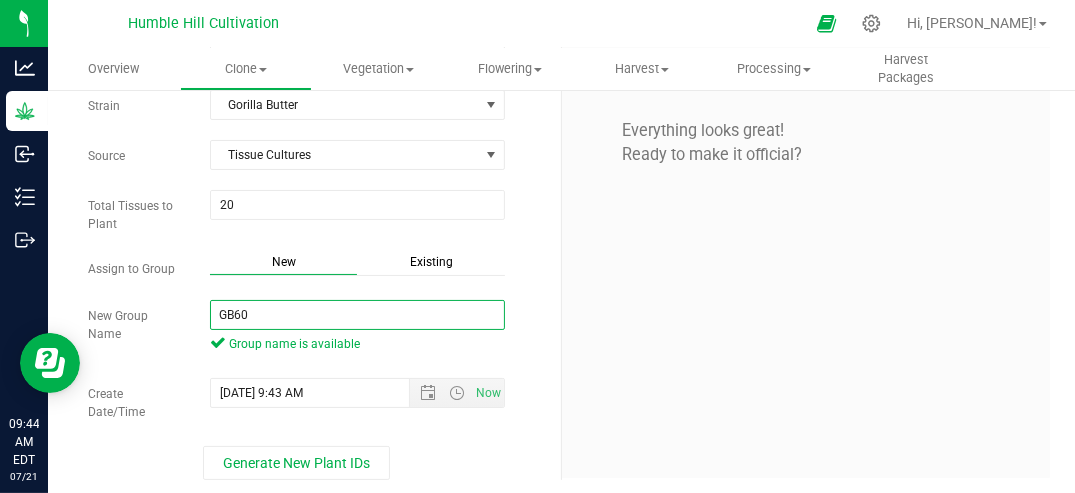 scroll, scrollTop: 109, scrollLeft: 0, axis: vertical 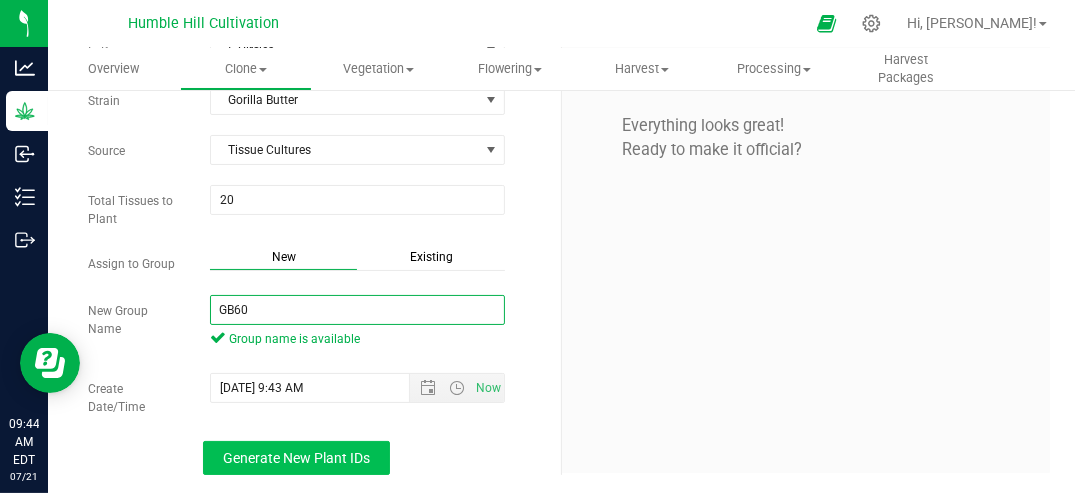 type on "GB60" 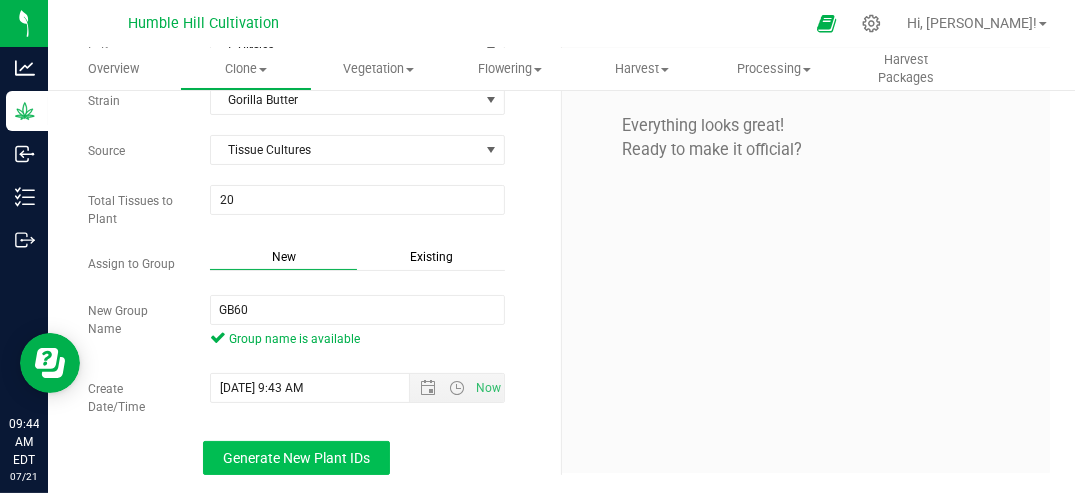 click on "Generate New Plant IDs" at bounding box center [296, 458] 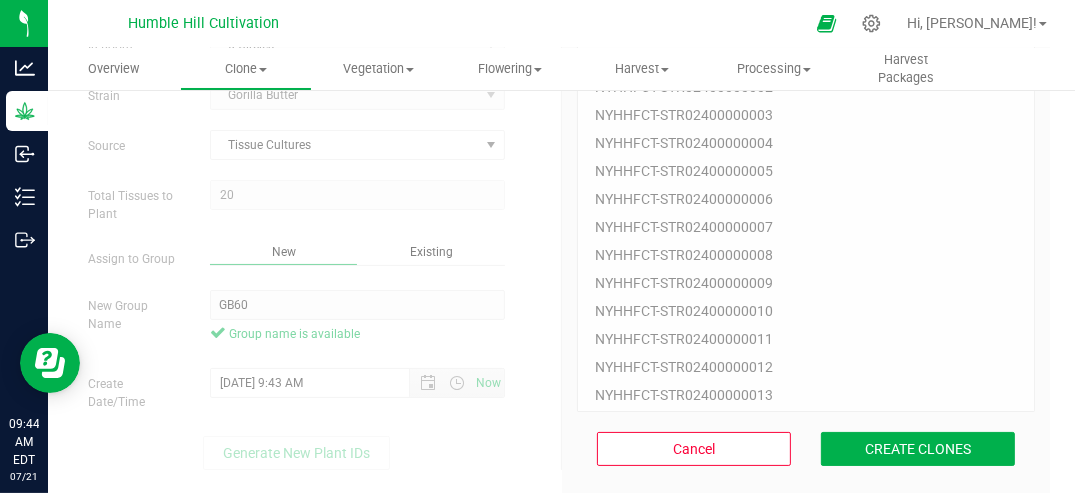 scroll, scrollTop: 133, scrollLeft: 0, axis: vertical 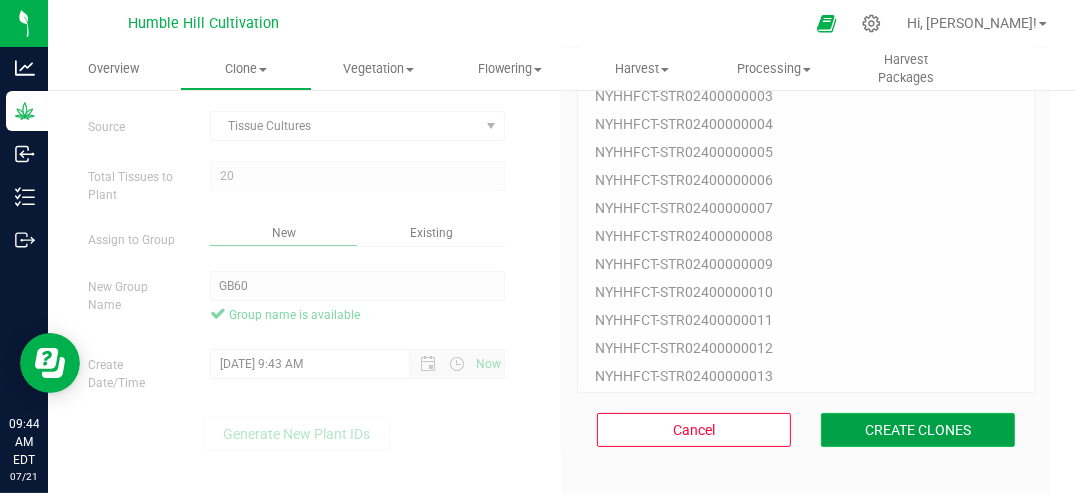 click on "CREATE CLONES" at bounding box center [918, 430] 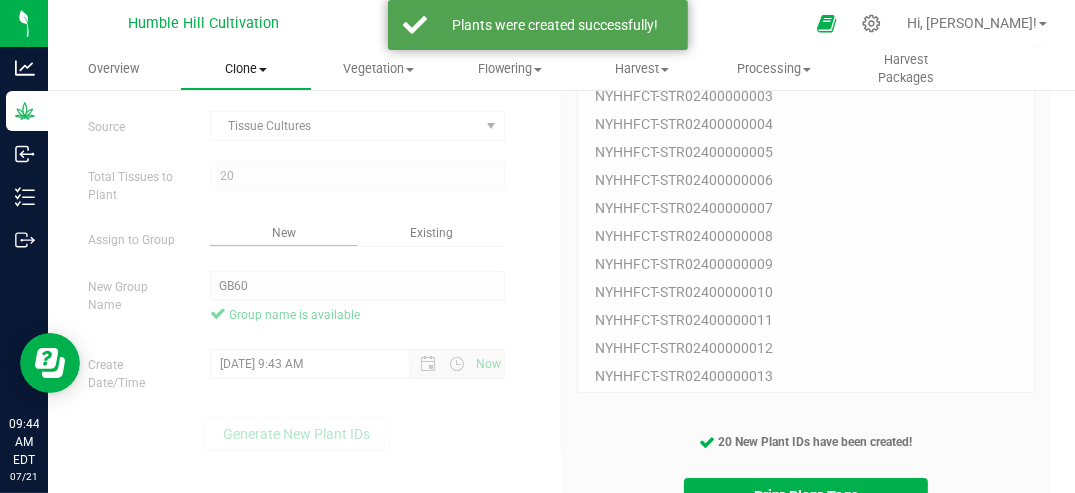 click on "Clone" at bounding box center [246, 69] 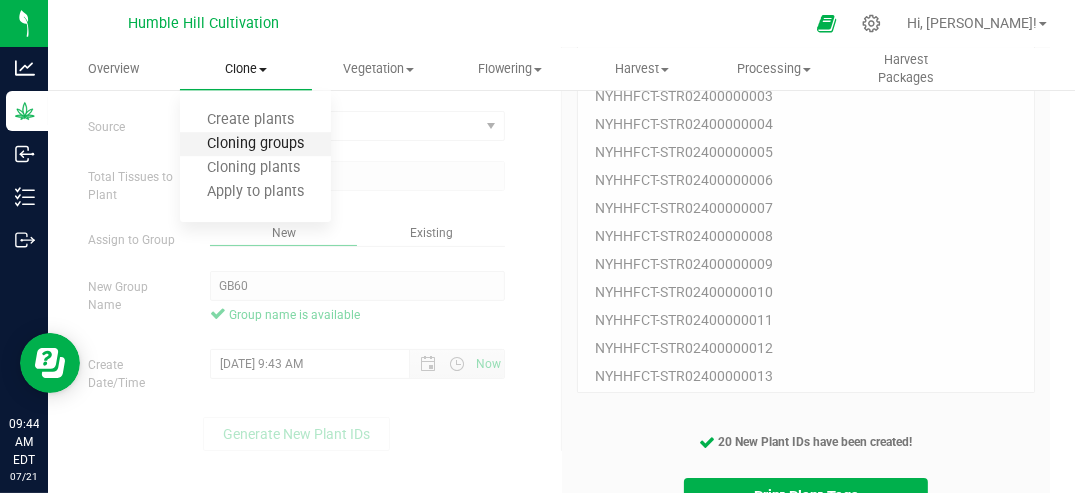 click on "Cloning groups" at bounding box center (255, 144) 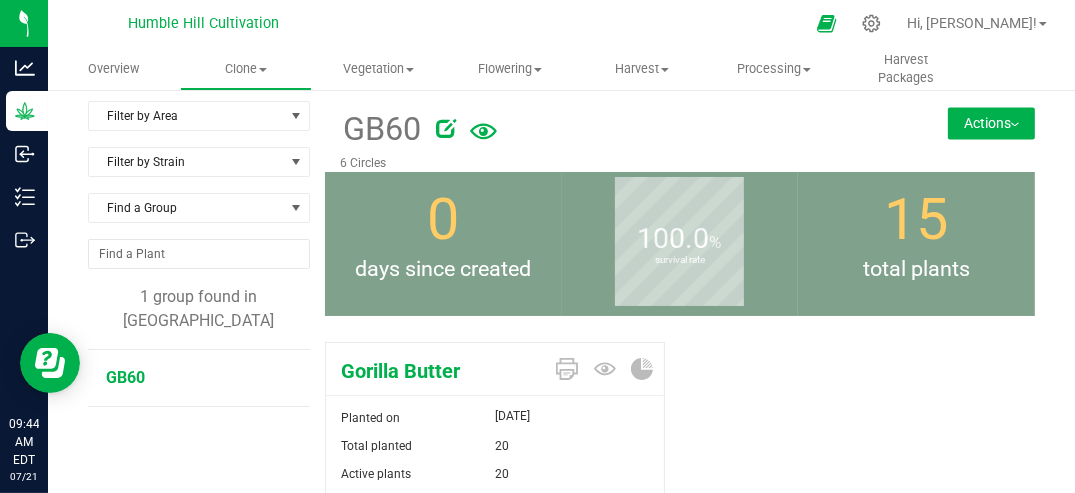 scroll, scrollTop: 0, scrollLeft: 0, axis: both 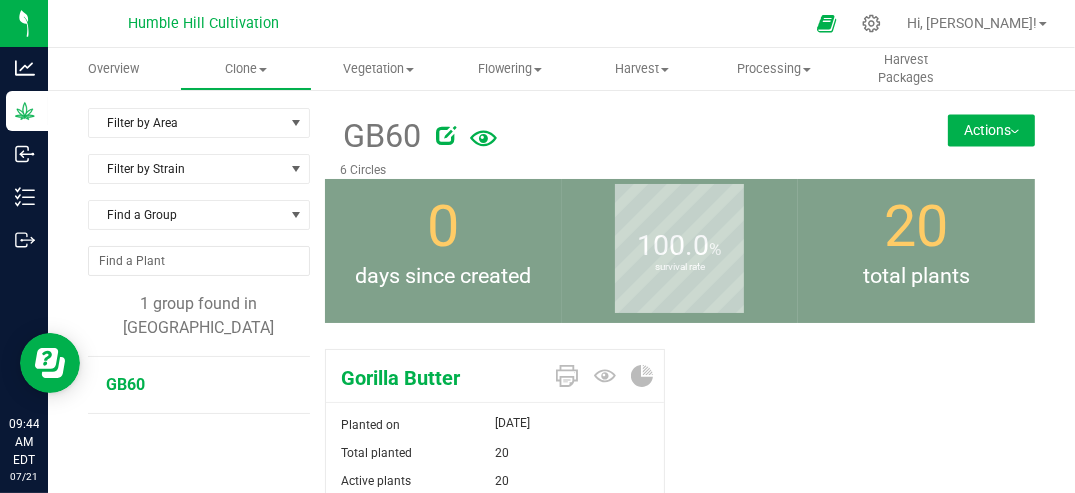 click on "Actions" at bounding box center [991, 130] 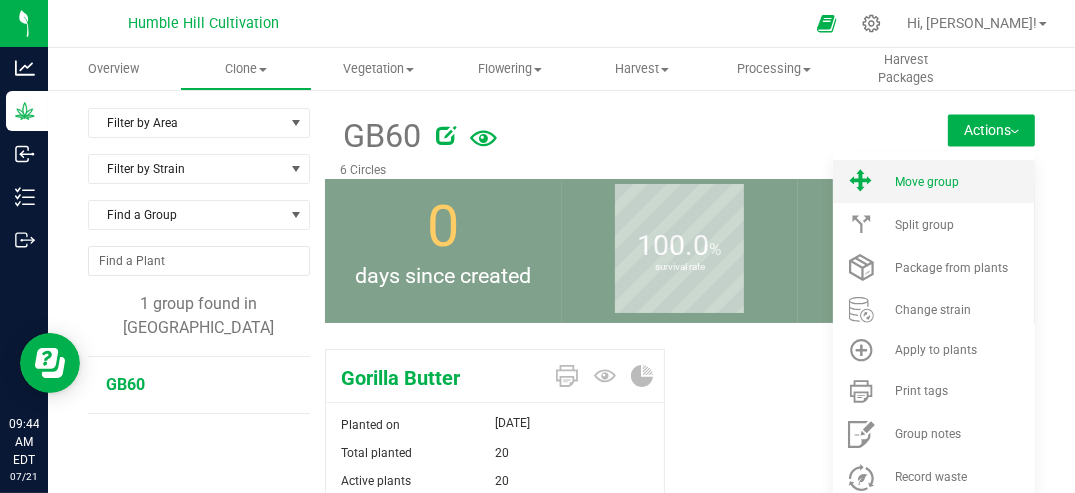 click on "Move group" at bounding box center [934, 181] 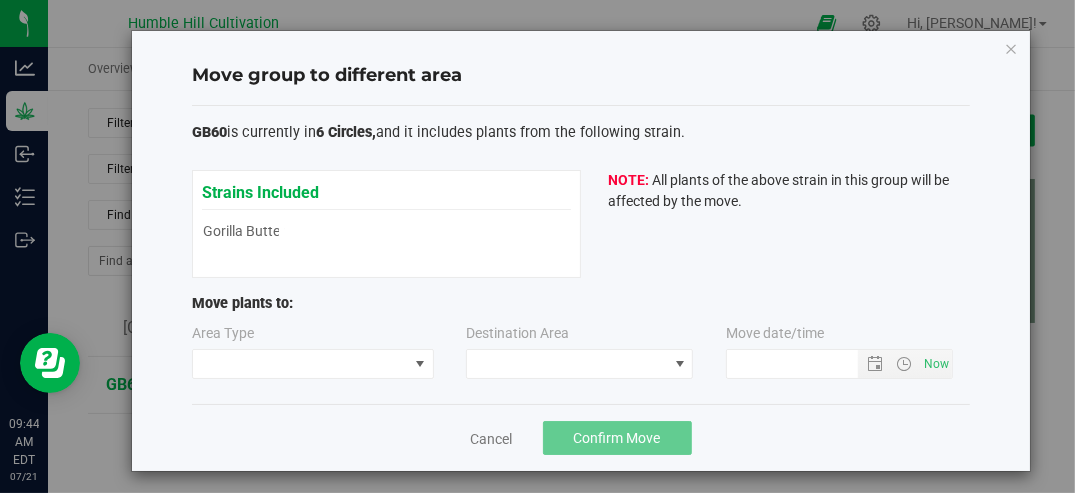 type on "[DATE] 9:44 AM" 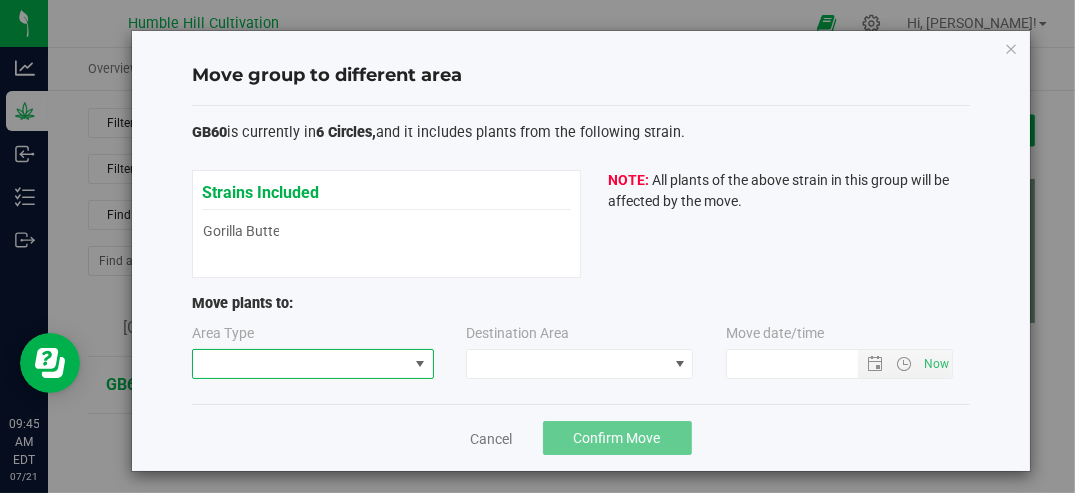click at bounding box center [420, 364] 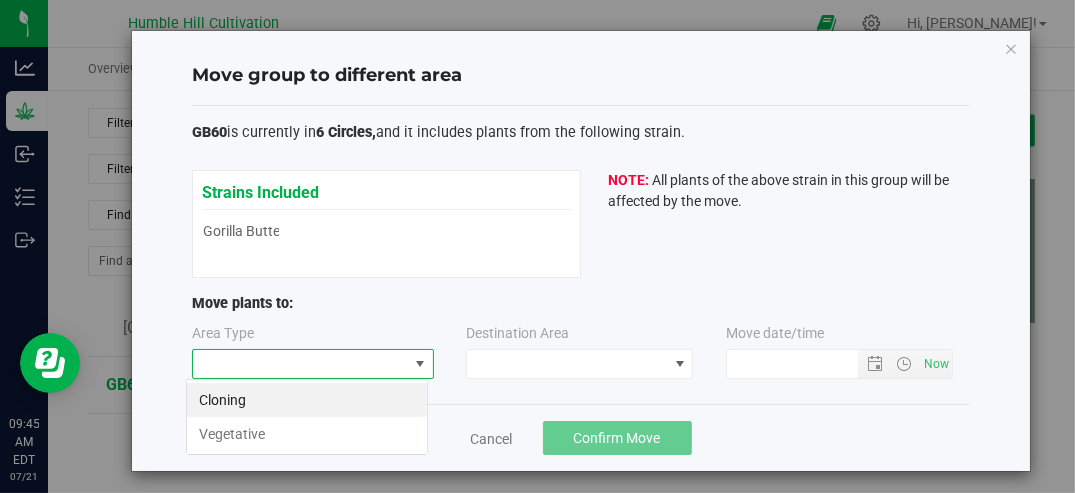 scroll, scrollTop: 99970, scrollLeft: 99757, axis: both 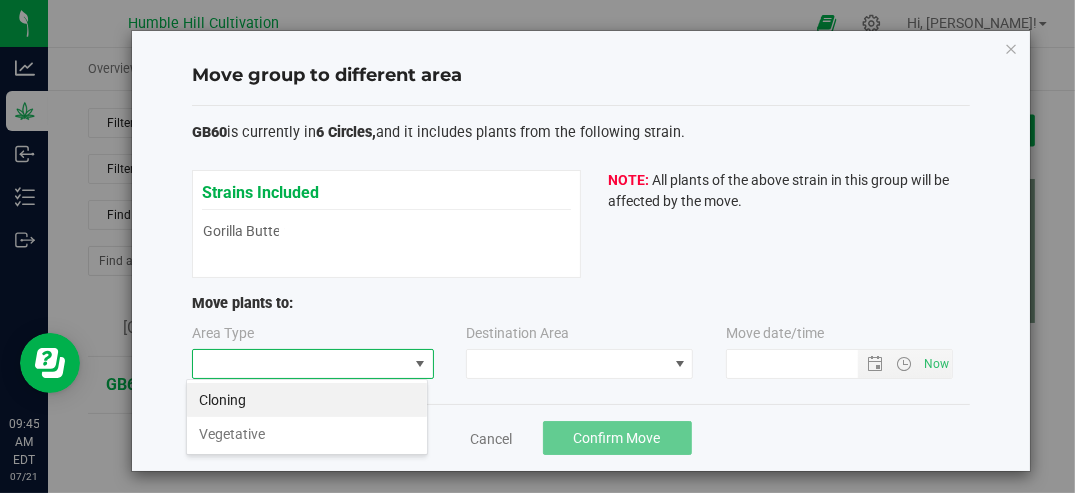 click on "Vegetative" at bounding box center [307, 434] 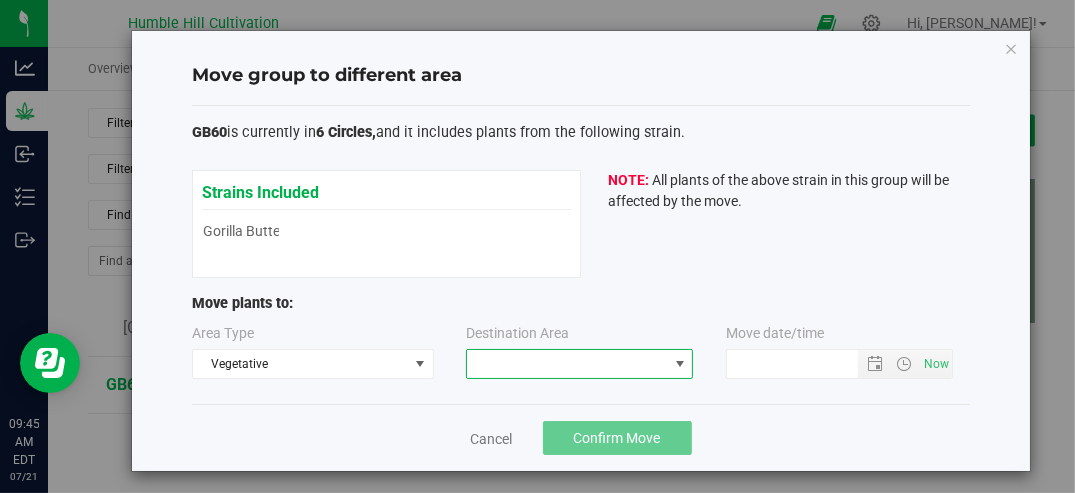 click at bounding box center [680, 364] 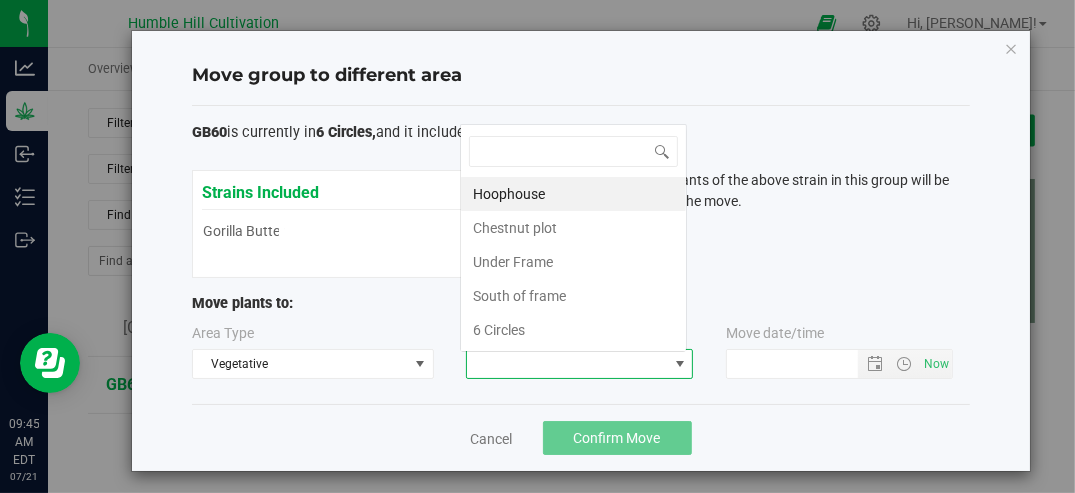 scroll, scrollTop: 0, scrollLeft: 0, axis: both 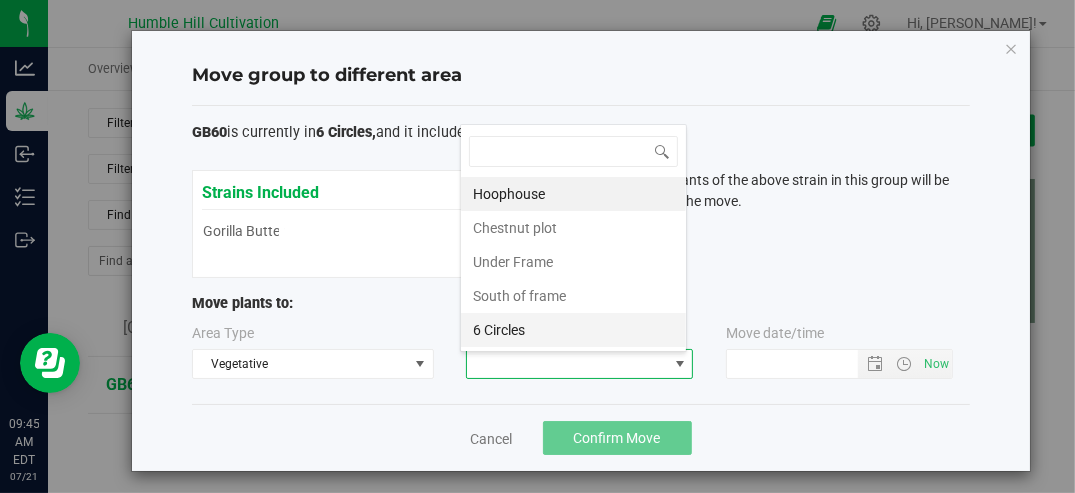 click on "6 Circles" at bounding box center (573, 330) 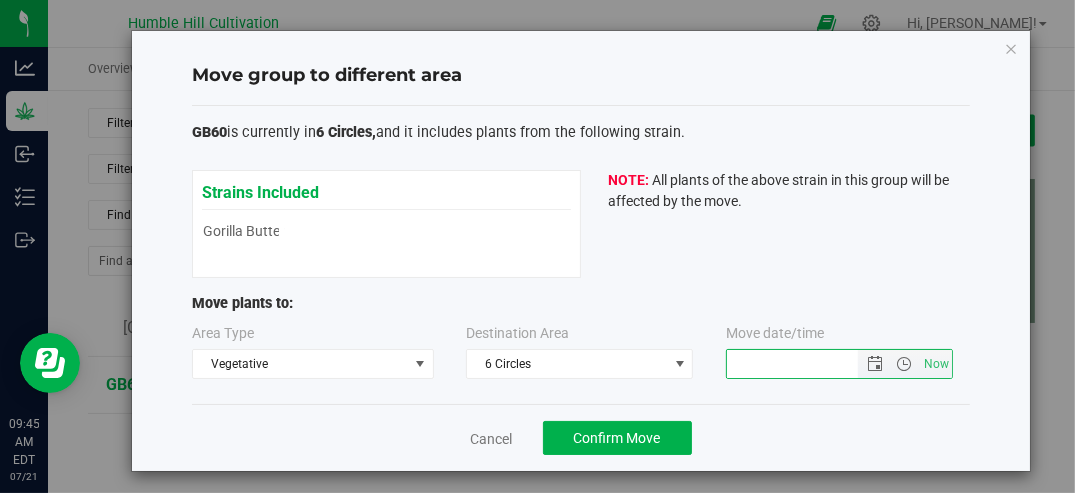 click at bounding box center (809, 364) 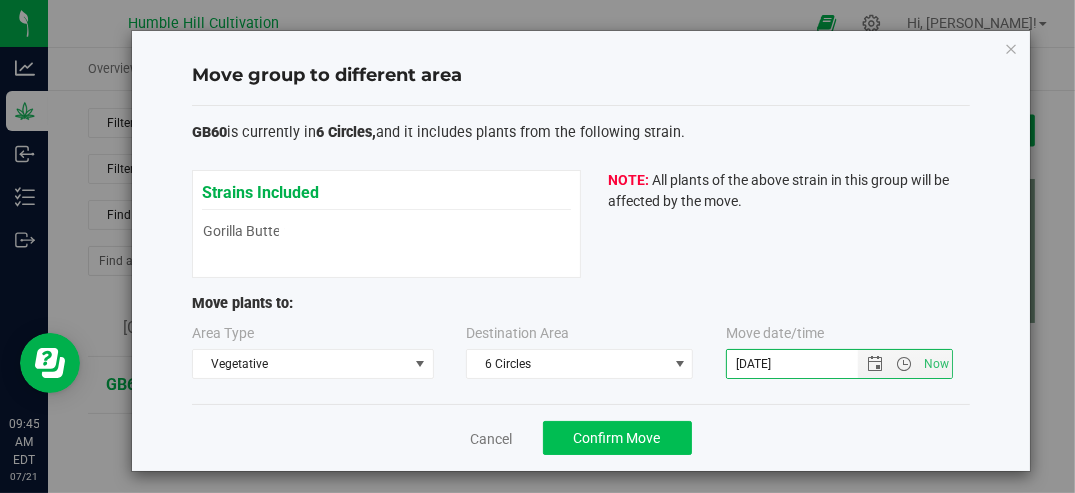 type on "[DATE]" 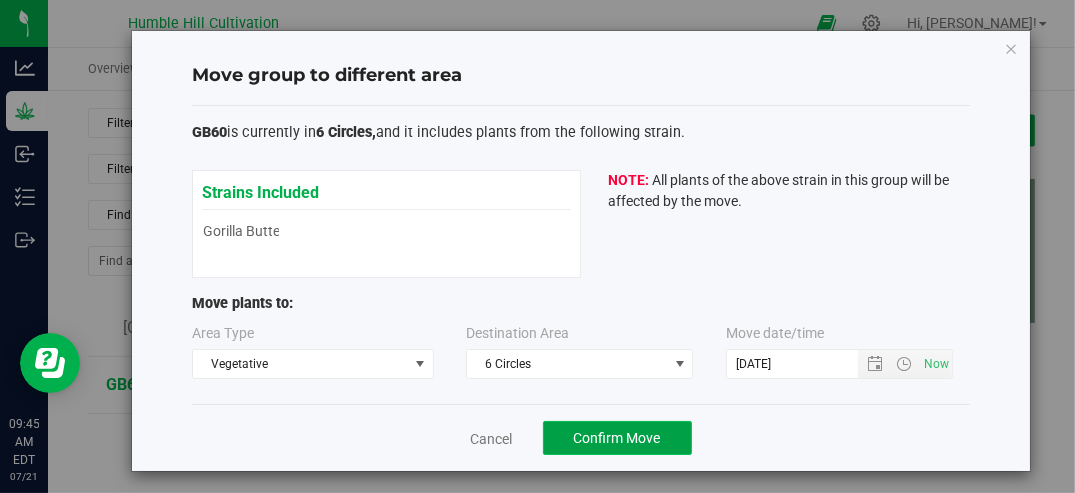 click on "Confirm Move" 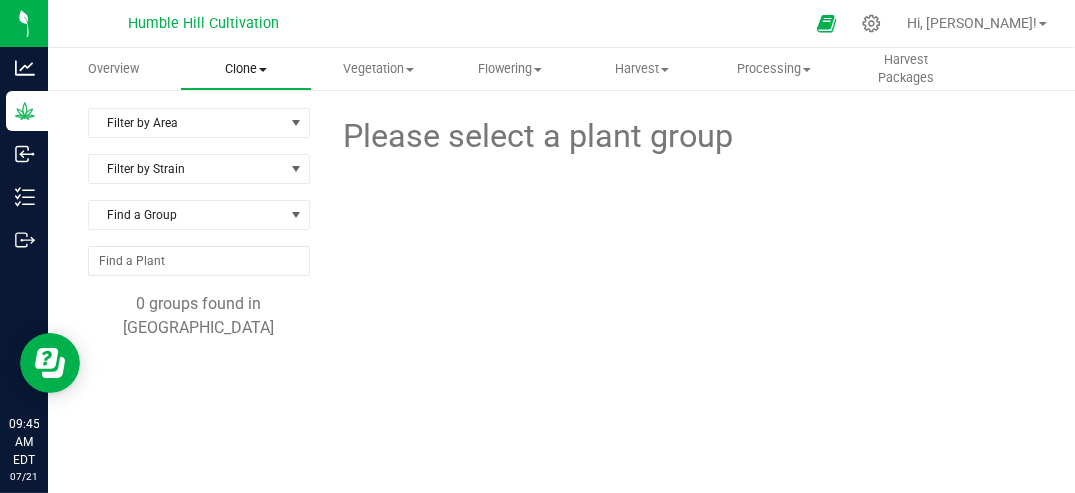 click on "Clone" at bounding box center [246, 69] 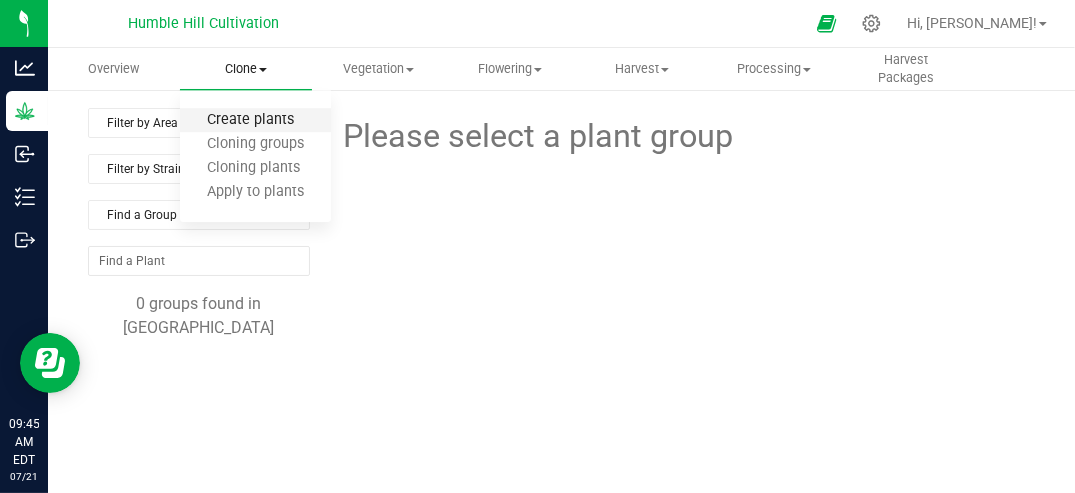 click on "Create plants" at bounding box center (250, 120) 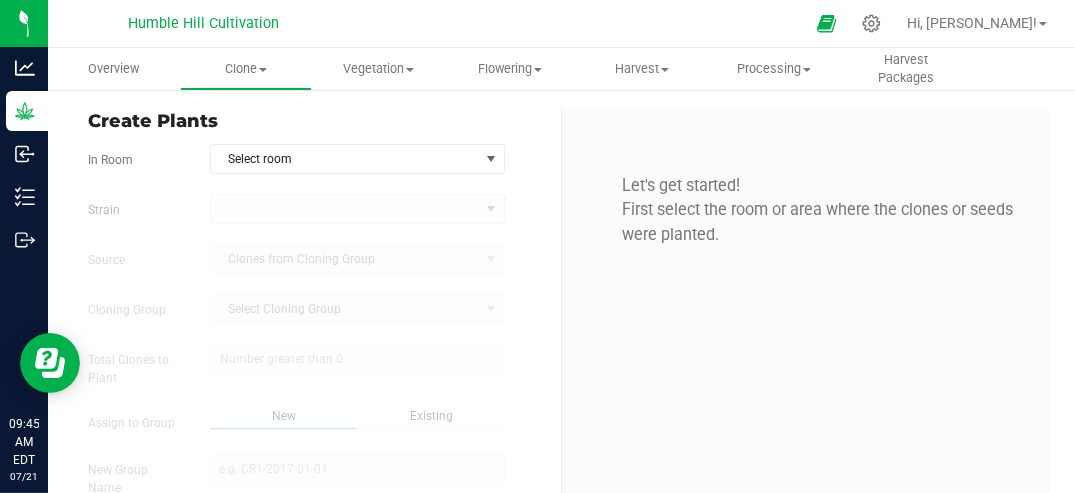 type on "[DATE] 9:45 AM" 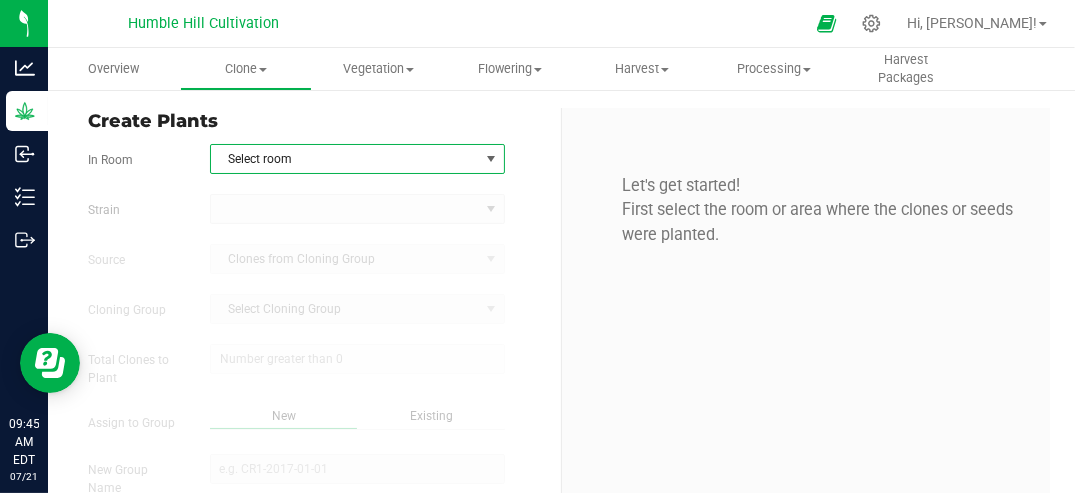 click at bounding box center [491, 159] 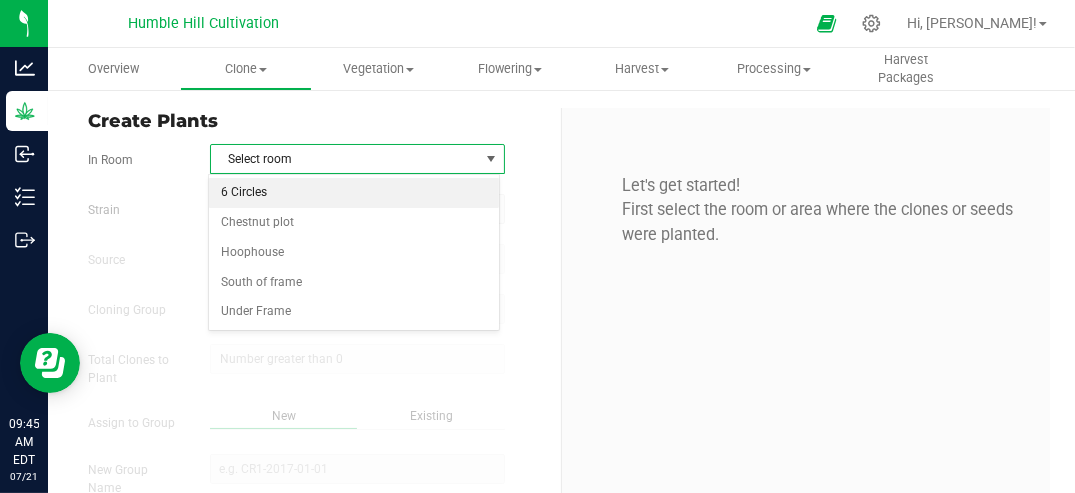 click on "6 Circles" at bounding box center [353, 193] 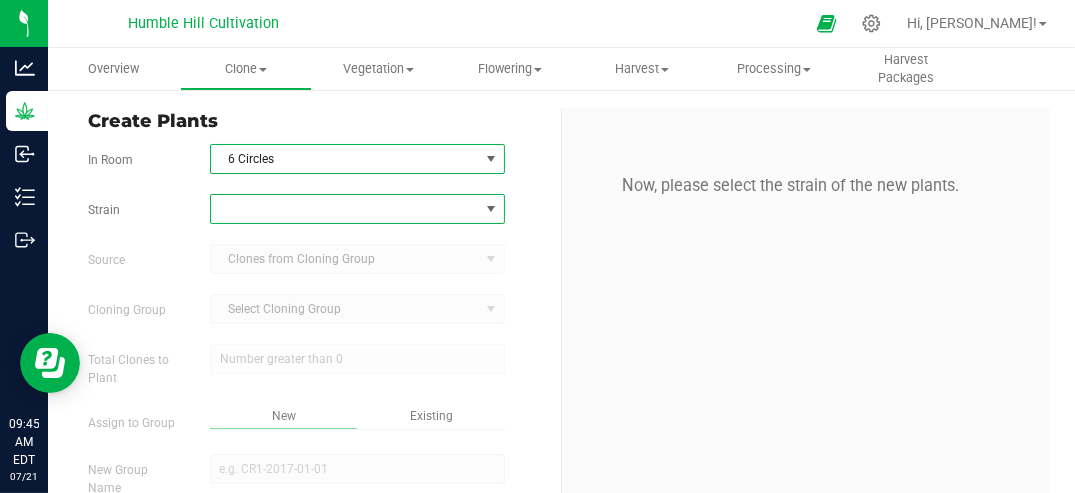 click at bounding box center [491, 209] 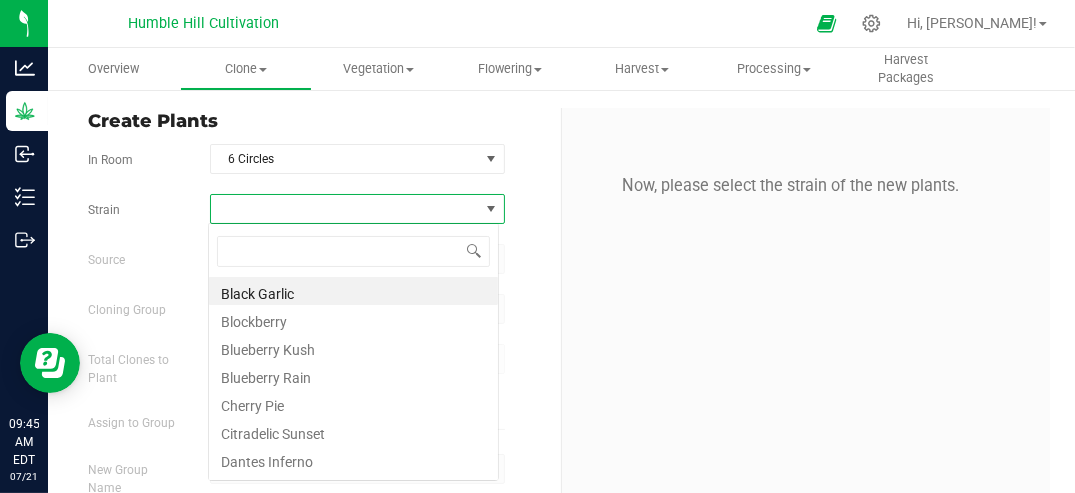 scroll, scrollTop: 99970, scrollLeft: 99708, axis: both 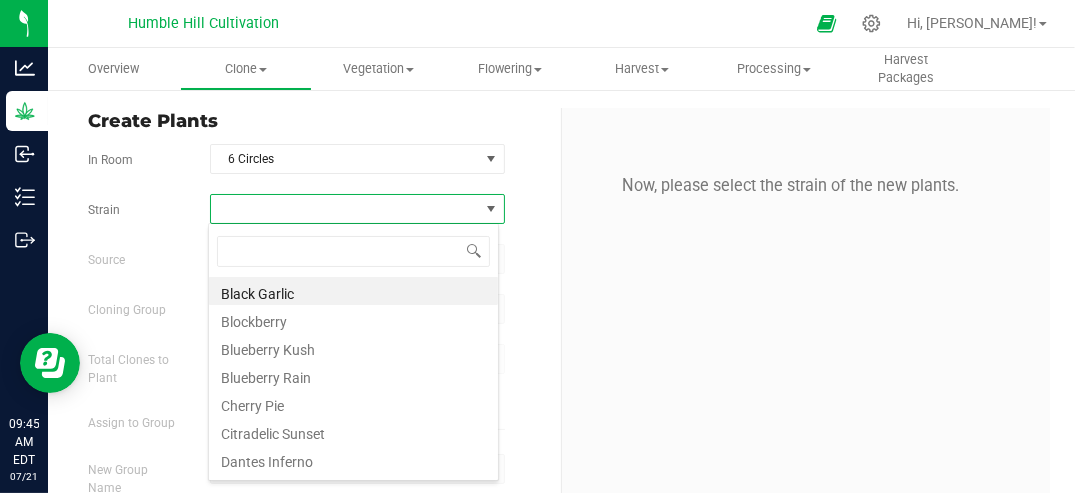 click at bounding box center (345, 209) 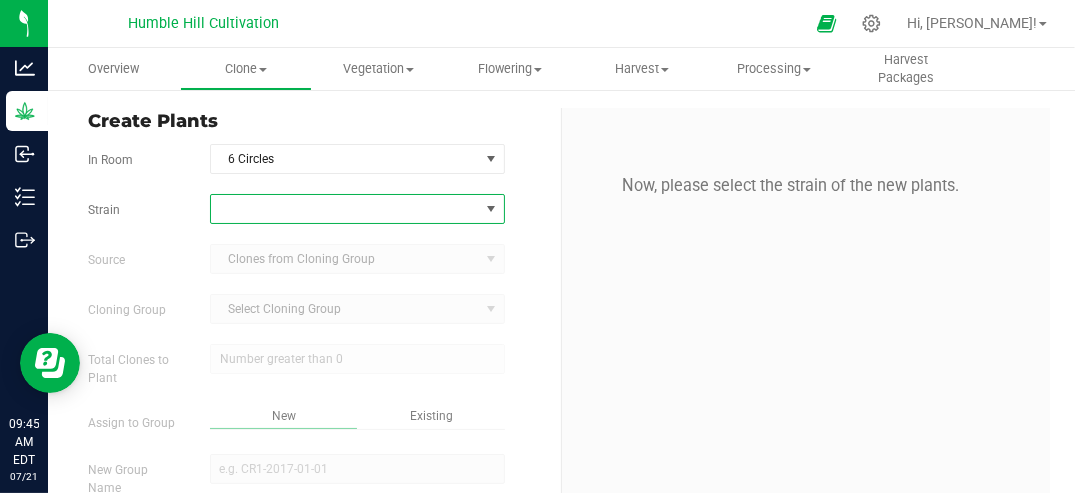 click at bounding box center [491, 209] 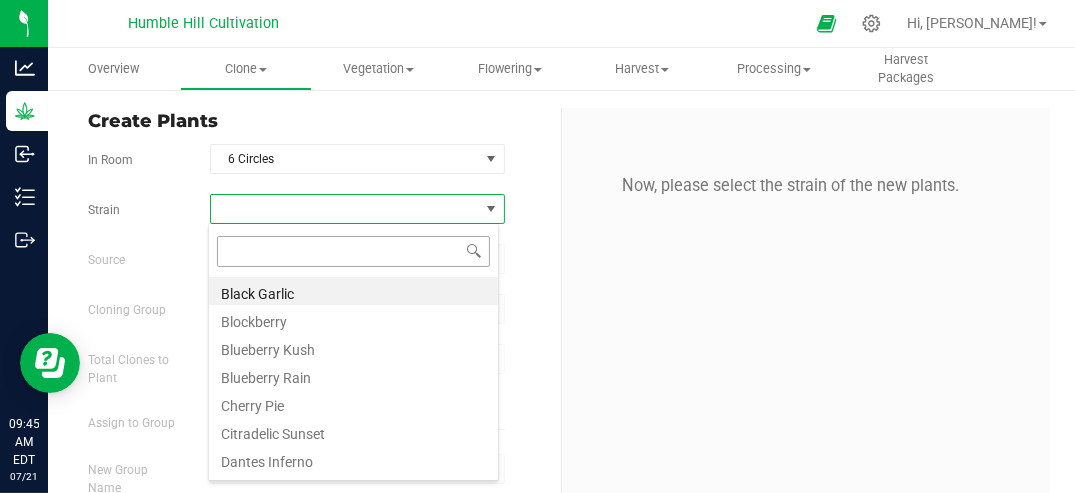 scroll, scrollTop: 99970, scrollLeft: 99708, axis: both 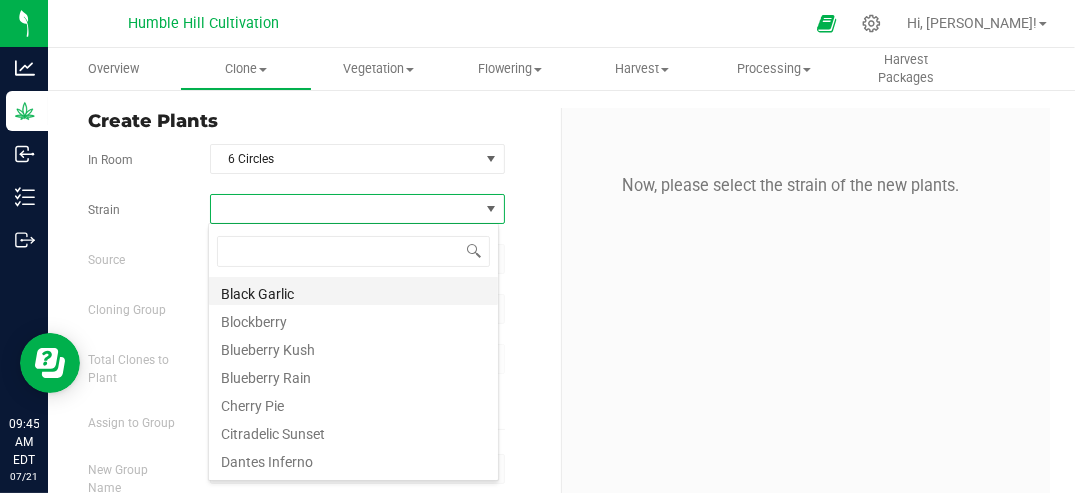 click on "Black Garlic" at bounding box center (353, 291) 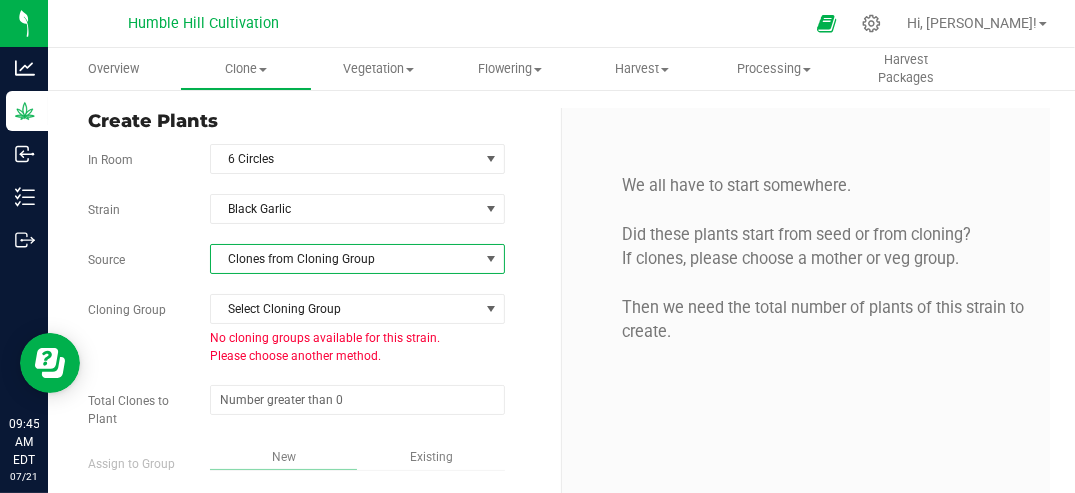 click at bounding box center (491, 259) 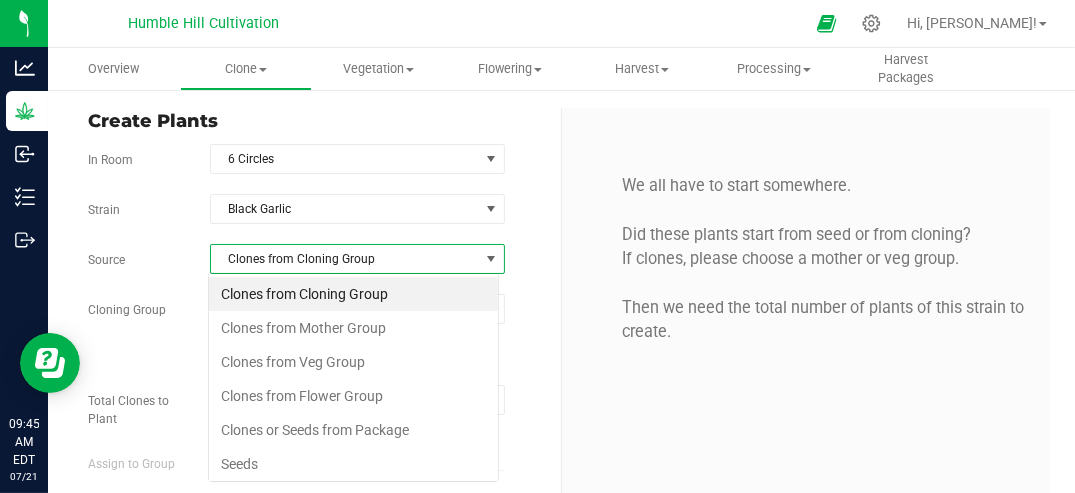 scroll, scrollTop: 99970, scrollLeft: 99708, axis: both 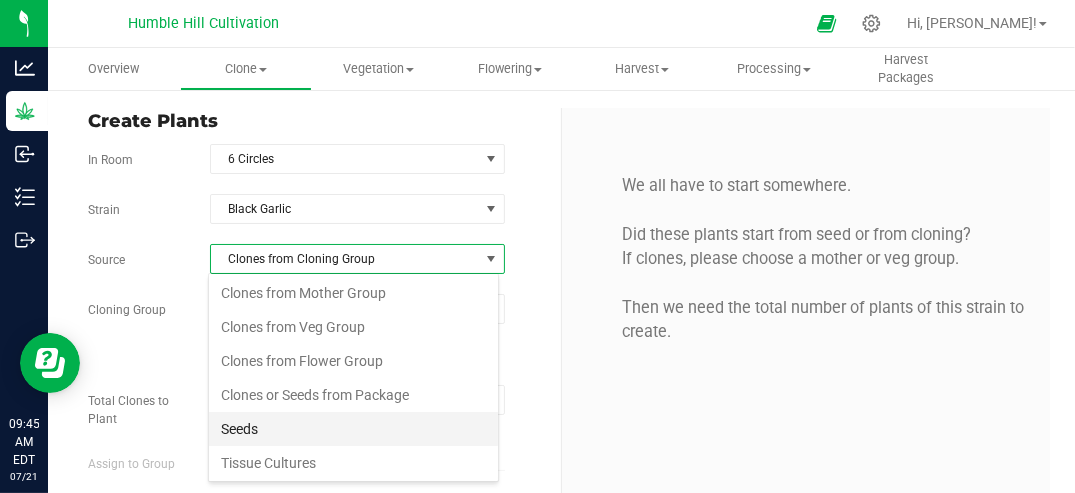 click on "Seeds" at bounding box center (353, 429) 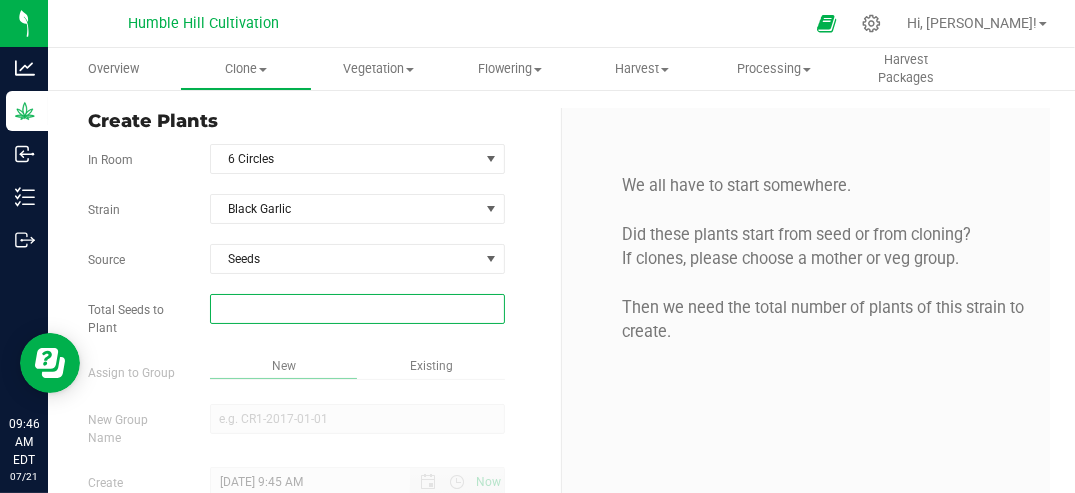 click at bounding box center (357, 309) 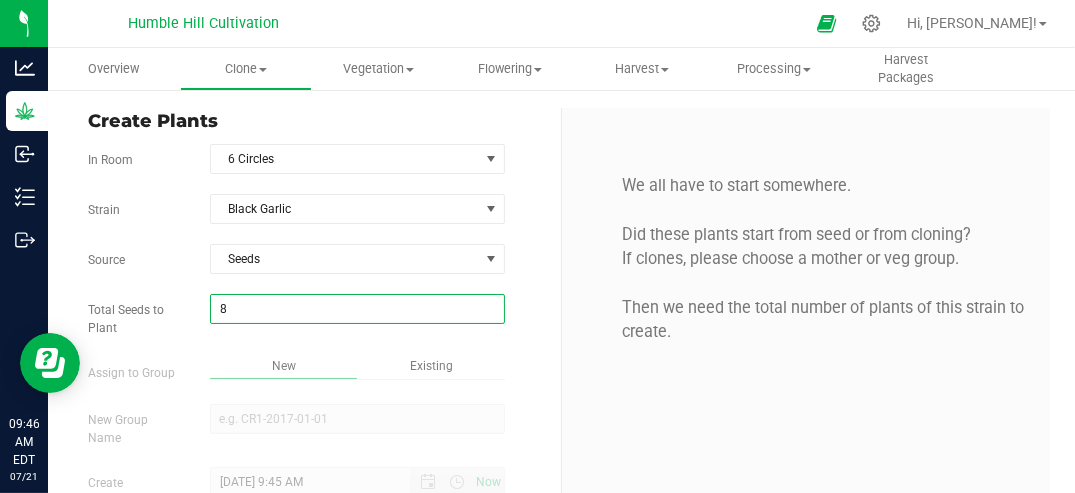 type on "86" 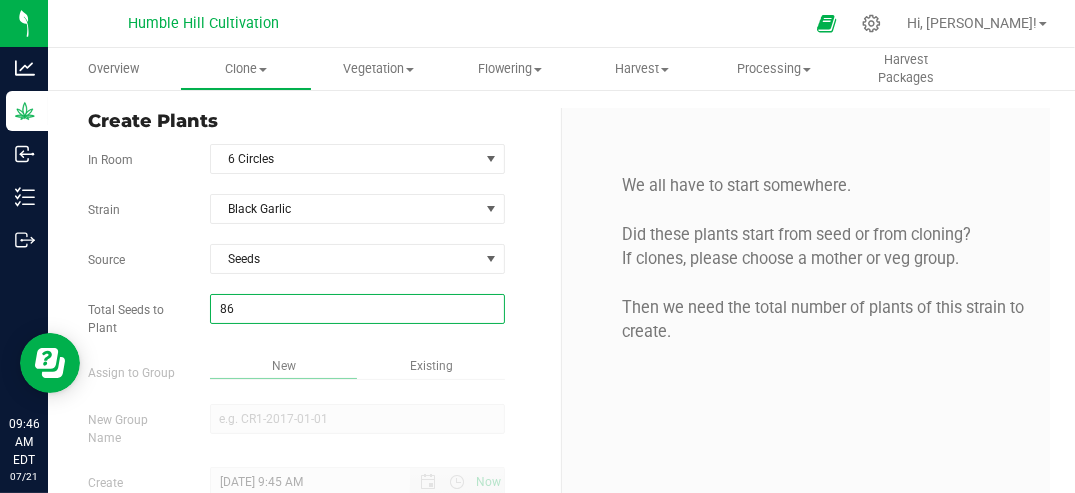 type on "86" 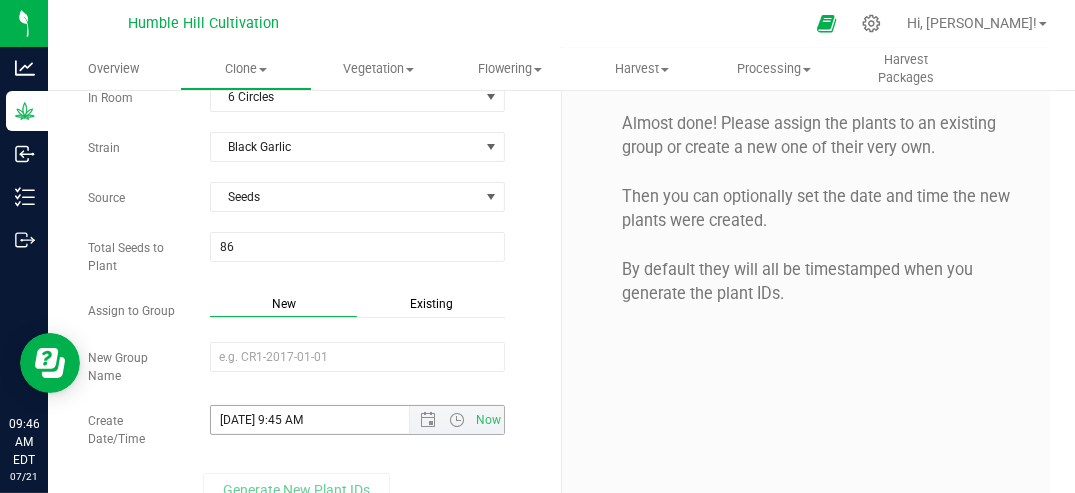 scroll, scrollTop: 94, scrollLeft: 0, axis: vertical 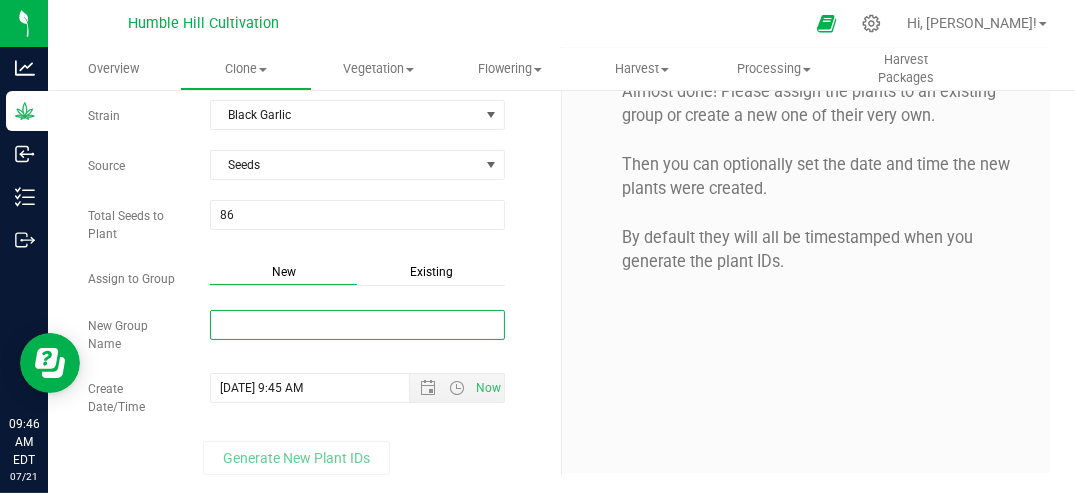 click on "New Group Name" at bounding box center (357, 325) 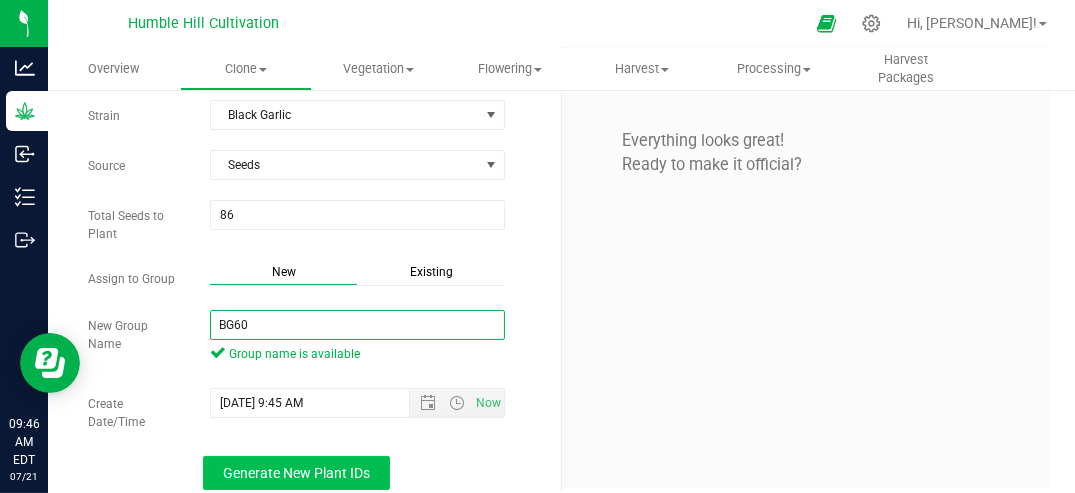 type on "BG60" 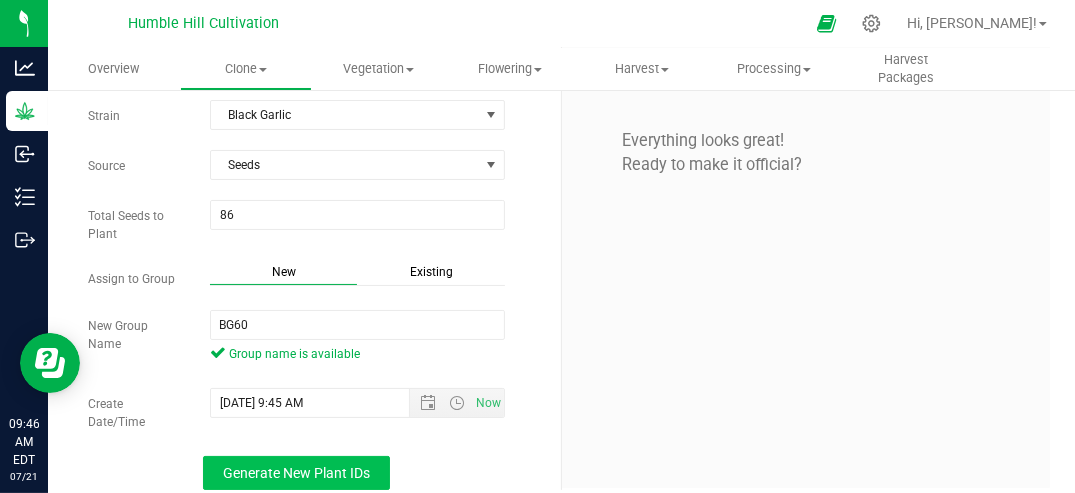 click on "Generate New Plant IDs" at bounding box center [296, 473] 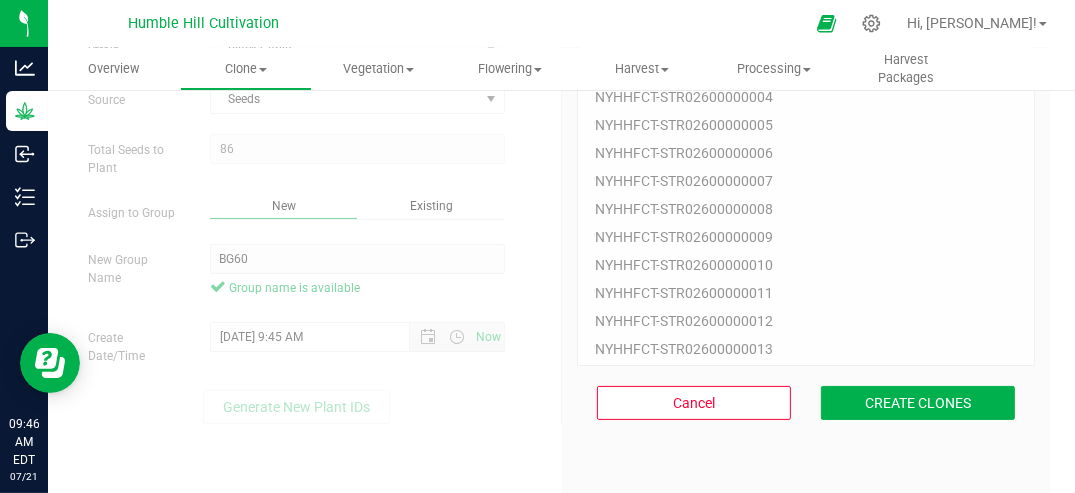 scroll, scrollTop: 185, scrollLeft: 0, axis: vertical 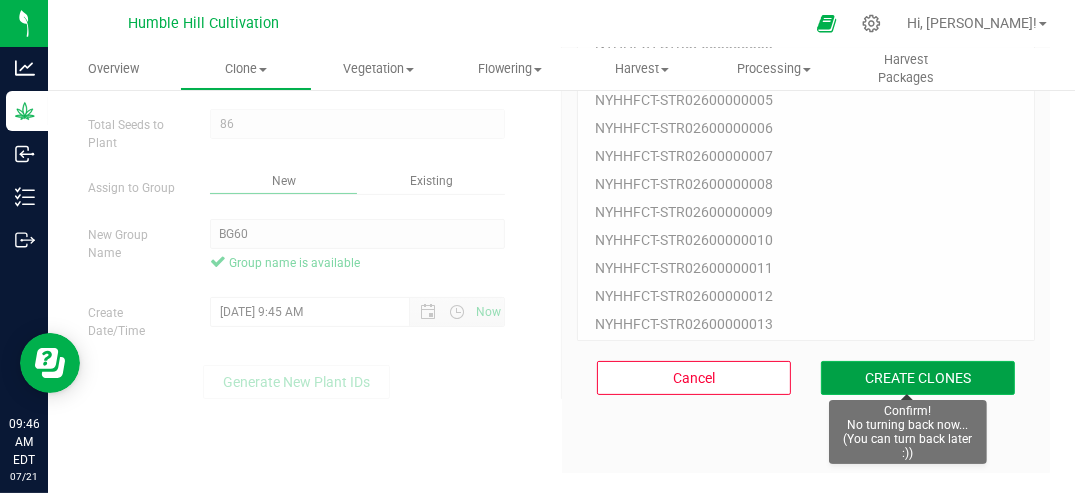 click on "CREATE CLONES" at bounding box center [918, 378] 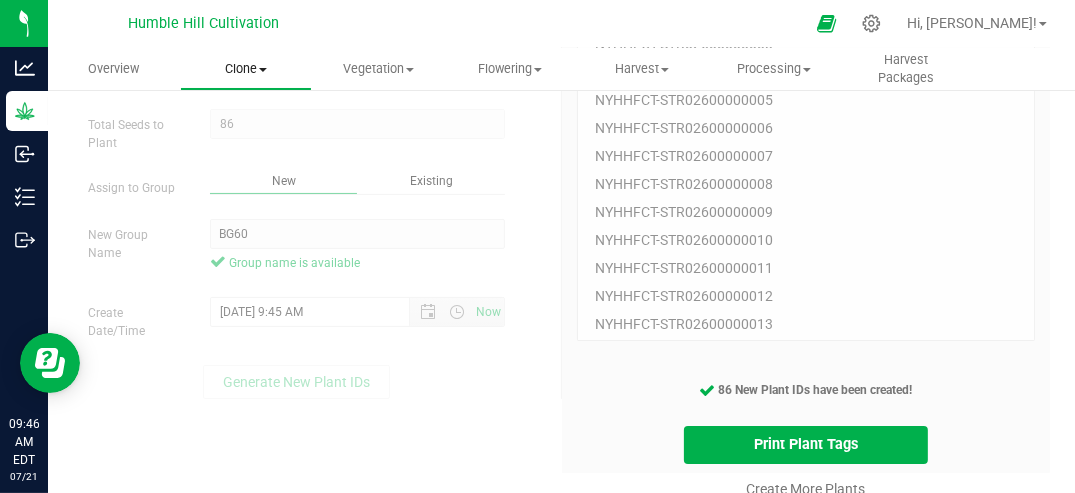 click on "Clone" at bounding box center (246, 69) 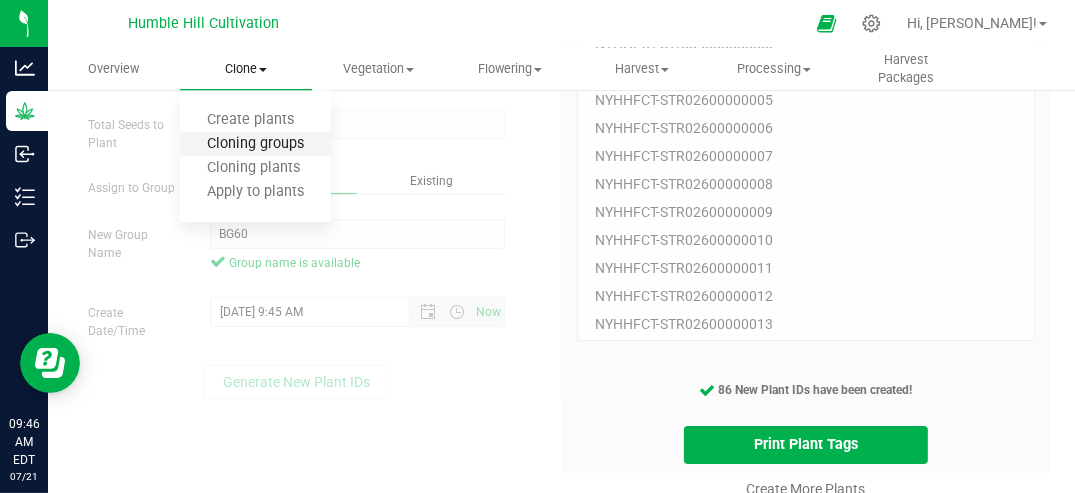 click on "Cloning groups" at bounding box center [255, 144] 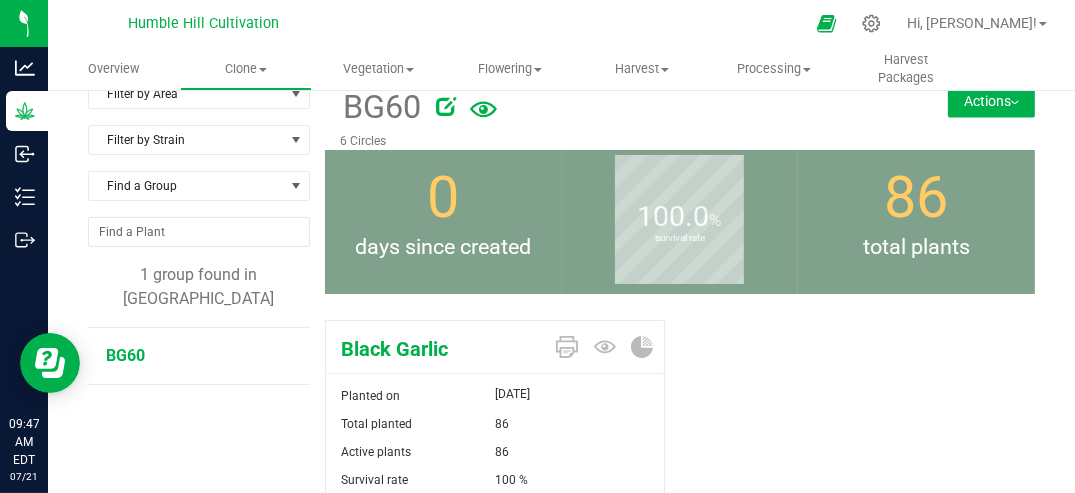 scroll, scrollTop: 0, scrollLeft: 0, axis: both 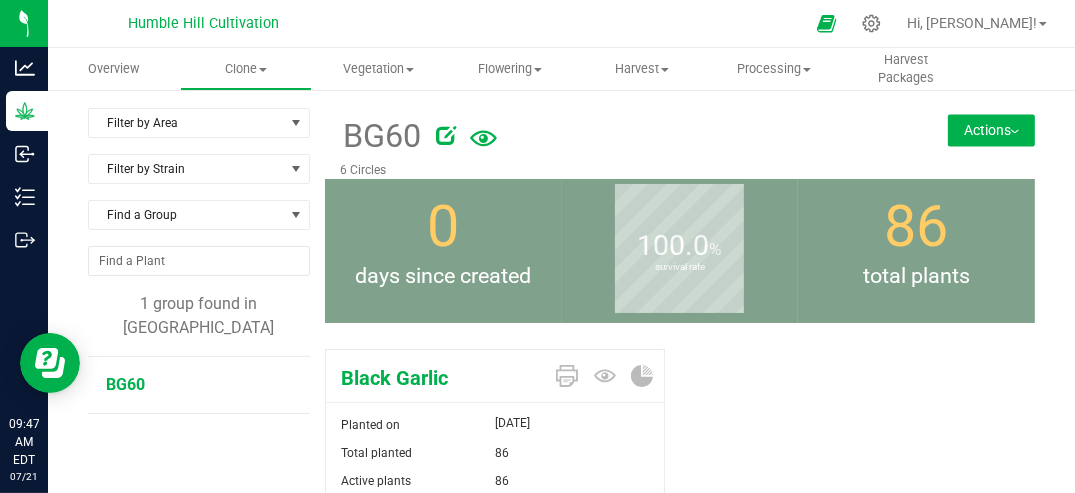 click on "Actions" at bounding box center [991, 130] 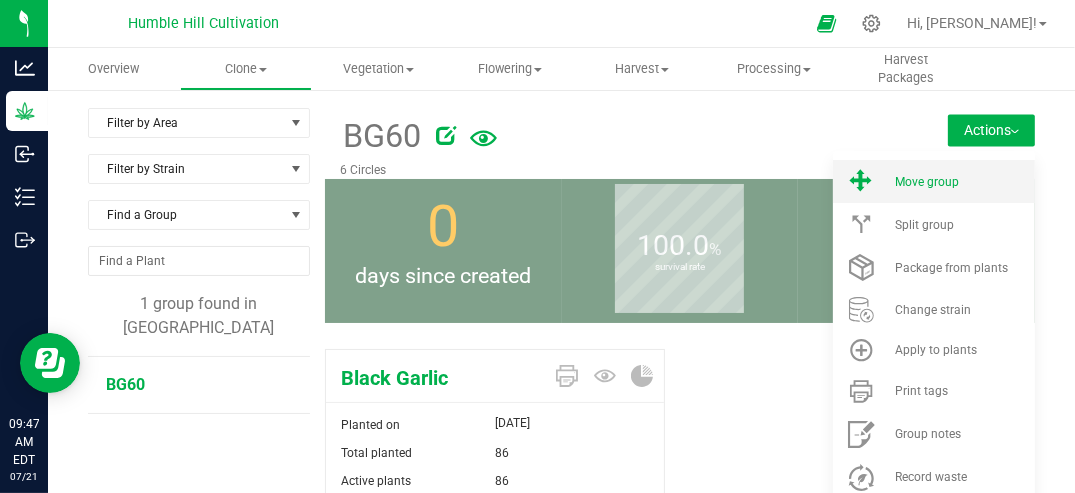 click on "Move group" at bounding box center (927, 182) 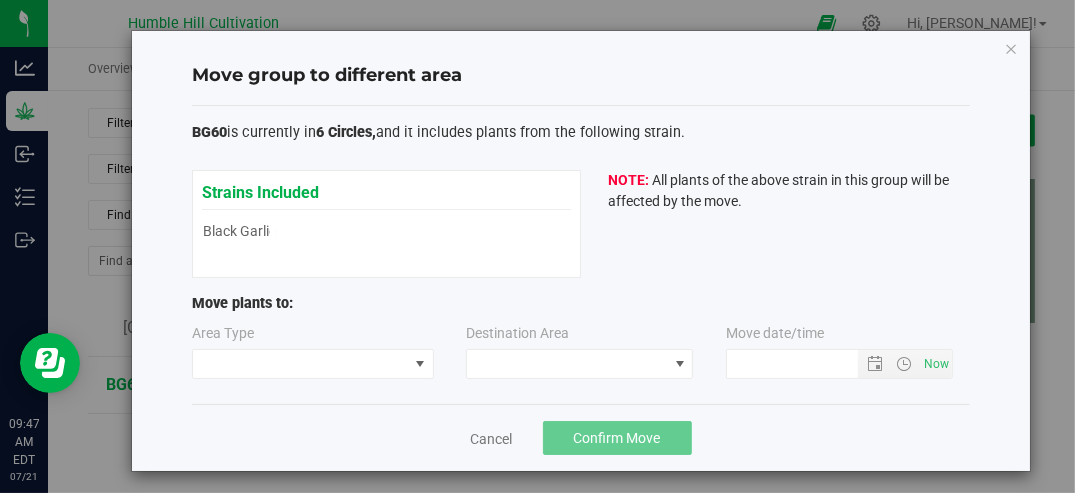 type on "[DATE] 9:47 AM" 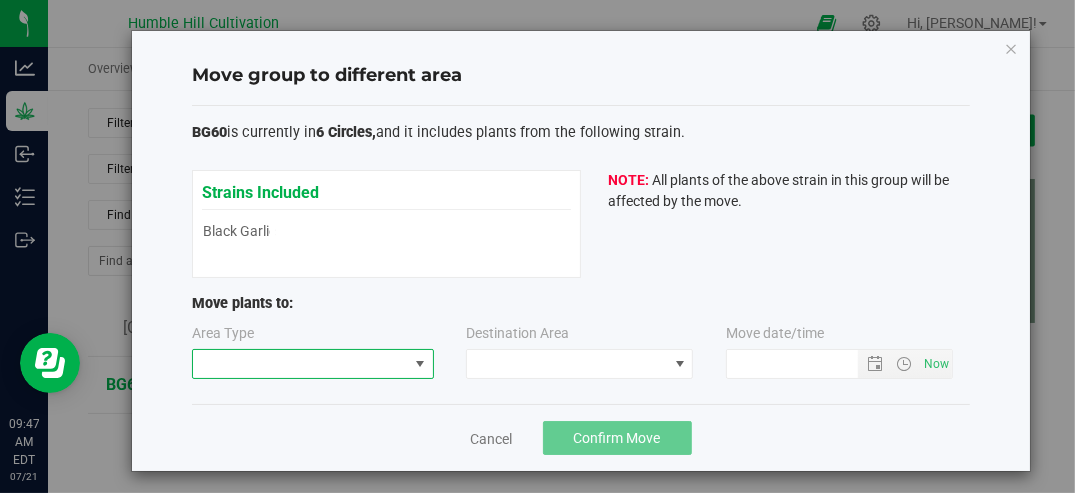 click at bounding box center [420, 364] 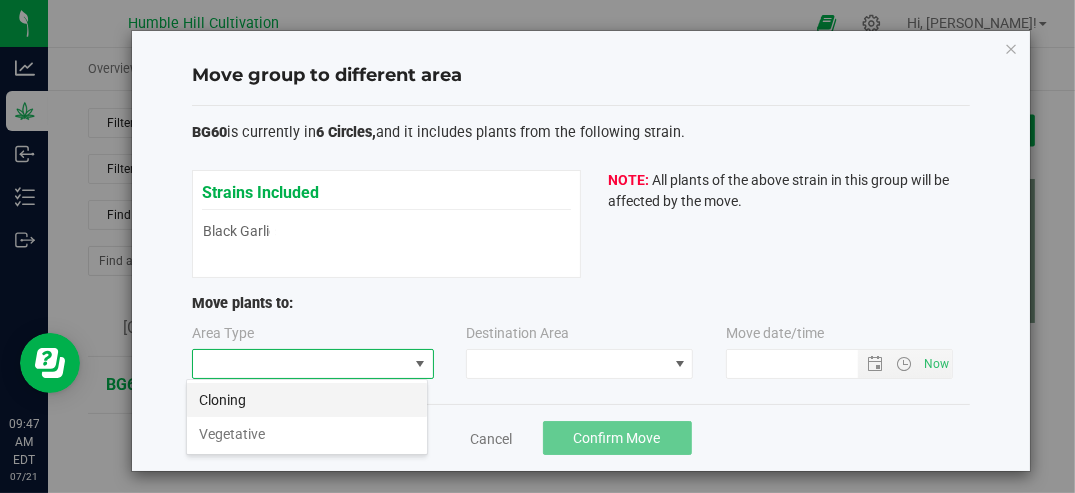 scroll, scrollTop: 99970, scrollLeft: 99757, axis: both 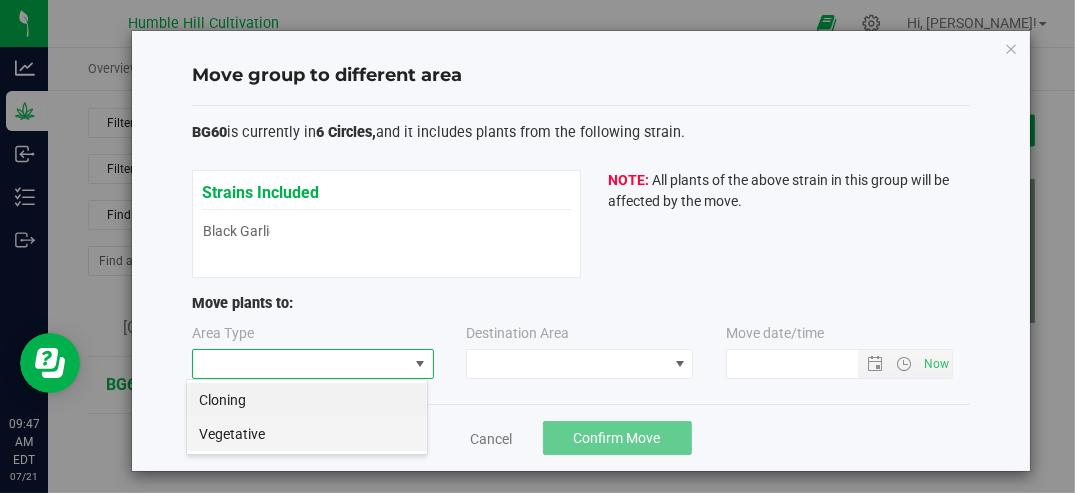 click on "Vegetative" at bounding box center (307, 434) 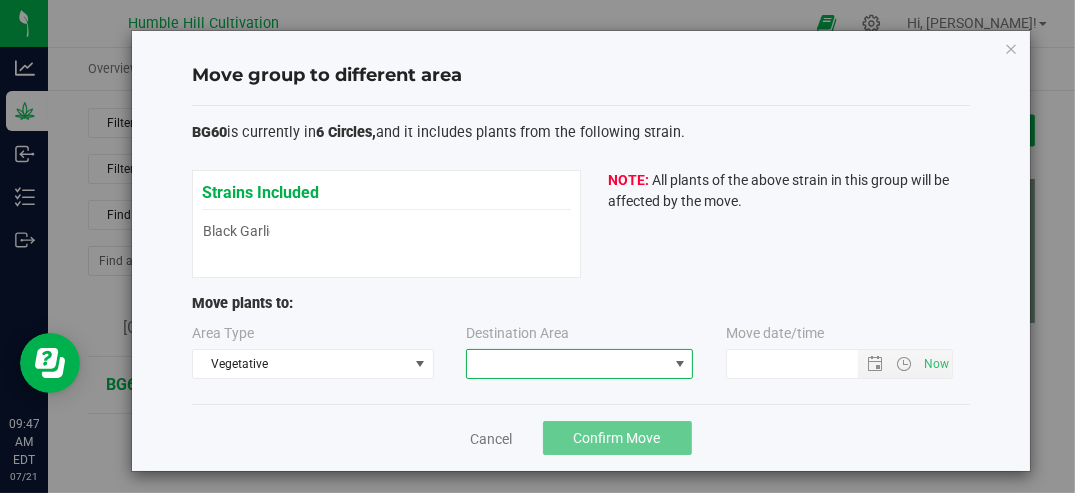 click at bounding box center [680, 364] 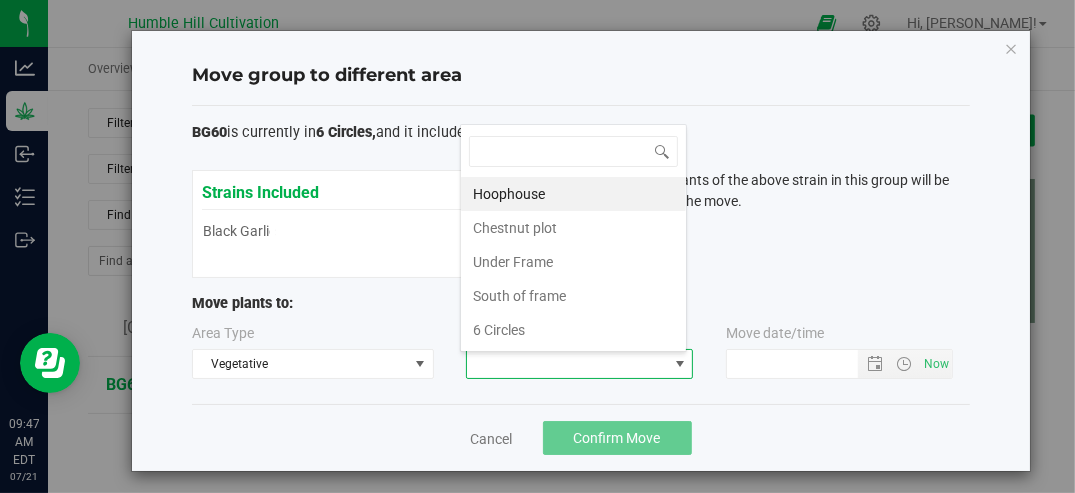 scroll, scrollTop: 99970, scrollLeft: 99772, axis: both 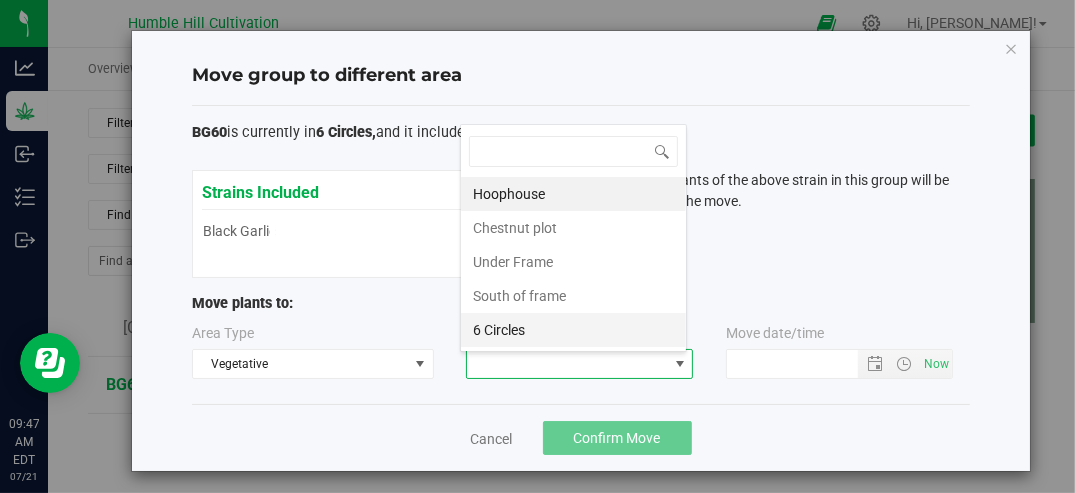 click on "6 Circles" at bounding box center [573, 330] 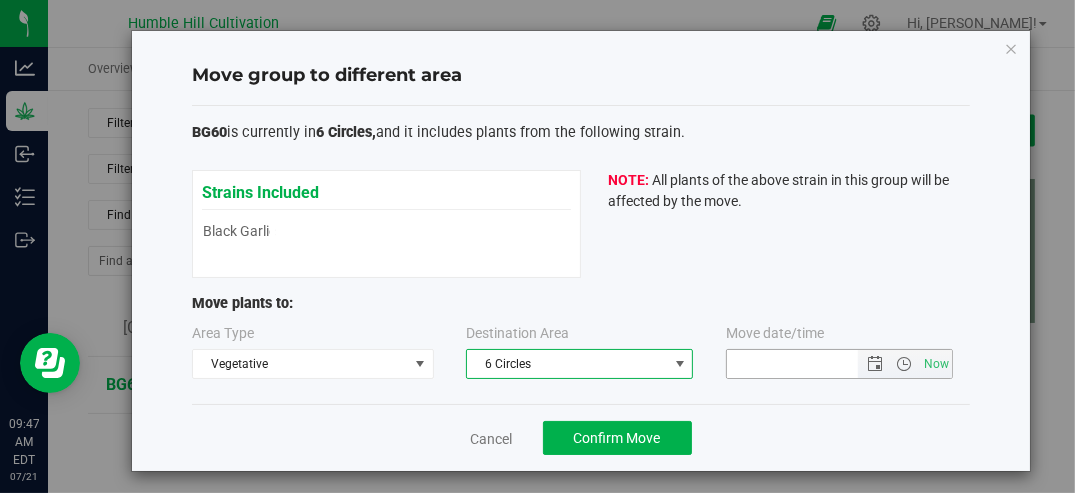 click at bounding box center (809, 364) 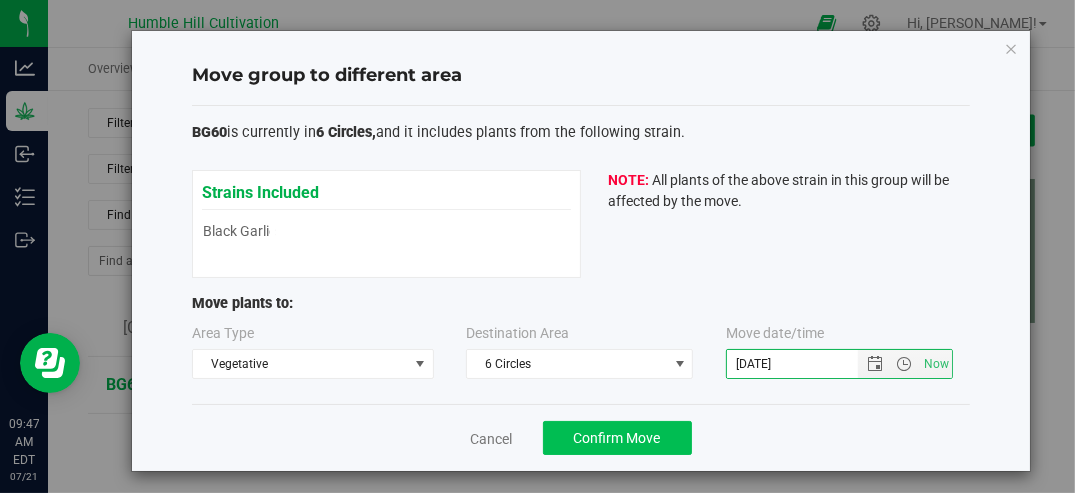 type on "[DATE]" 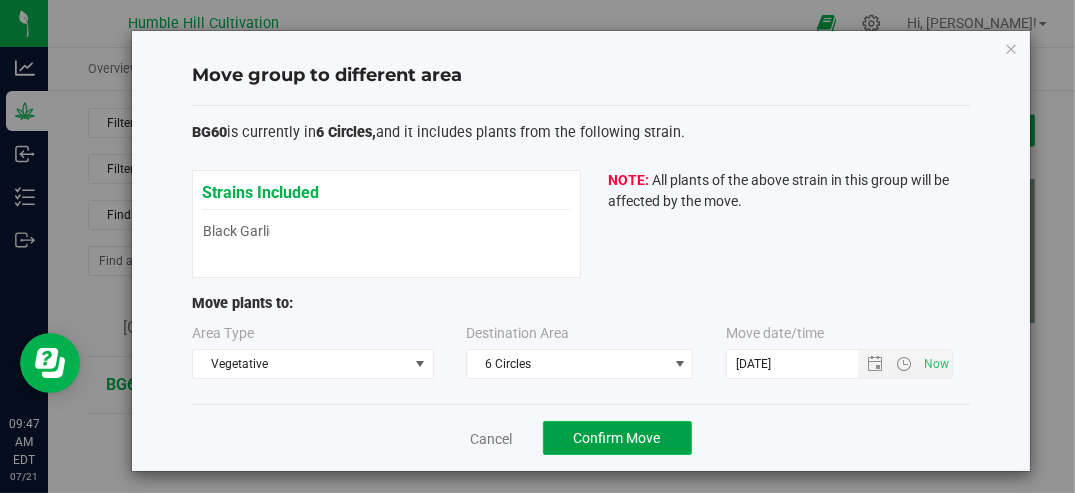 click on "Confirm Move" 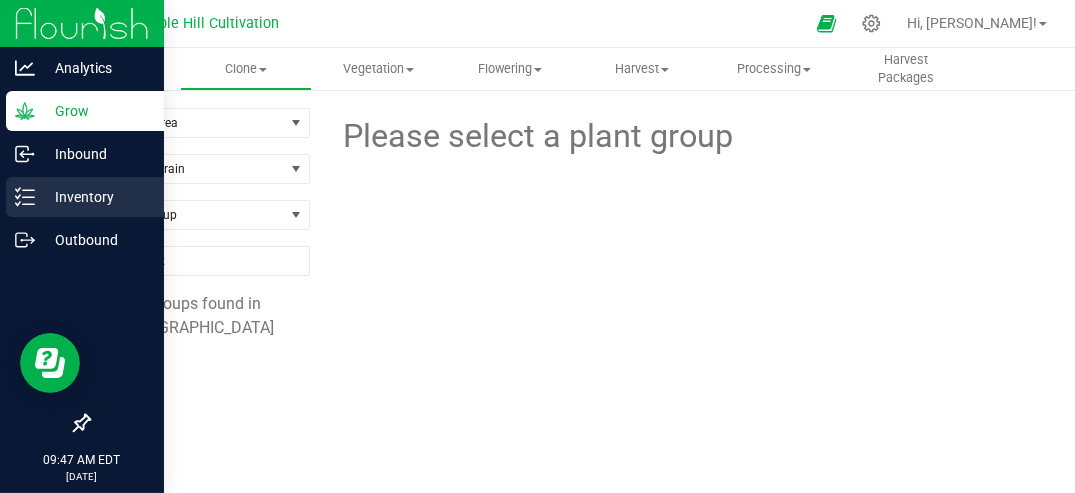 click on "Inventory" at bounding box center [95, 197] 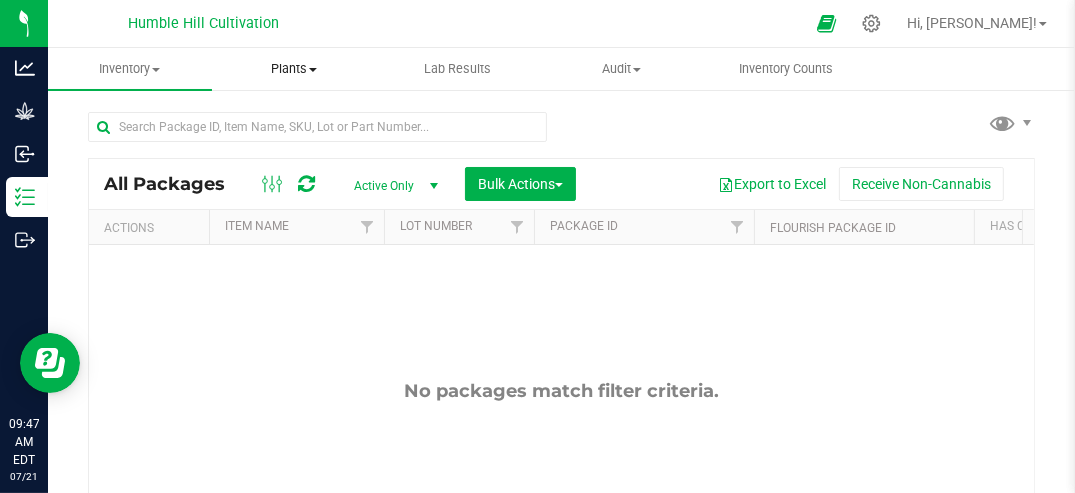 click on "Plants" at bounding box center [294, 69] 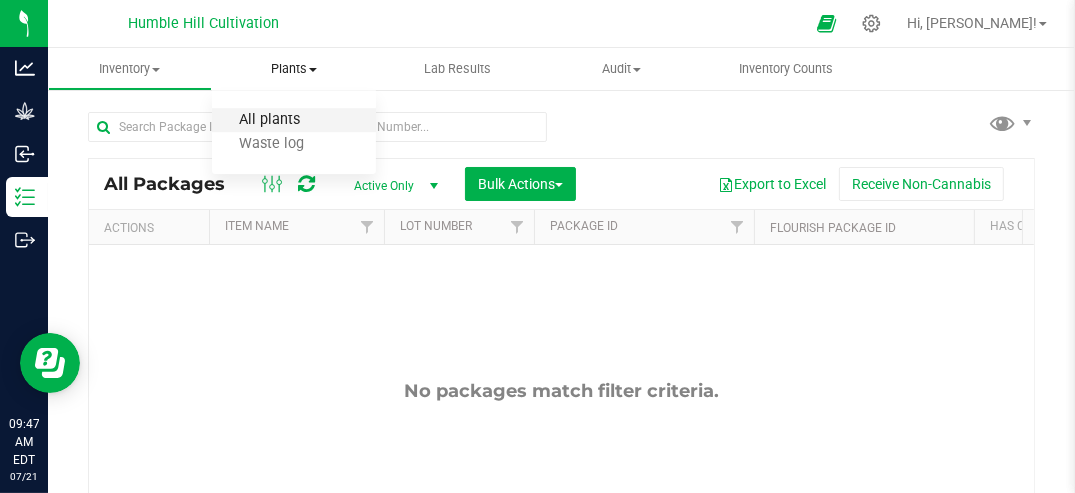 click on "All plants" at bounding box center [269, 120] 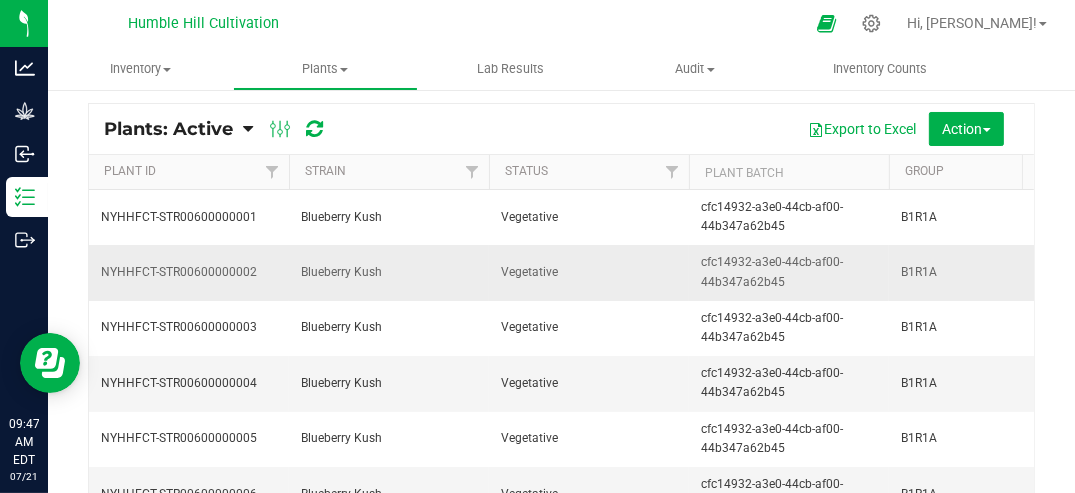 scroll, scrollTop: 220, scrollLeft: 0, axis: vertical 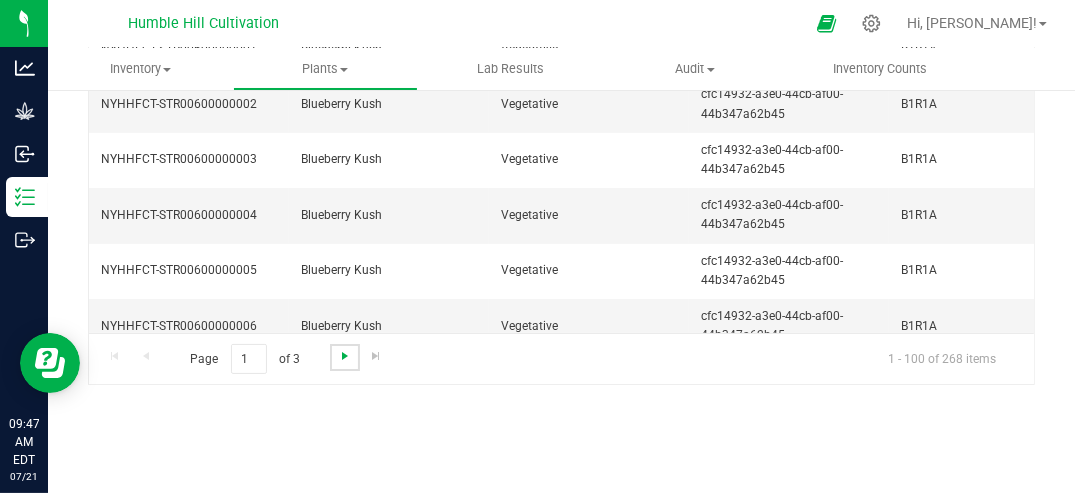 click at bounding box center (345, 356) 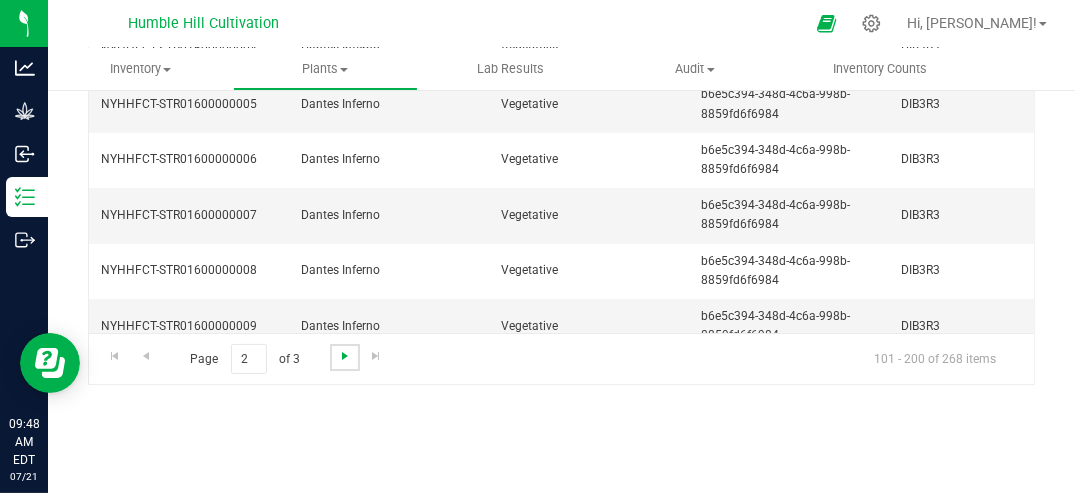 click at bounding box center [345, 356] 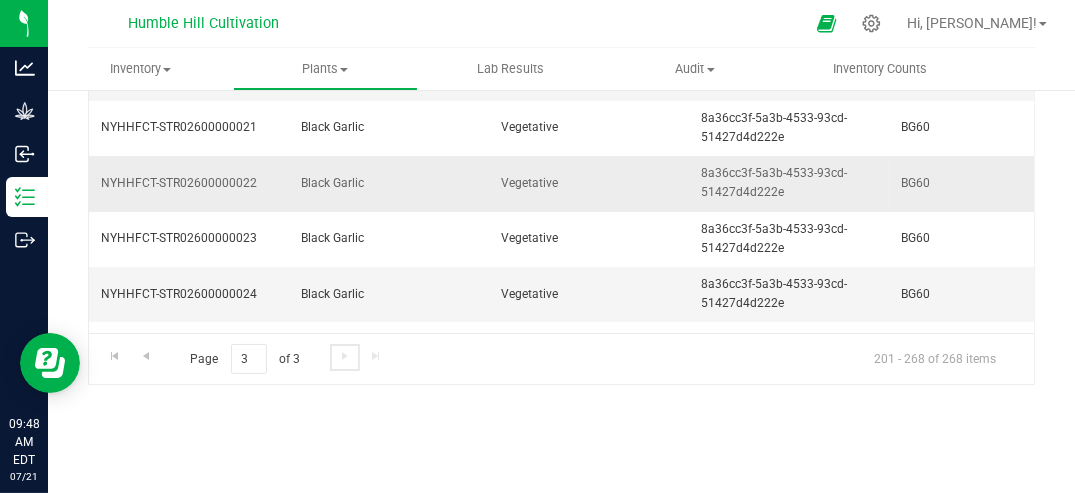 scroll, scrollTop: 0, scrollLeft: 0, axis: both 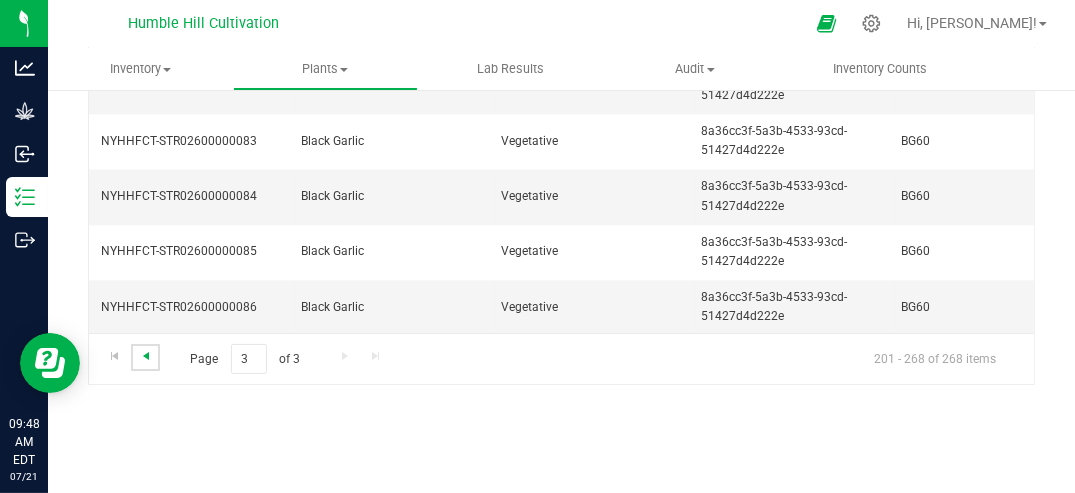click at bounding box center [146, 356] 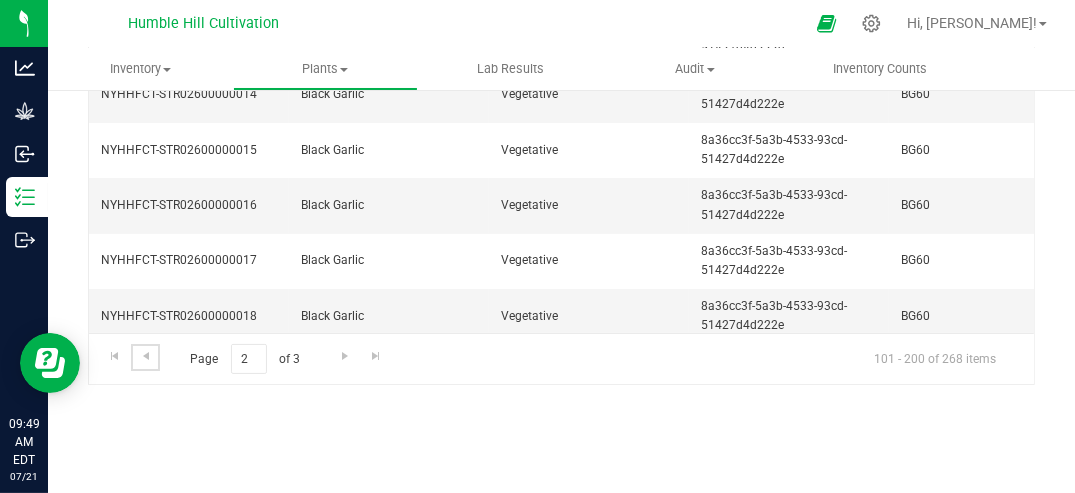 scroll, scrollTop: 5220, scrollLeft: 0, axis: vertical 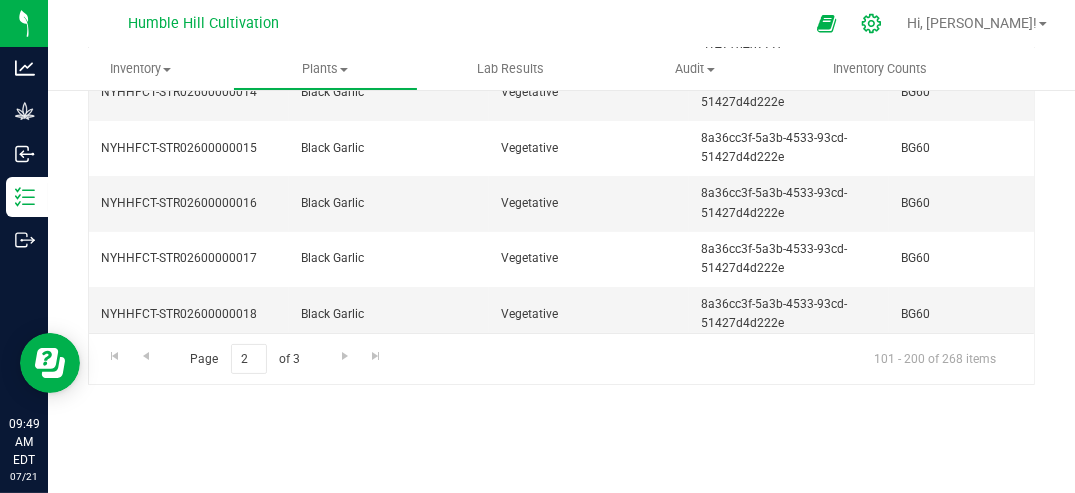 click 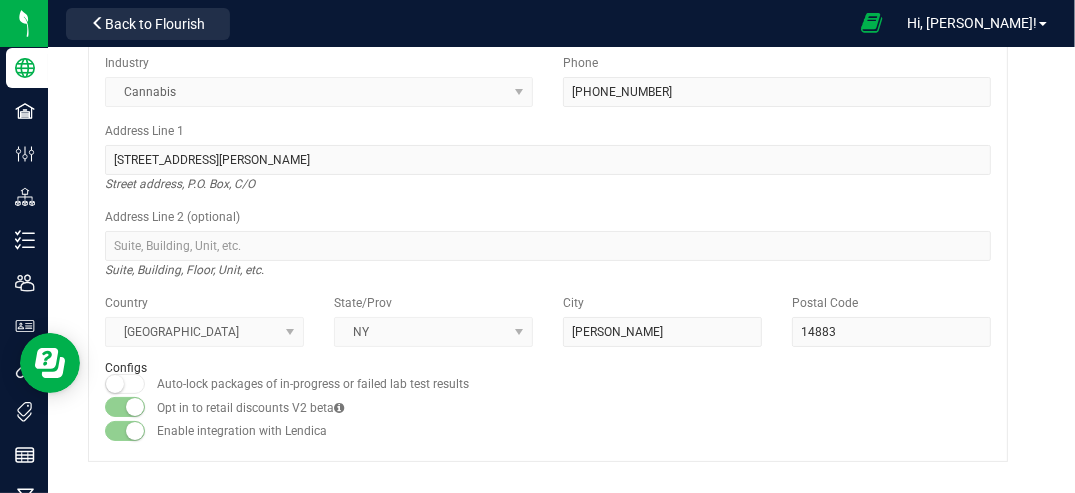 scroll, scrollTop: 95, scrollLeft: 0, axis: vertical 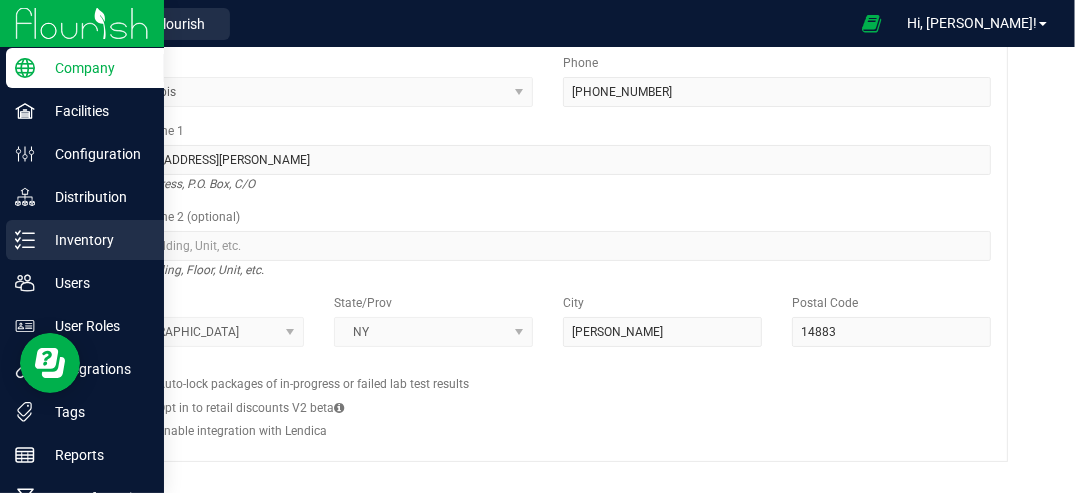 click on "Inventory" at bounding box center (95, 240) 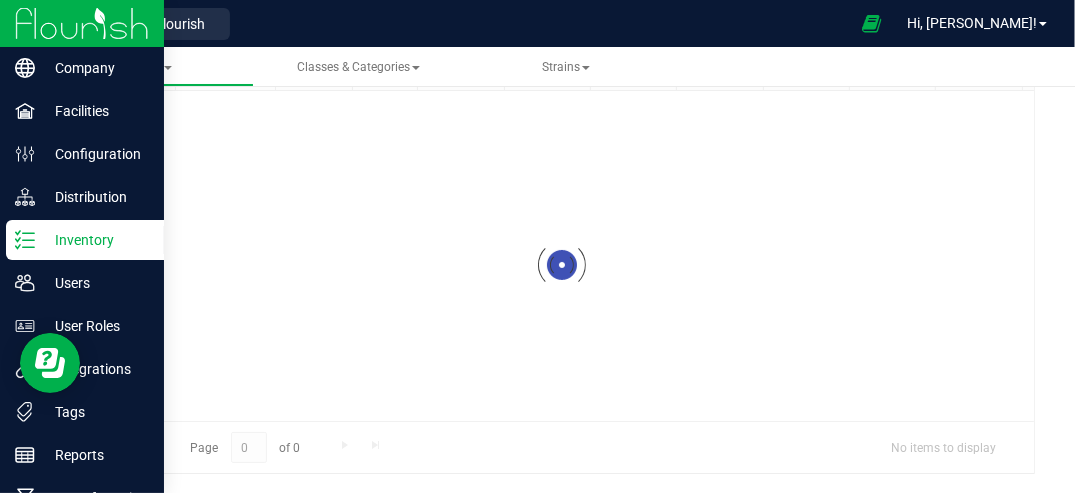 scroll, scrollTop: 145, scrollLeft: 0, axis: vertical 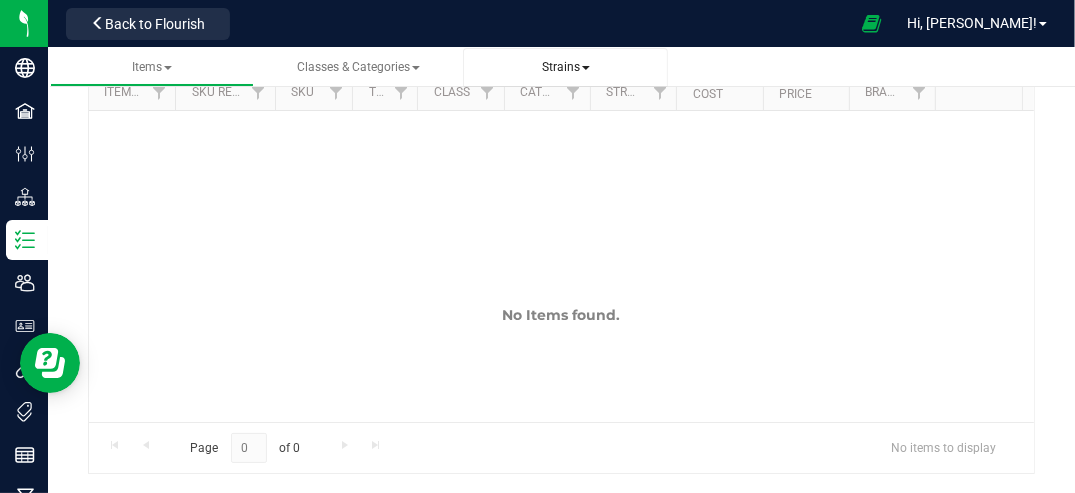 click on "Strains" at bounding box center (566, 67) 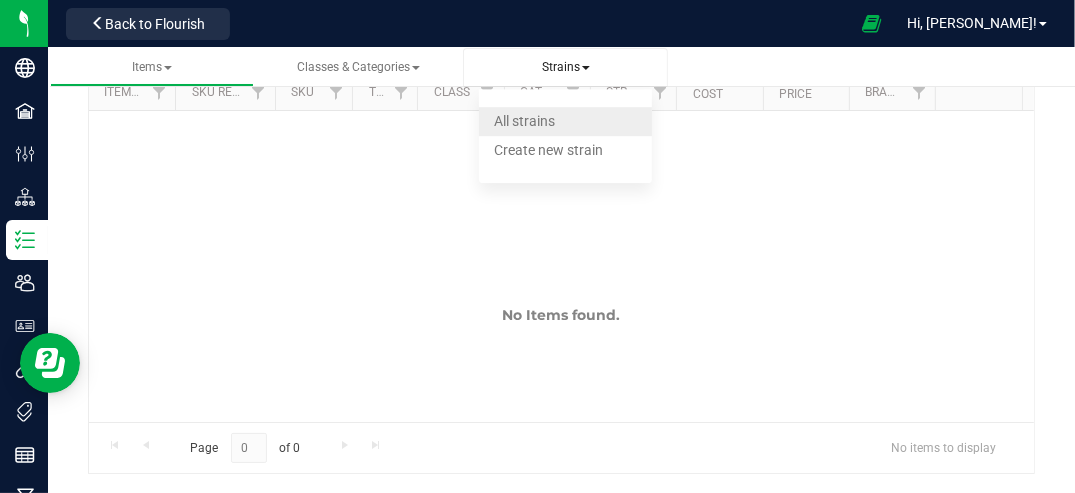 click on "All strains" at bounding box center [524, 121] 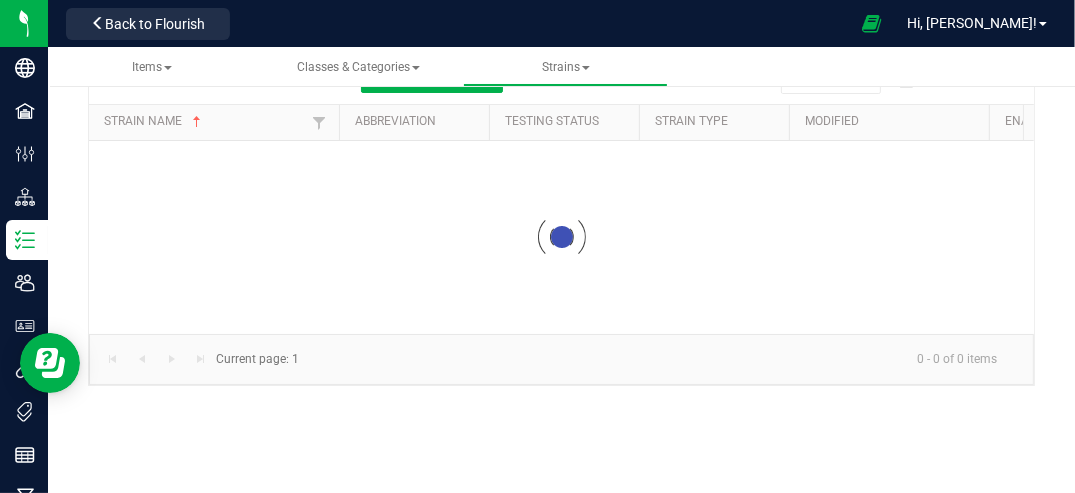 scroll, scrollTop: 95, scrollLeft: 0, axis: vertical 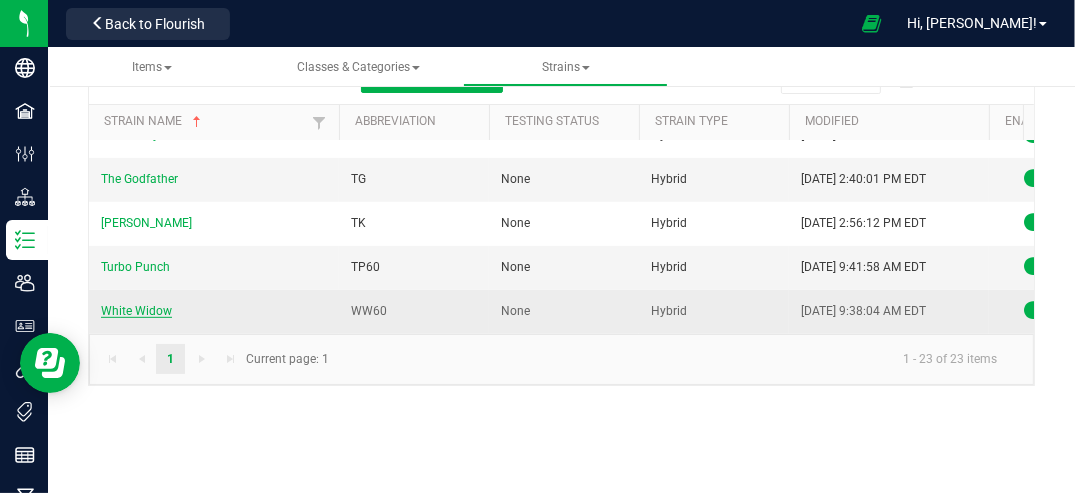 click on "White Widow" at bounding box center (136, 311) 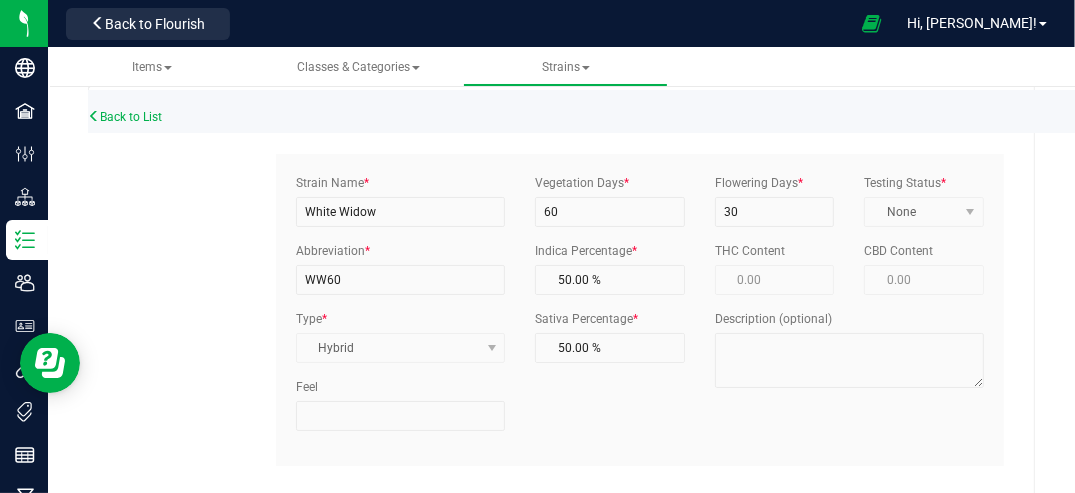 scroll, scrollTop: 0, scrollLeft: 0, axis: both 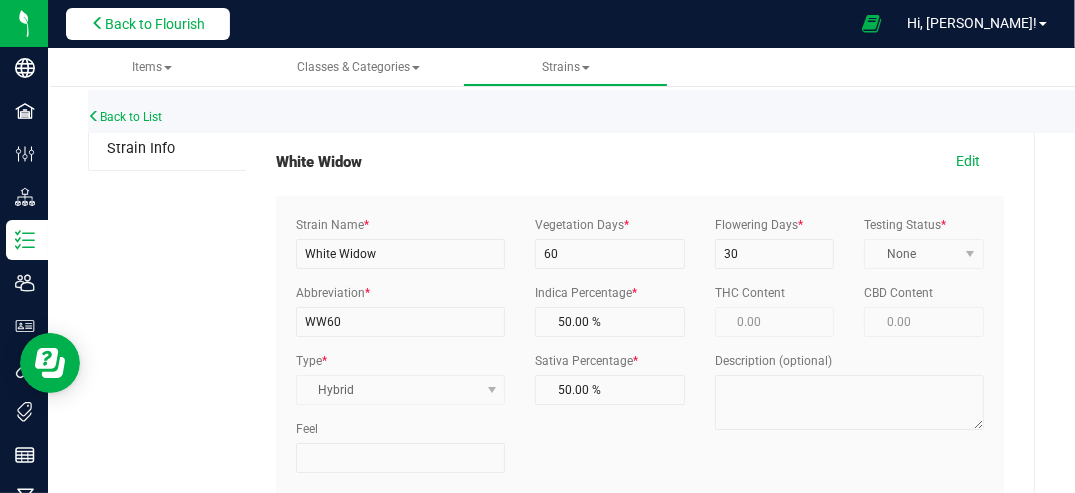 click on "Back to Flourish" at bounding box center (155, 24) 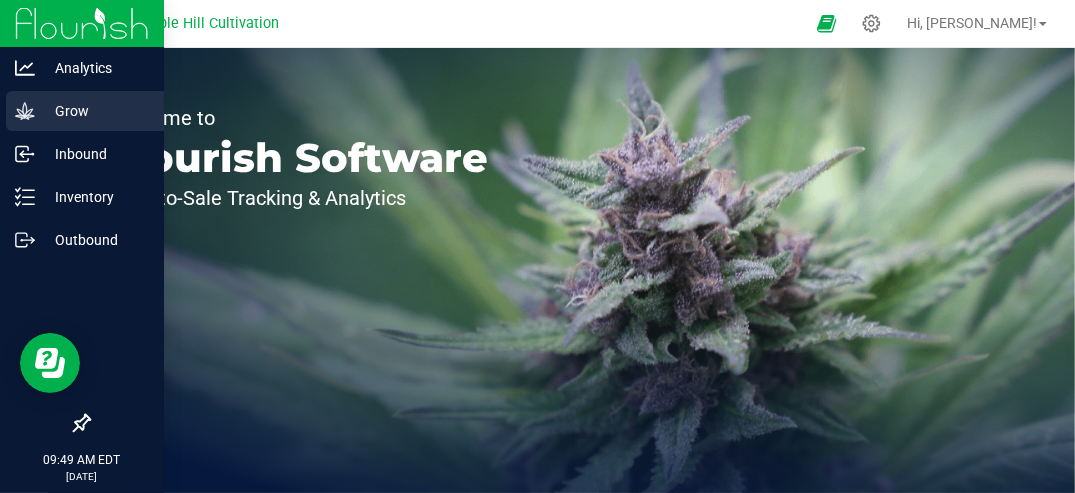 click 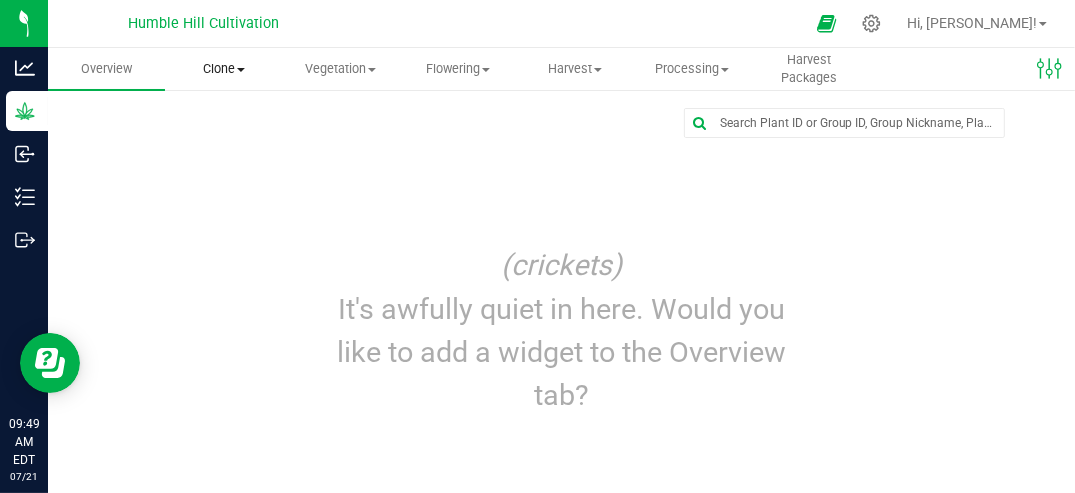 click on "Clone" at bounding box center (223, 69) 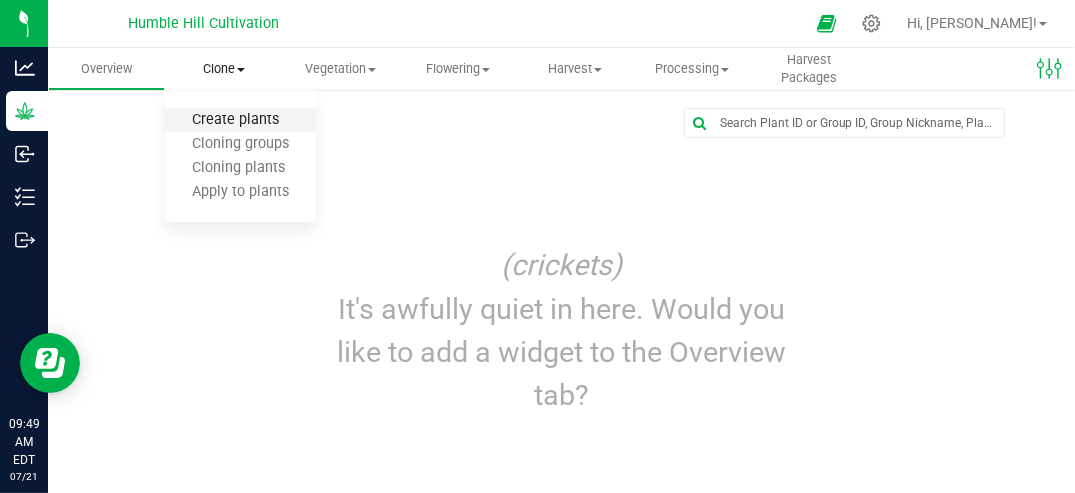click on "Create plants" at bounding box center [235, 120] 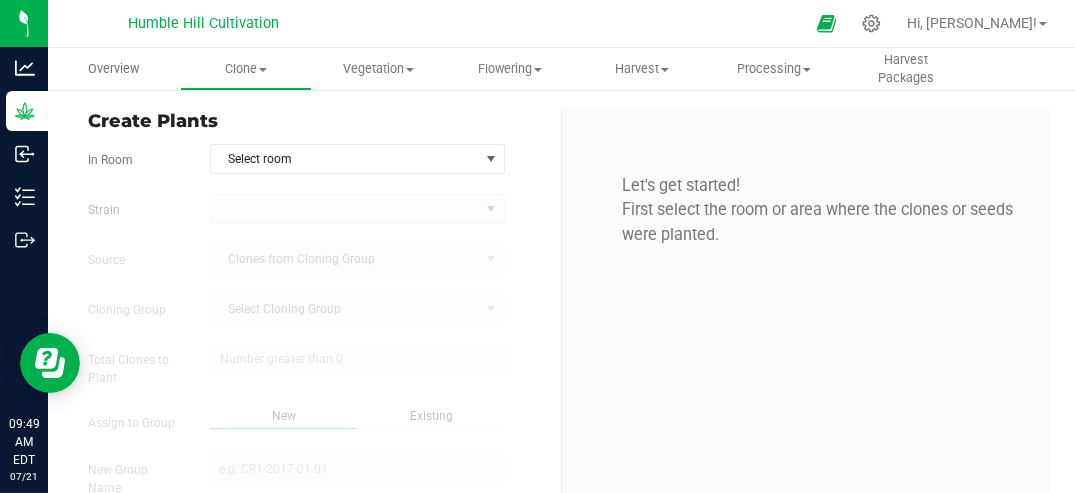 type on "[DATE] 9:49 AM" 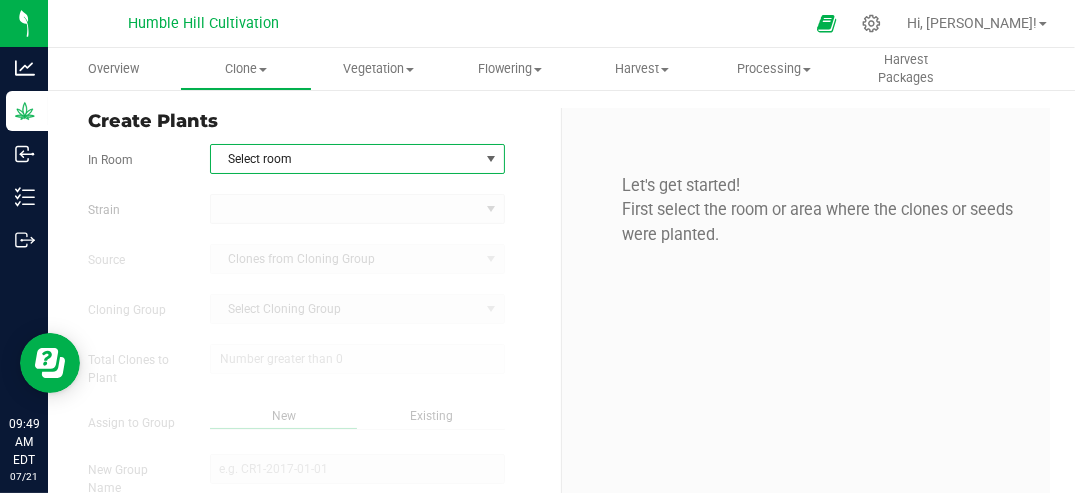 click at bounding box center [491, 159] 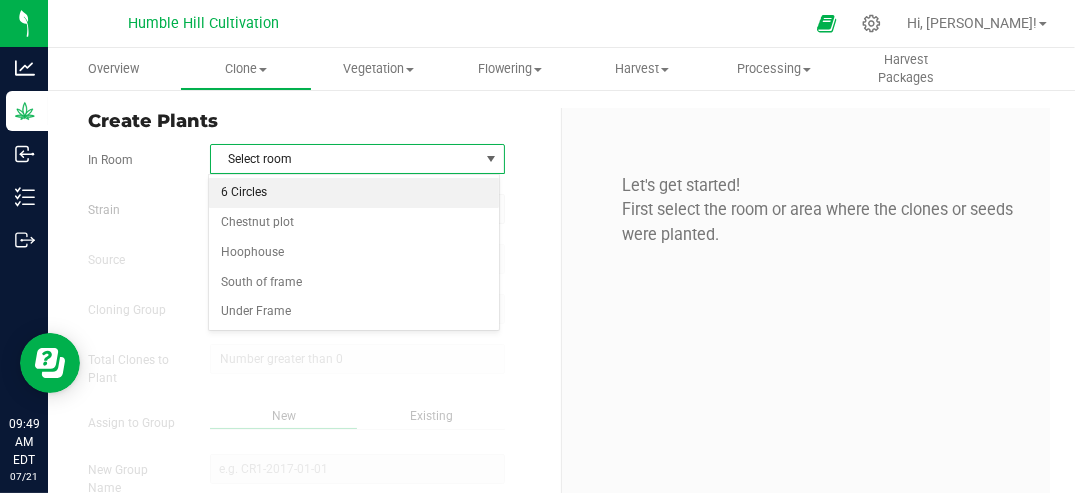 click on "6 Circles" at bounding box center [353, 193] 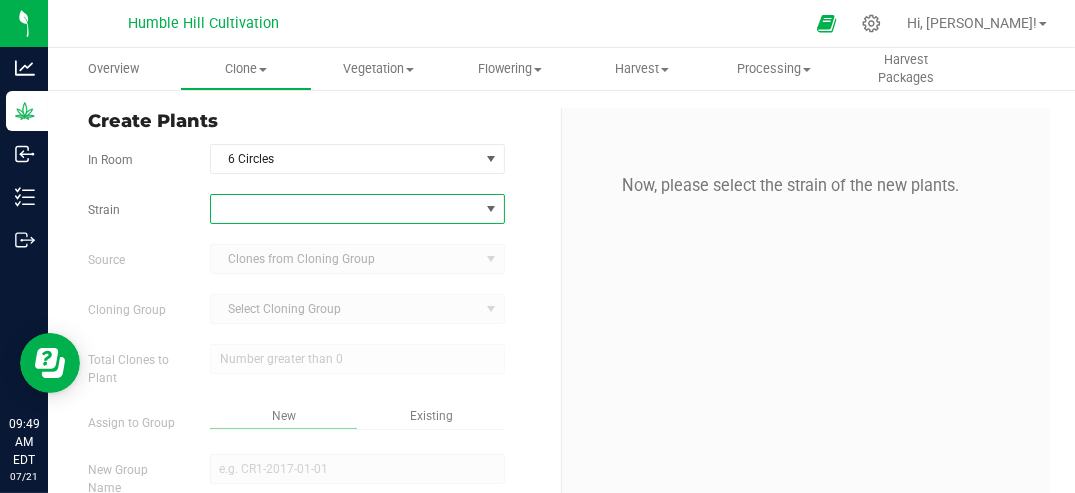 click at bounding box center (491, 209) 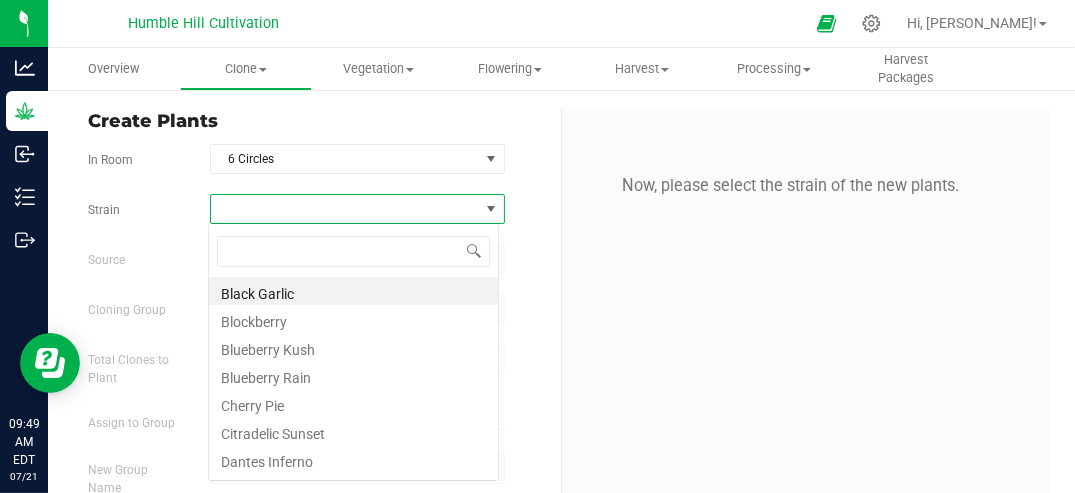 scroll, scrollTop: 99970, scrollLeft: 99708, axis: both 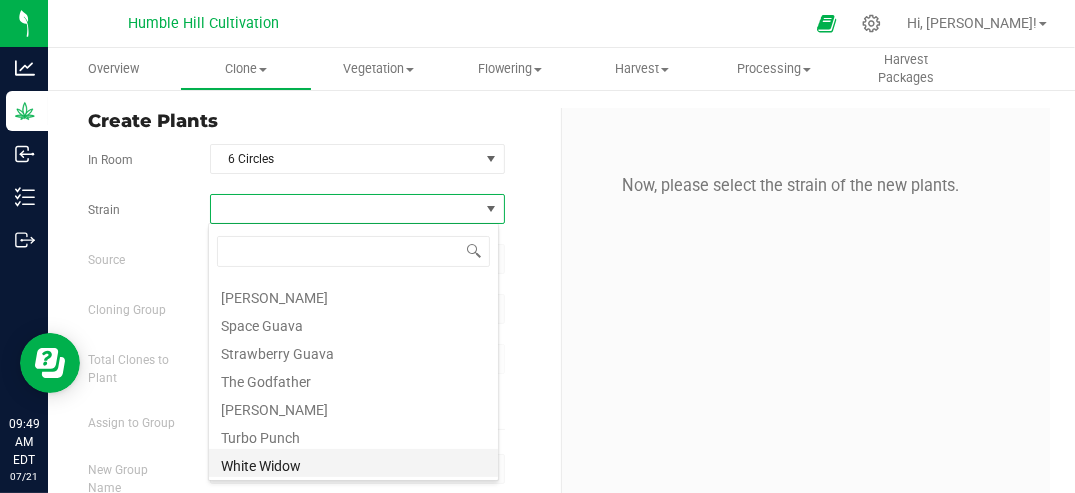 click on "White Widow" at bounding box center (353, 463) 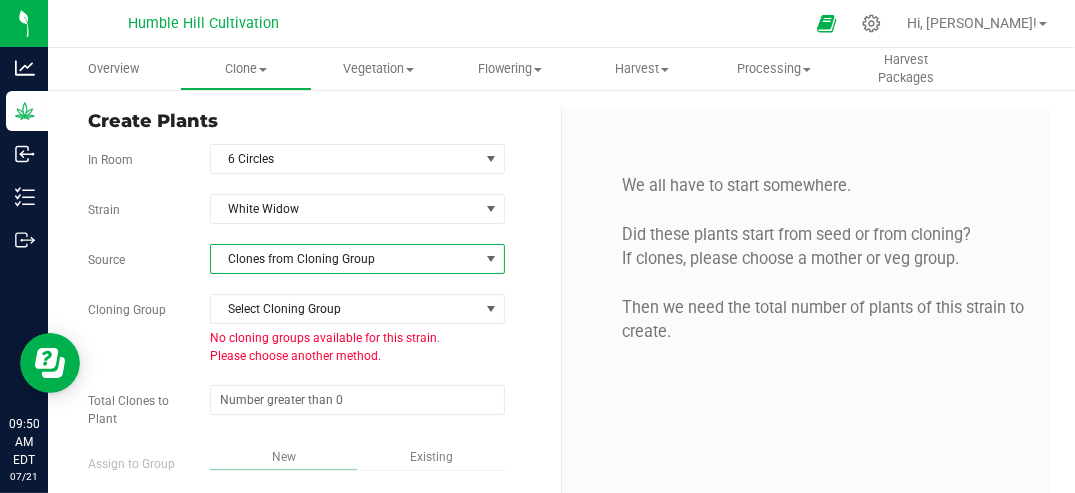 click at bounding box center (491, 259) 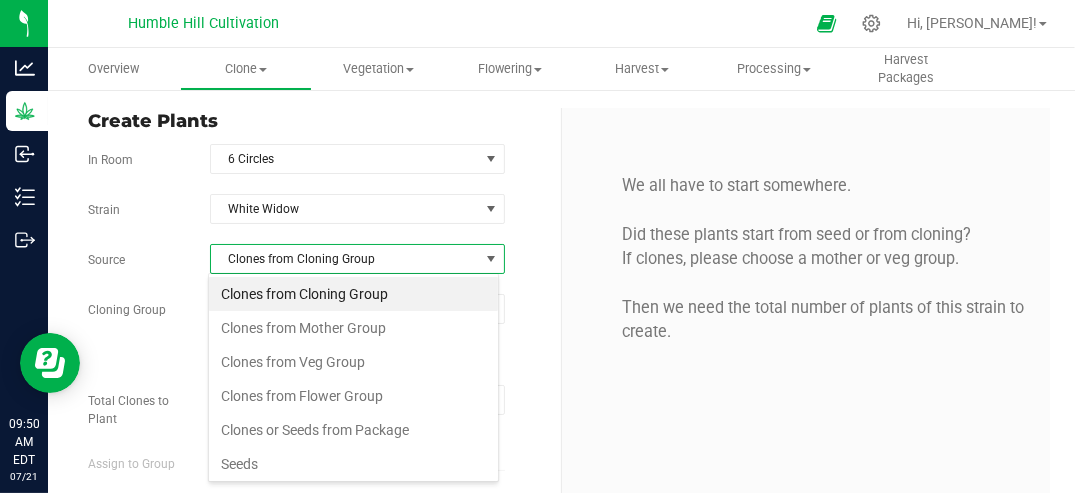 scroll, scrollTop: 99970, scrollLeft: 99708, axis: both 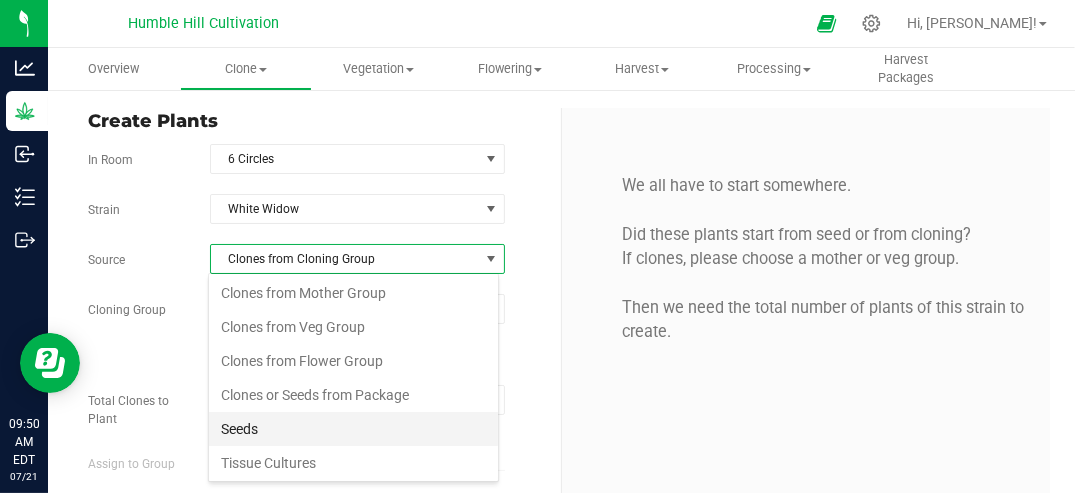 click on "Seeds" at bounding box center (353, 429) 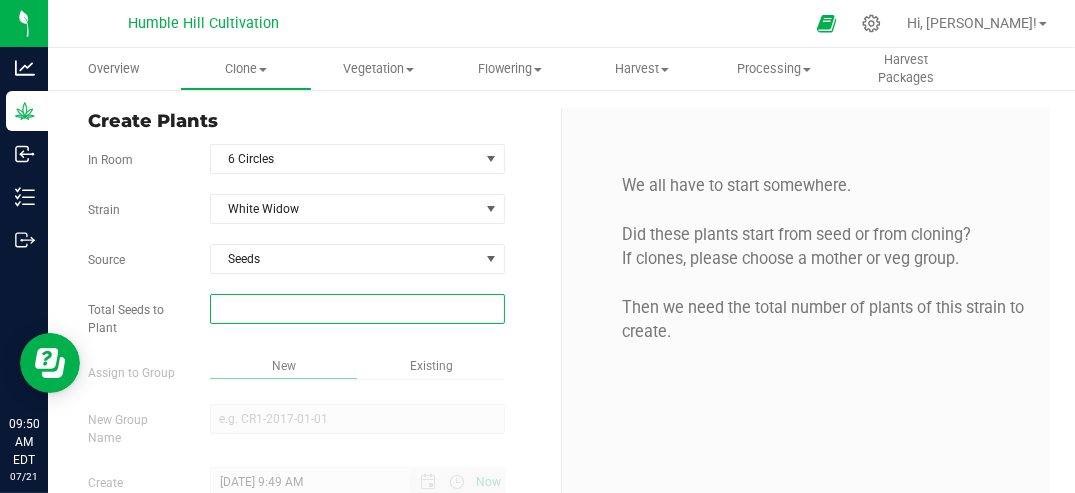 click at bounding box center [357, 309] 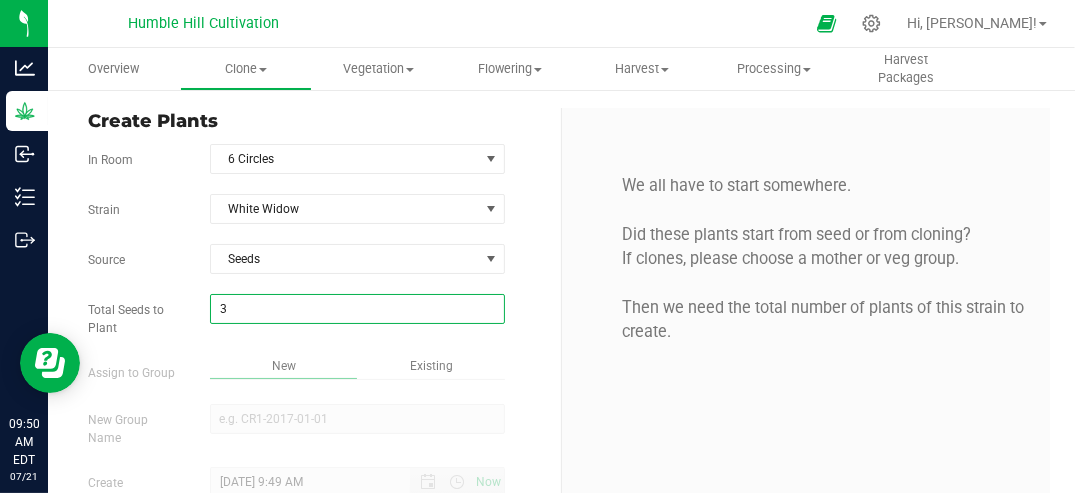 type on "30" 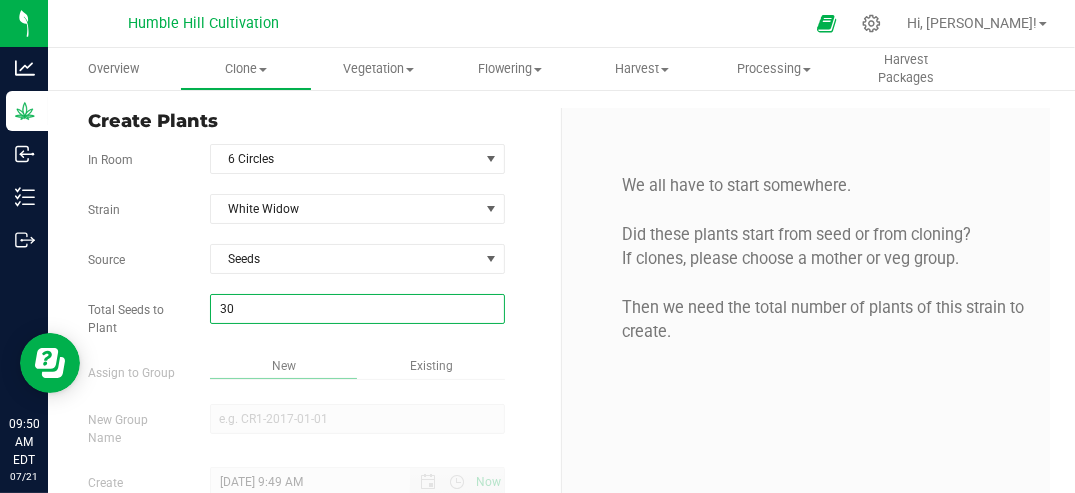 type on "30" 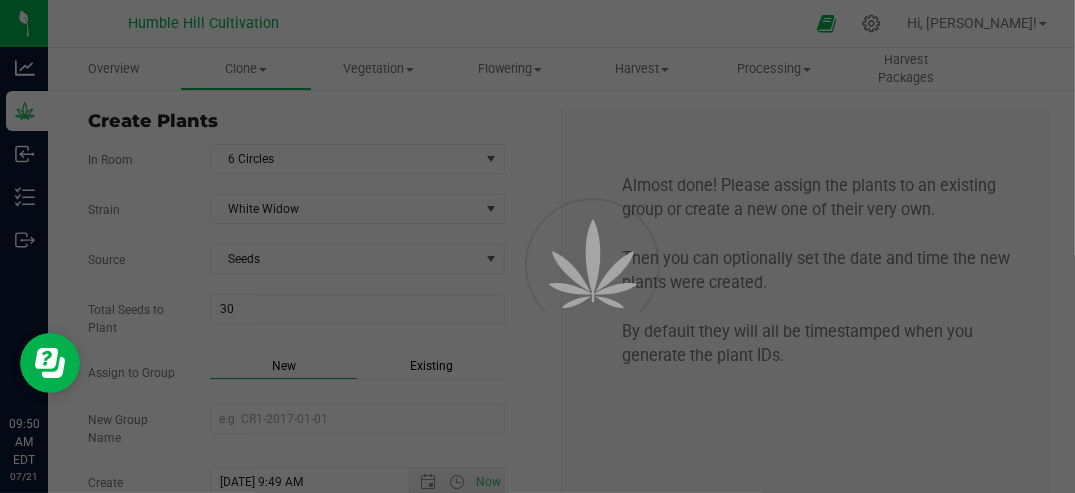 click on "New" at bounding box center (284, 366) 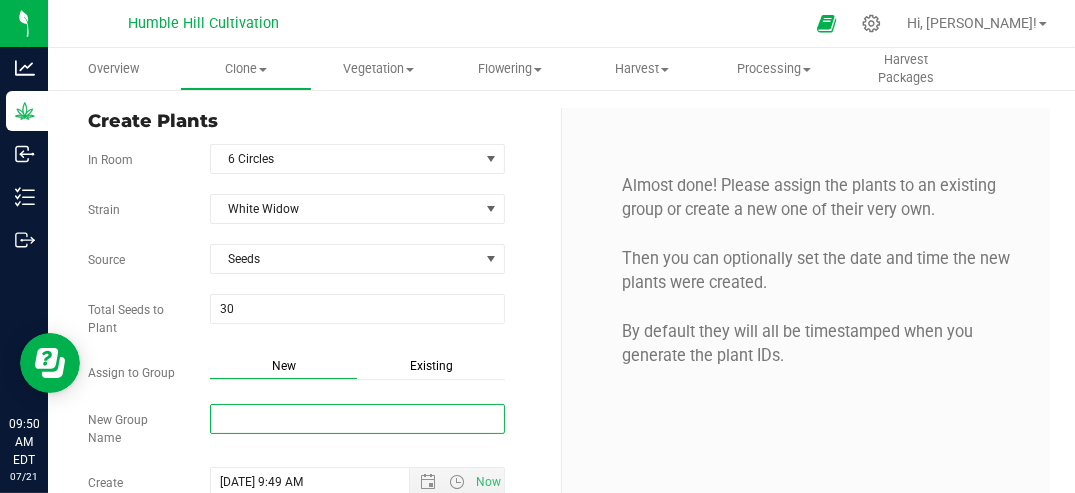 click on "New Group Name" at bounding box center [357, 419] 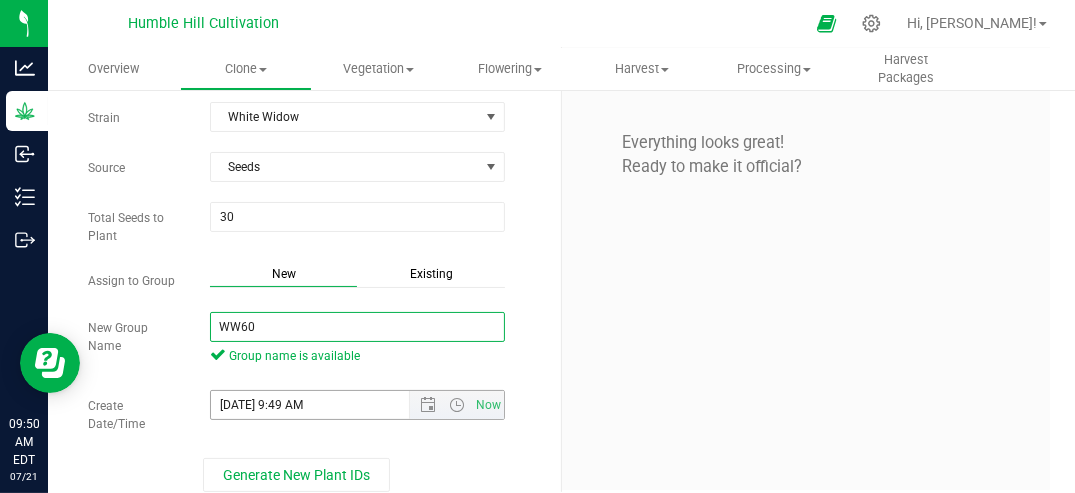 scroll, scrollTop: 109, scrollLeft: 0, axis: vertical 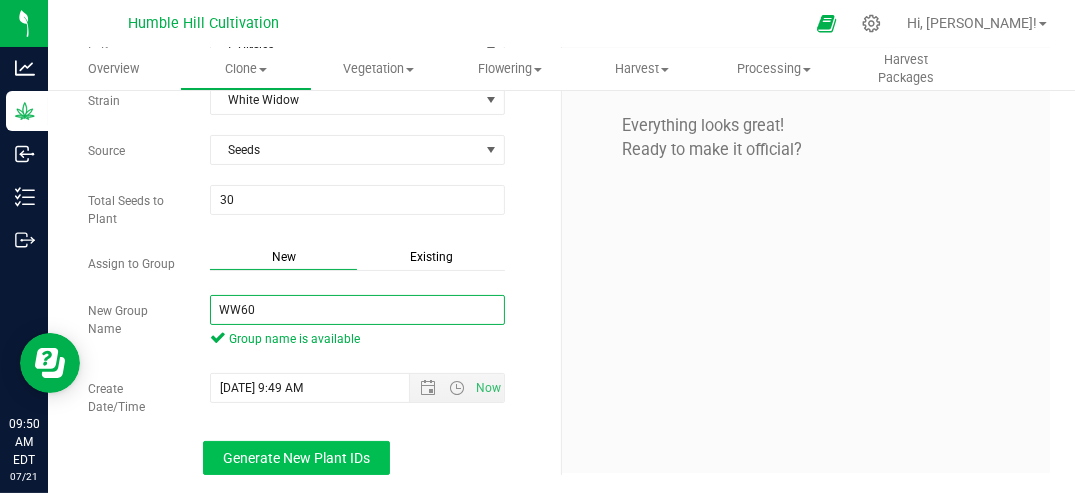 type on "WW60" 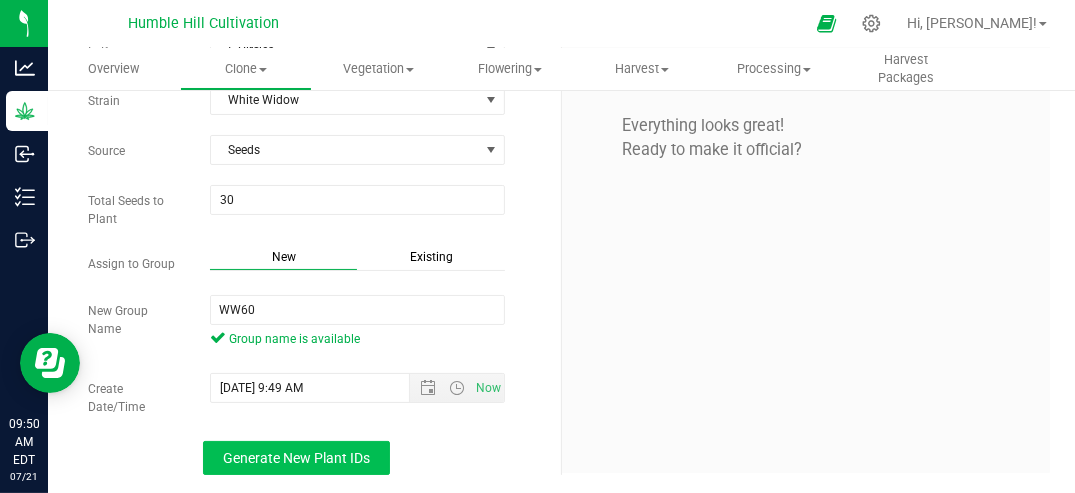 click on "Generate New Plant IDs" at bounding box center (296, 458) 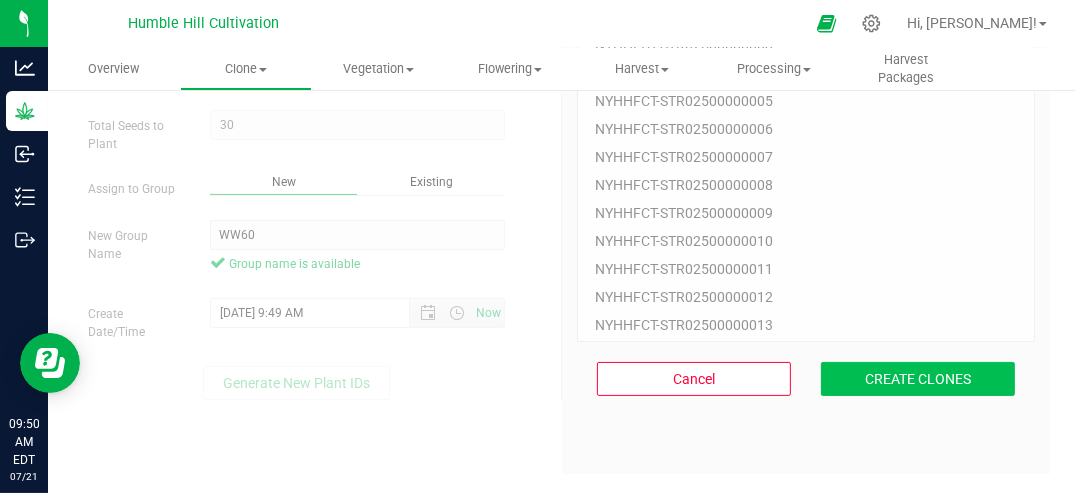 scroll, scrollTop: 185, scrollLeft: 0, axis: vertical 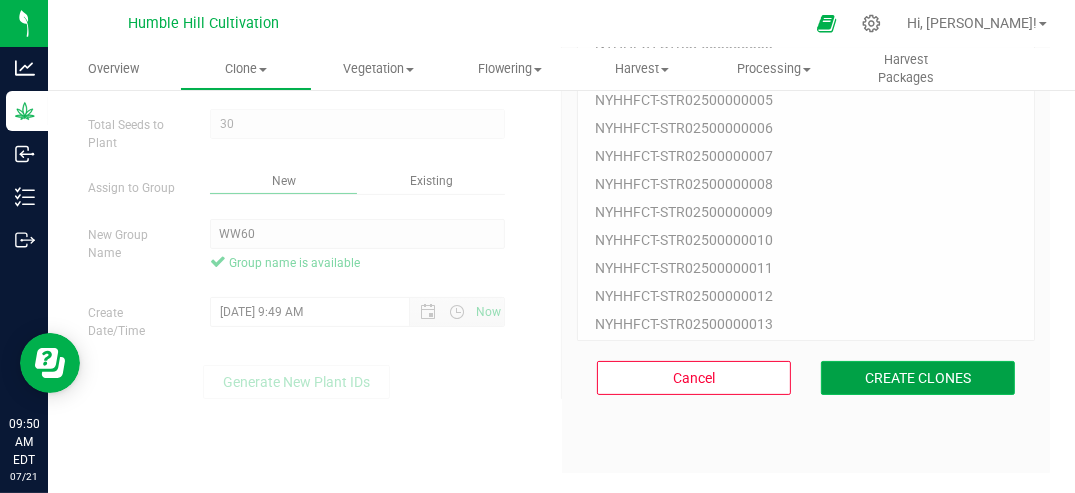 click on "CREATE CLONES" at bounding box center (918, 378) 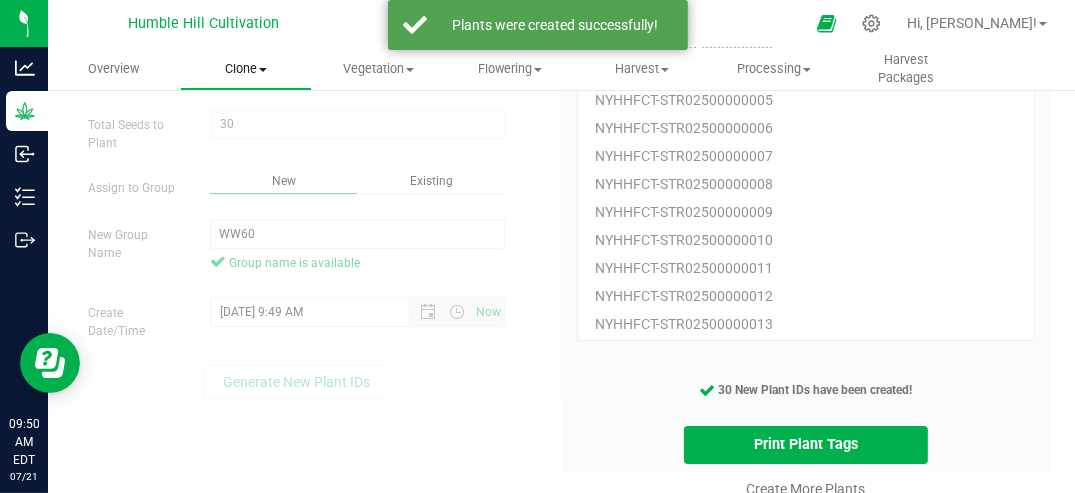 click on "Clone" at bounding box center (246, 69) 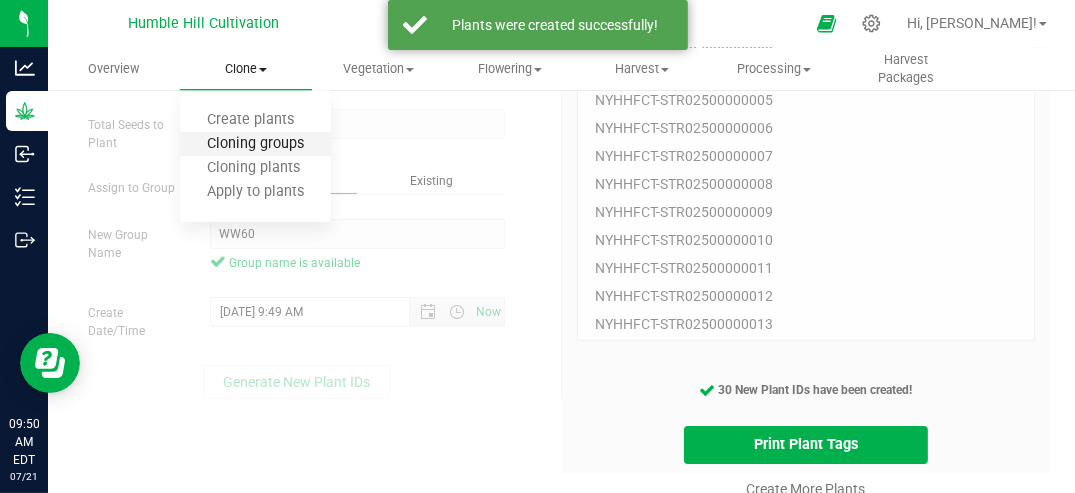 click on "Cloning groups" at bounding box center (255, 144) 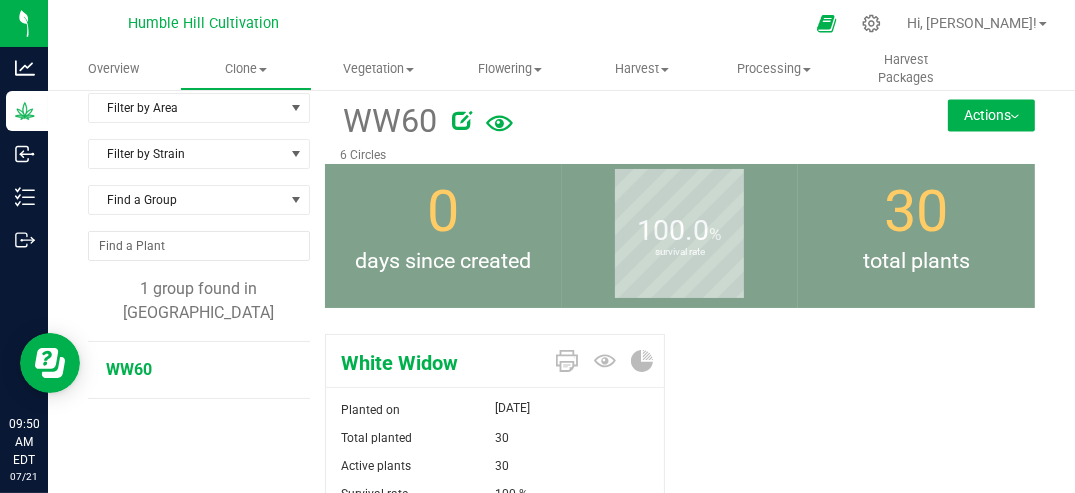 scroll, scrollTop: 0, scrollLeft: 0, axis: both 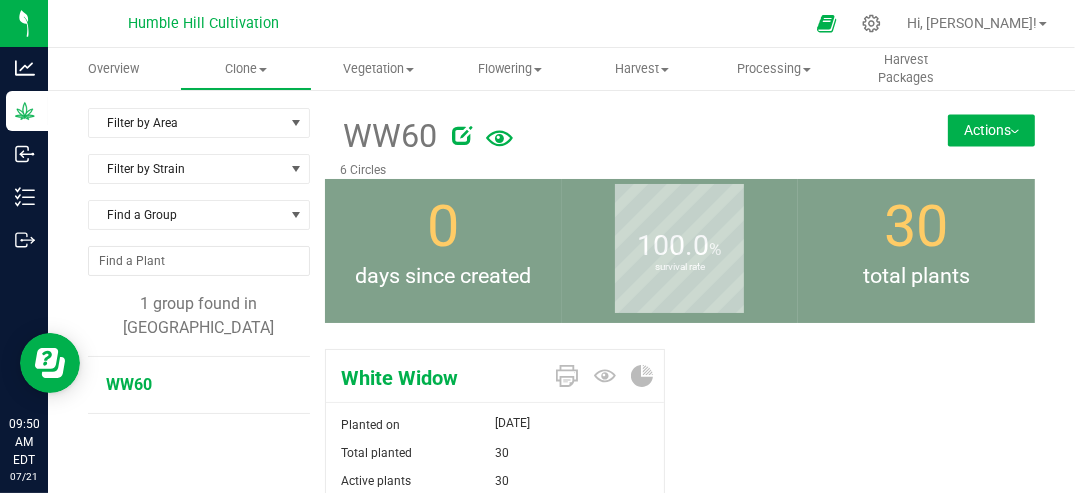 click on "Actions" at bounding box center [991, 130] 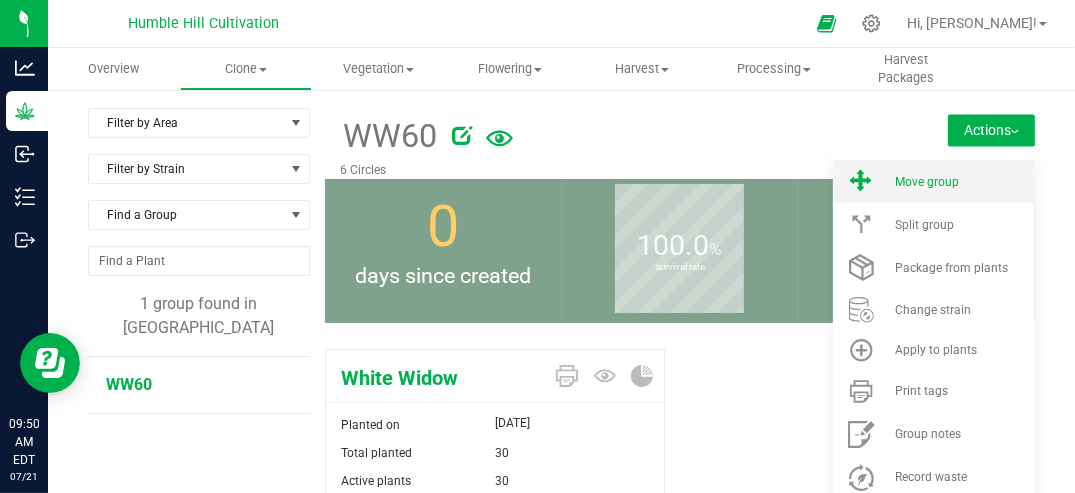 click on "Move group" at bounding box center [927, 182] 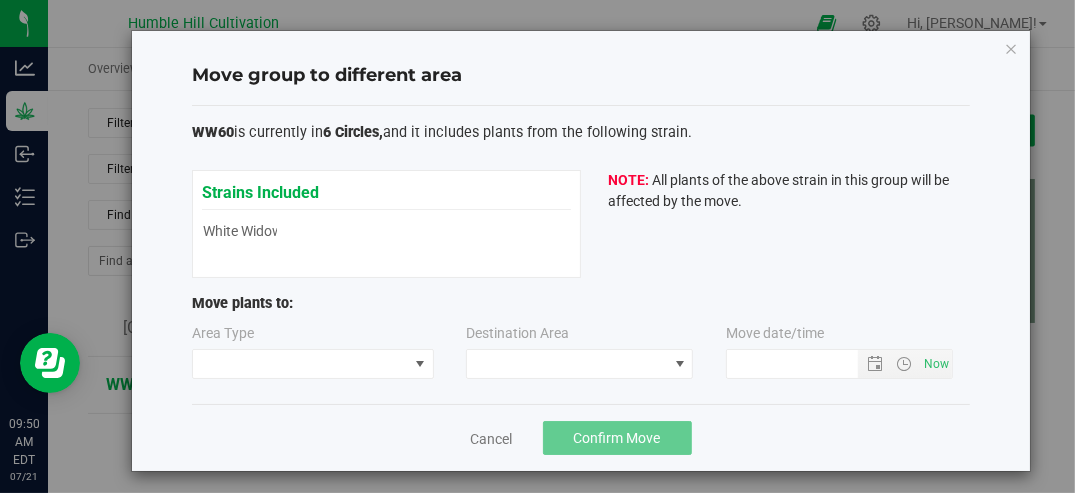 type on "[DATE] 9:50 AM" 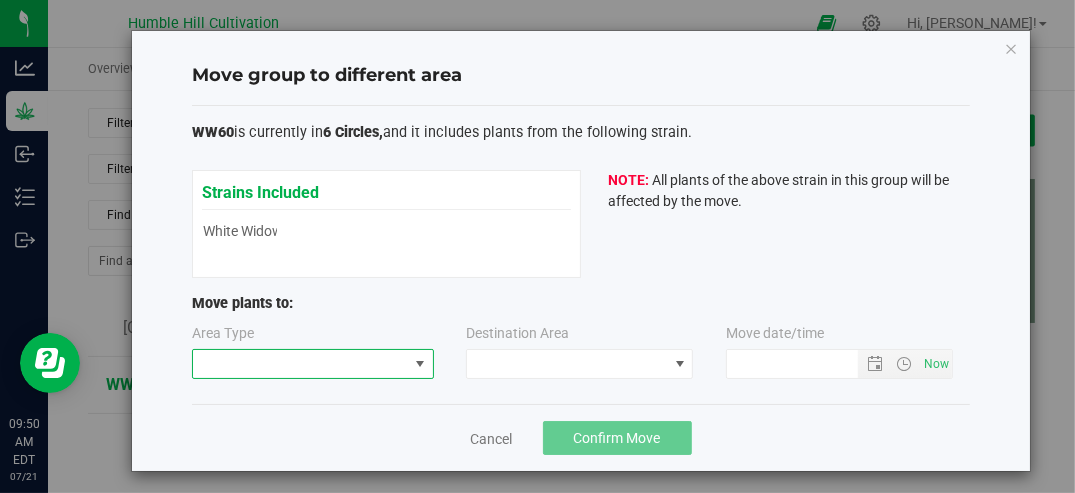 click at bounding box center [420, 364] 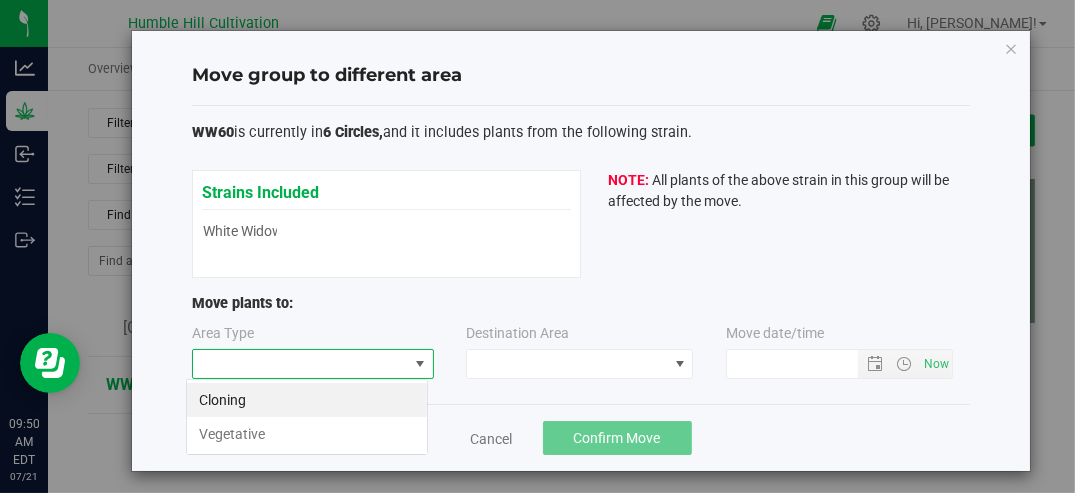 scroll, scrollTop: 99970, scrollLeft: 99757, axis: both 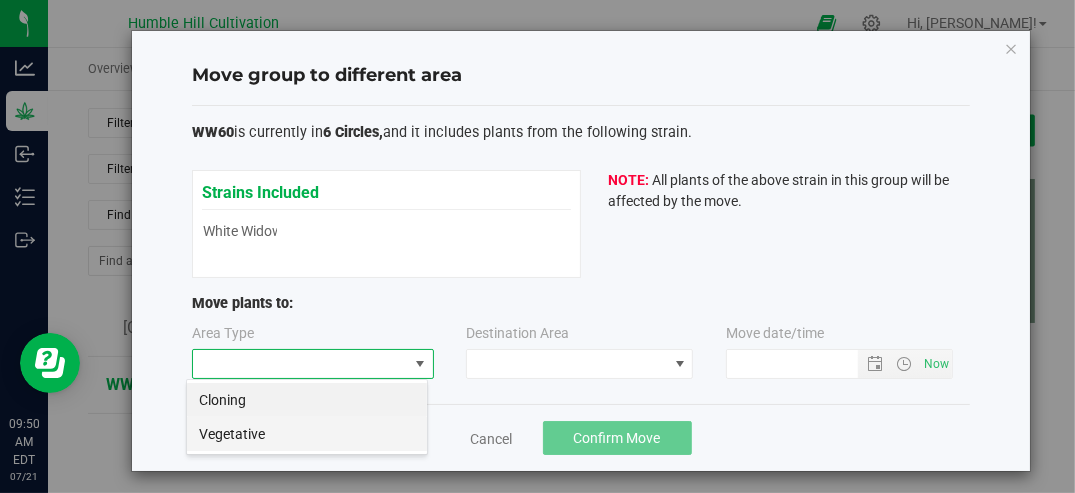click on "Vegetative" at bounding box center (307, 434) 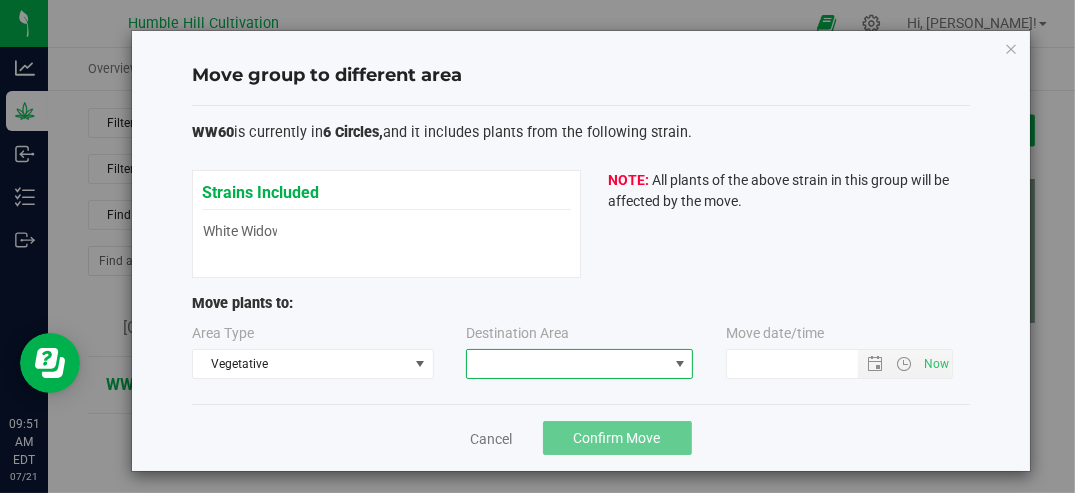 click at bounding box center [679, 364] 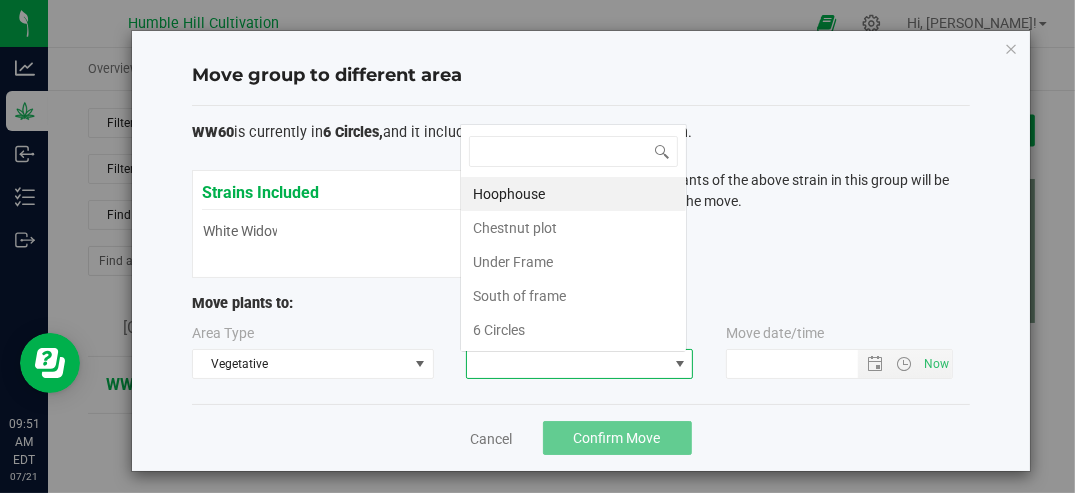 scroll, scrollTop: 99970, scrollLeft: 99772, axis: both 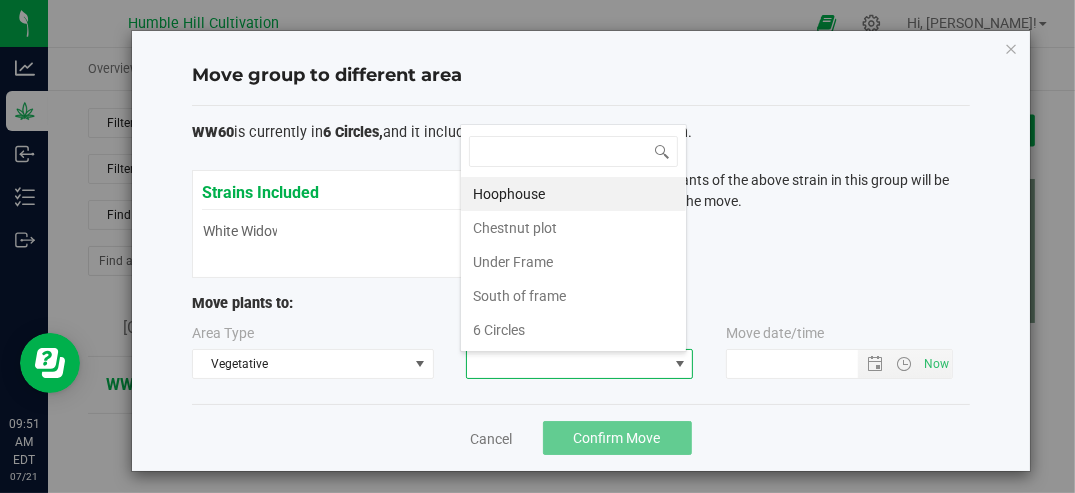 click on "6 Circles" at bounding box center (573, 330) 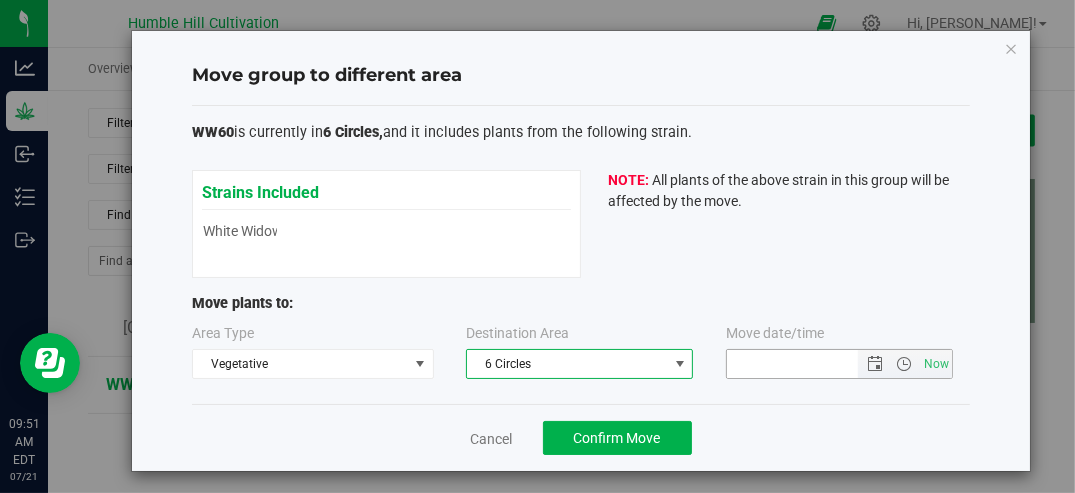 click at bounding box center (809, 364) 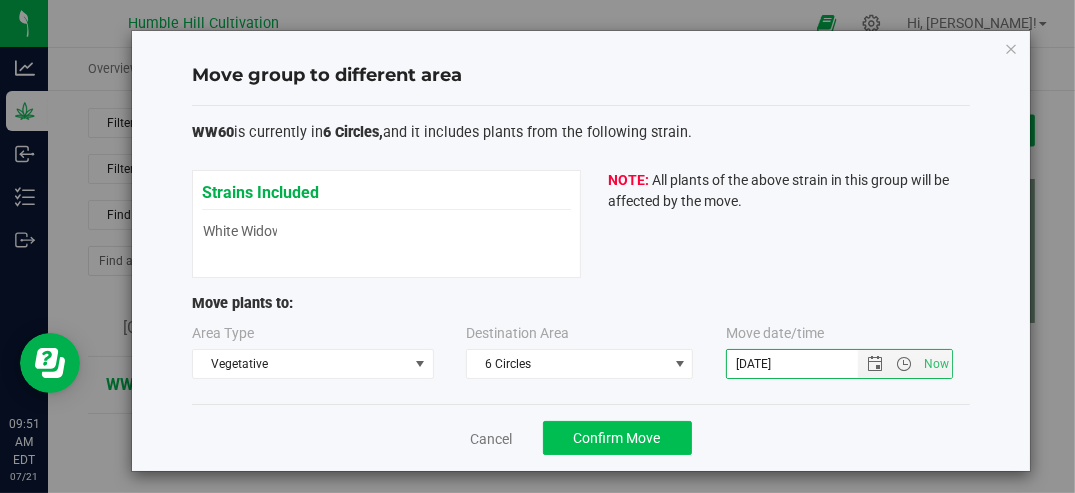 type on "[DATE]" 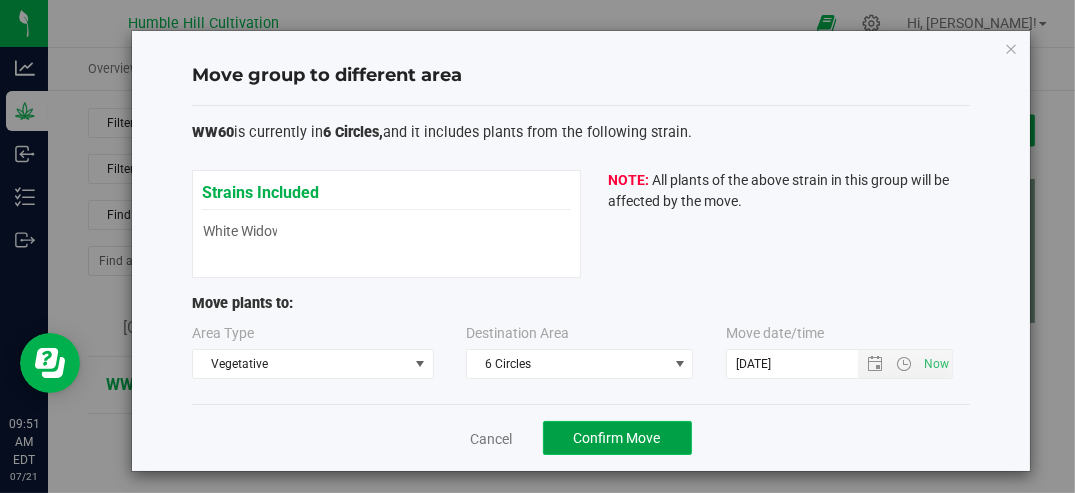 click on "Confirm Move" 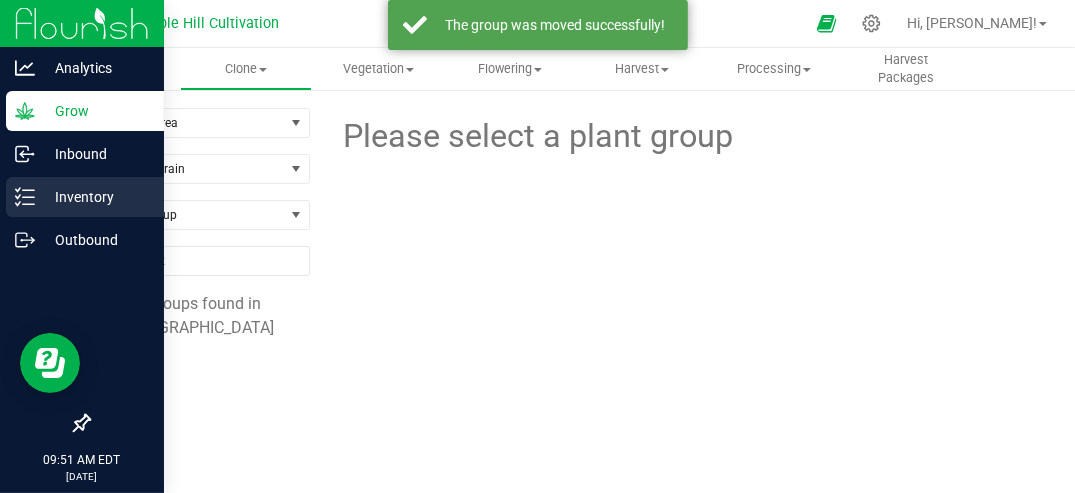 click 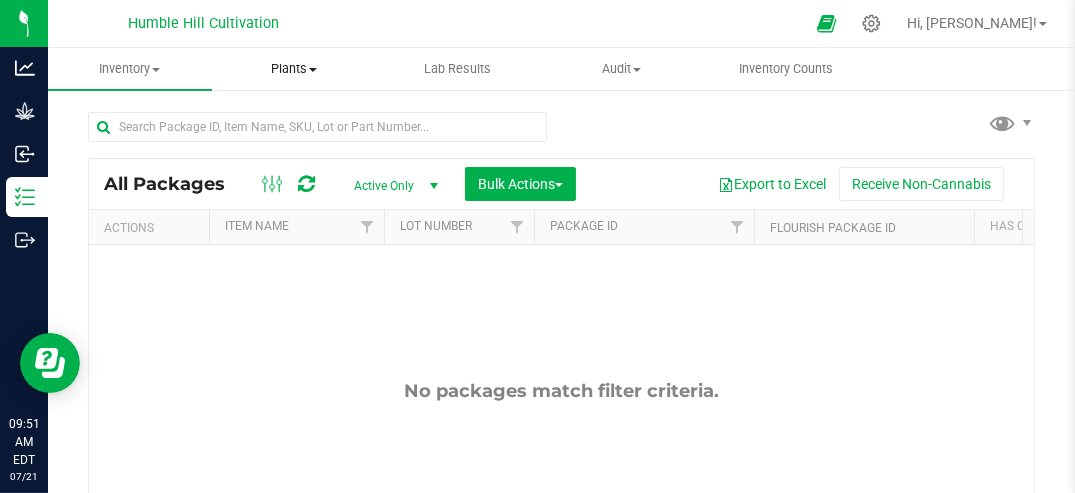 click at bounding box center [313, 70] 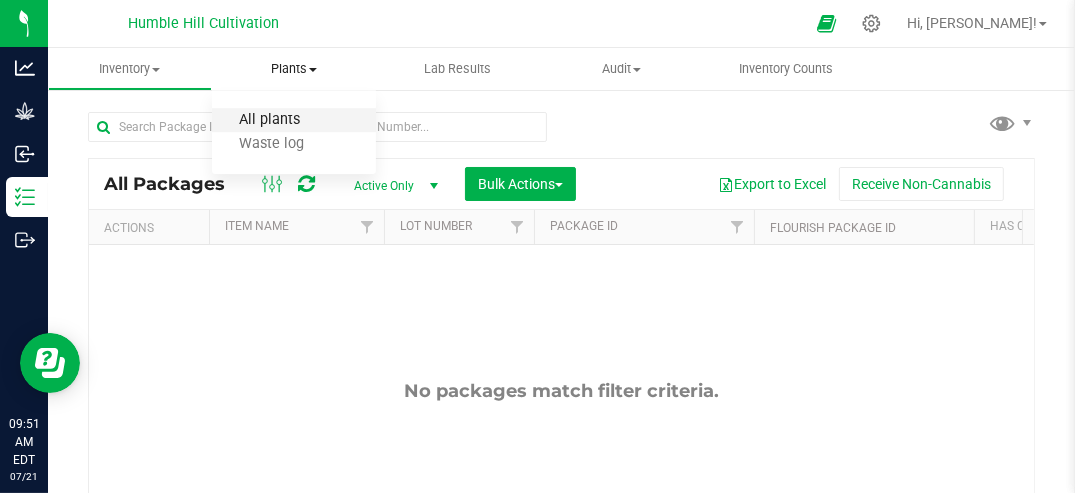 click on "All plants" at bounding box center (269, 120) 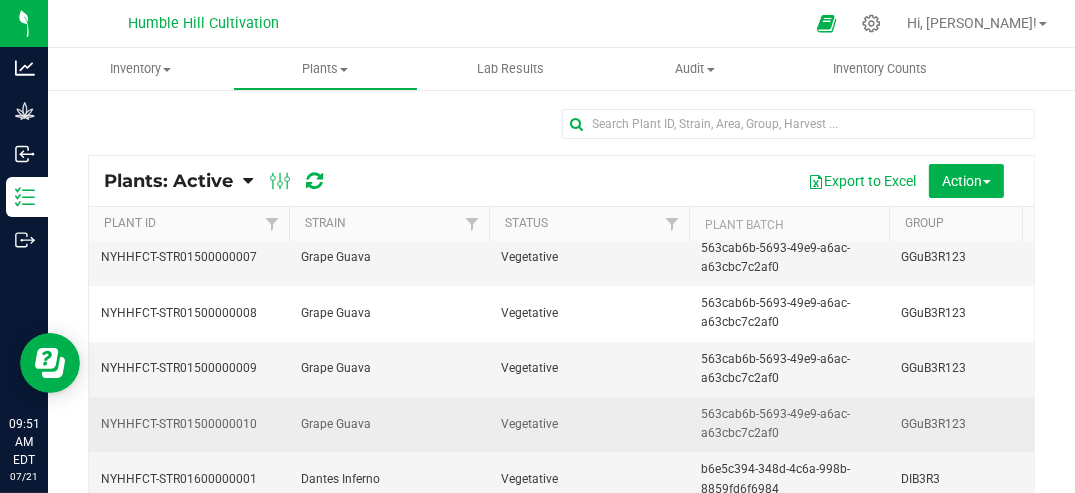 scroll, scrollTop: 5220, scrollLeft: 0, axis: vertical 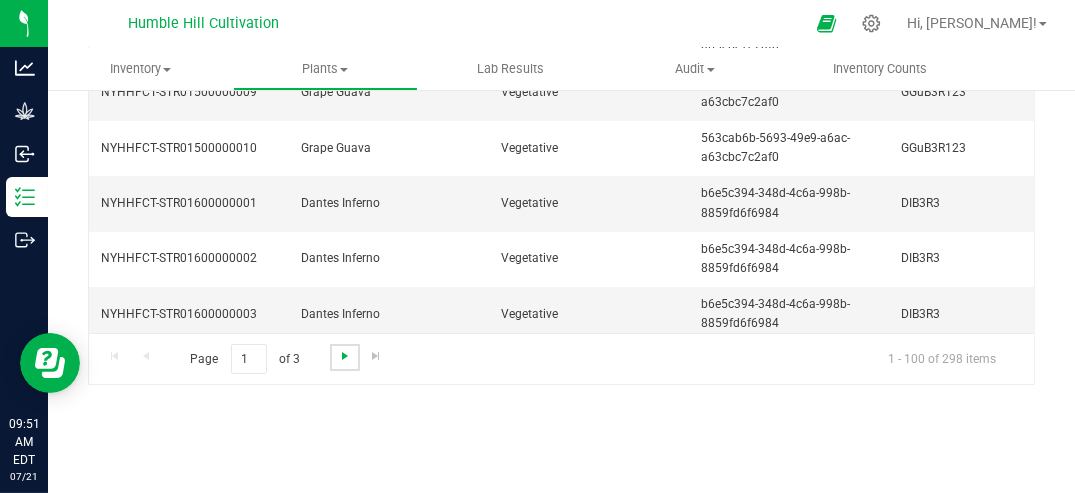 click at bounding box center [345, 356] 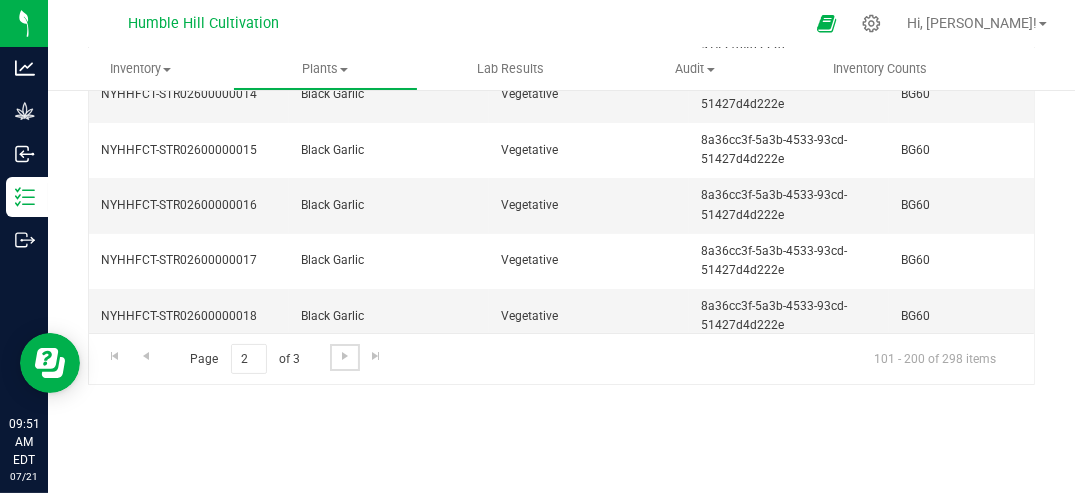 scroll, scrollTop: 5220, scrollLeft: 0, axis: vertical 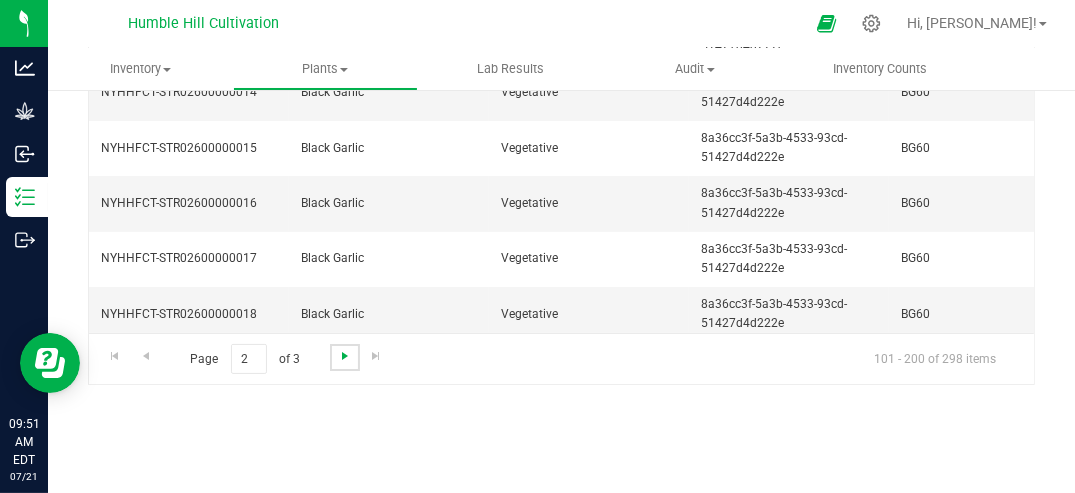 click at bounding box center [345, 356] 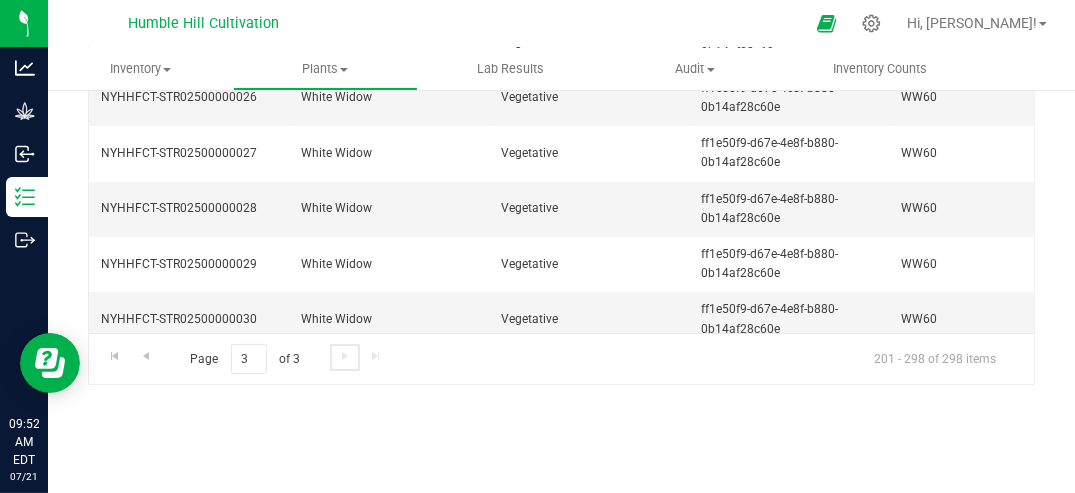 scroll, scrollTop: 5110, scrollLeft: 0, axis: vertical 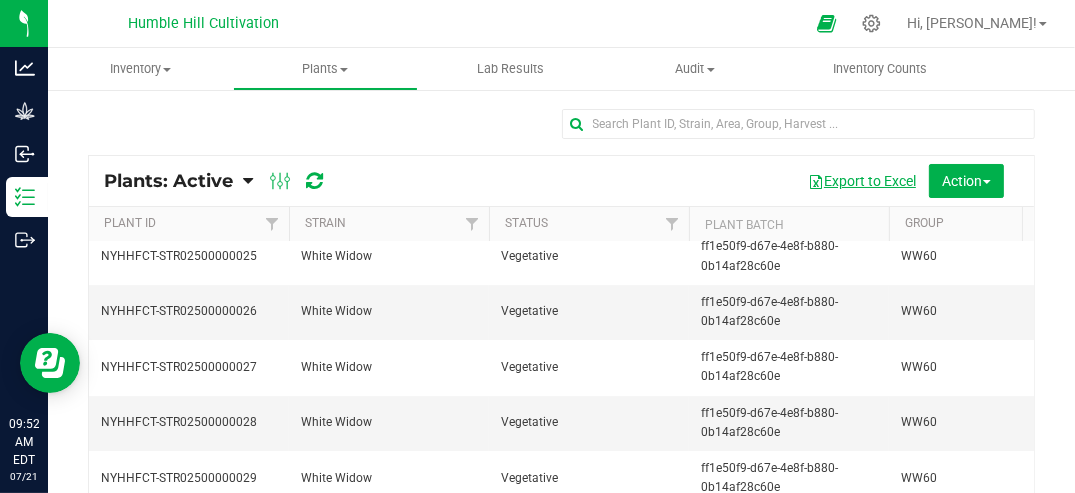 click on "Export to Excel" at bounding box center [862, 181] 